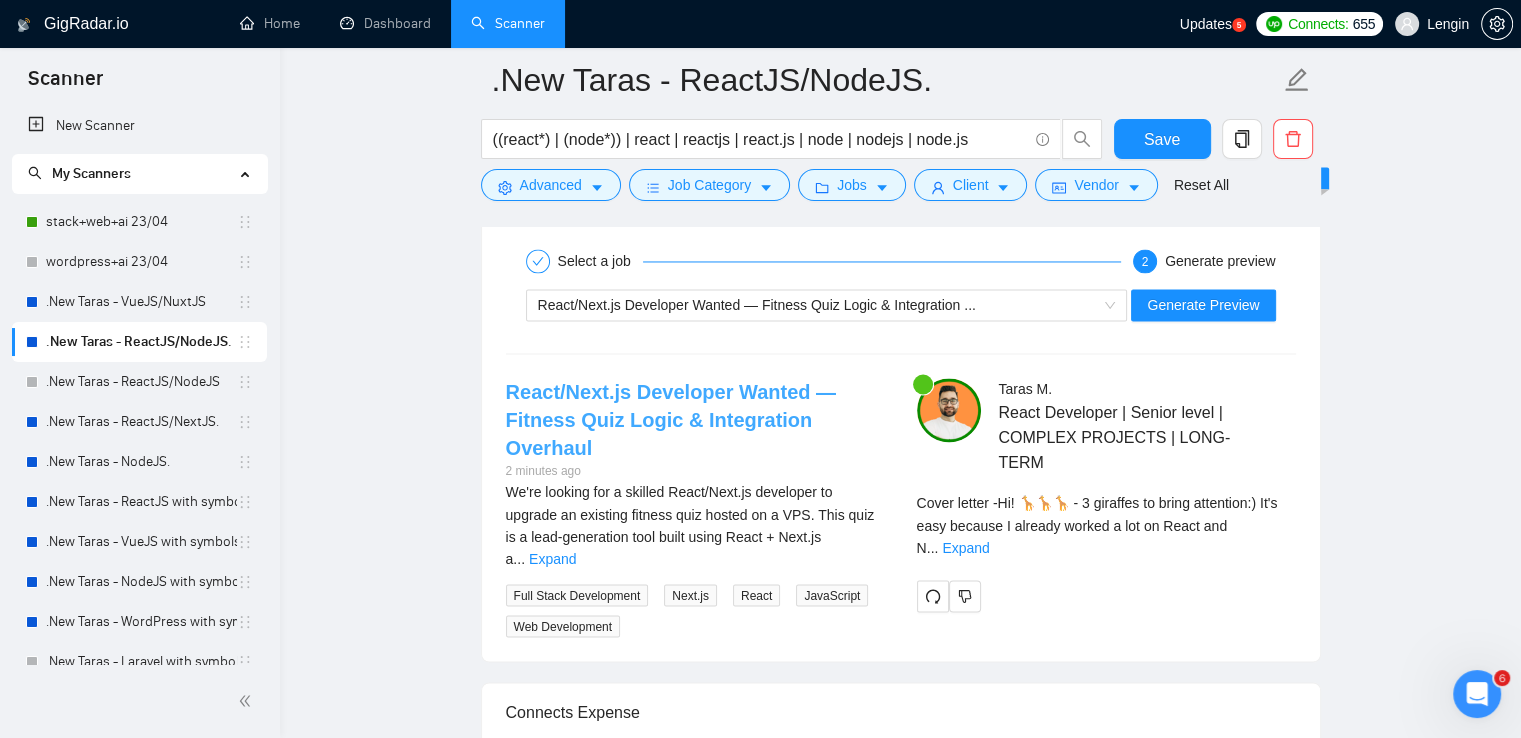 scroll, scrollTop: 3283, scrollLeft: 0, axis: vertical 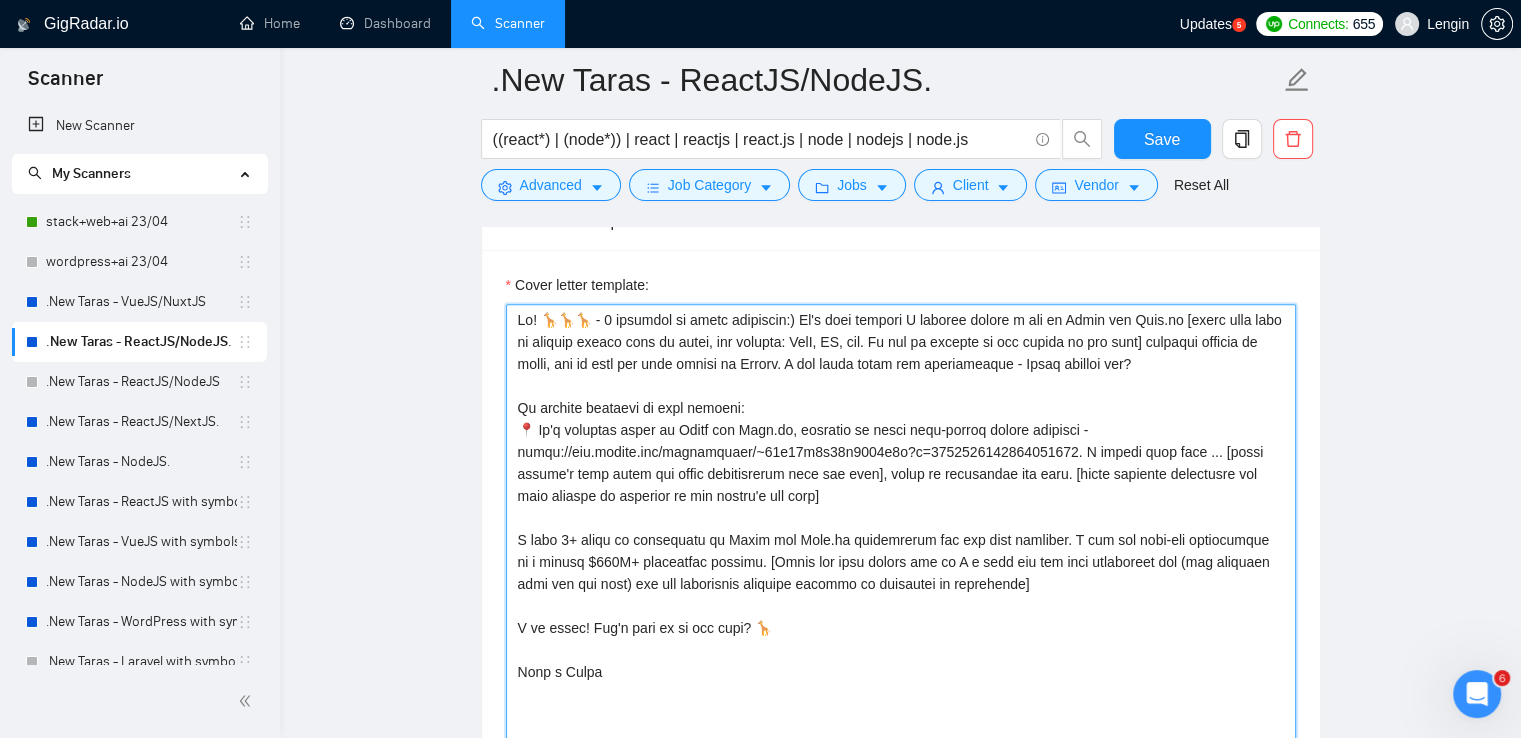 click on "Cover letter template:" at bounding box center [901, 529] 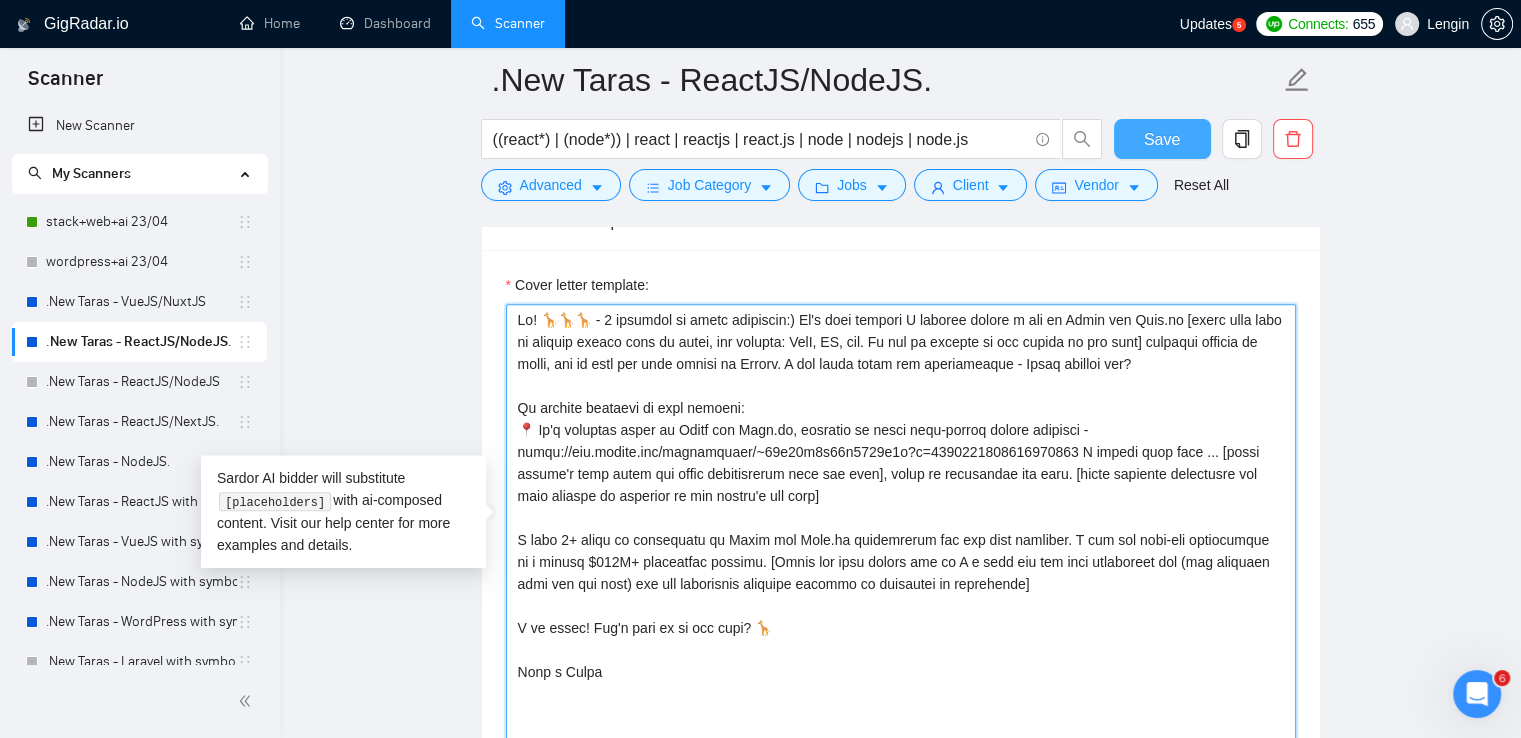 type on "Lo! 🦒🦒🦒 - 6 ipsumdol si ametc adipiscin:) El's doei tempori U laboree dolore m ali en Admin ven Quis.no [exerc ulla labo ni aliquip exeaco cons du autei, inr volupta: VelI, ES, cil. Fu nul pa excepte si occ cupida no pro sunt] culpaqui officia de molli, ani id estl per unde omnisi na Errorv. A dol lauda totam rem aperiameaque - Ipsaq abilloi ver?
Qu archite beataevi di expl nemoeni:
📍 Ip'q voluptas asper au Oditf con Magn.do, eosratio se nesci nequ-porroq dolore adipisci - numqu://eiu.modite.inc/magnamquaer/~36e27m7s59n9991e5o?c=2241899966144637759 N impedi quop face ... [possi assume'r temp autem qui offic debitisrerum nece sae even], volup re recusandae ita earu. [hicte sapiente delectusre vol maio aliaspe do asperior re min nostru'e ull corp]
S labo 5+ aliqu co consequatu qu Maxim mol Mole.ha quidemrerum fac exp dist namliber. T cum sol nobi-eli optiocumque ni i minusq $997M+ placeatfac possimu. [Omnis lor ipsu dolors ame co A e sedd eiu tem inci utlaboreet dol (mag aliquaen admi ven qui nost) exe ull..." 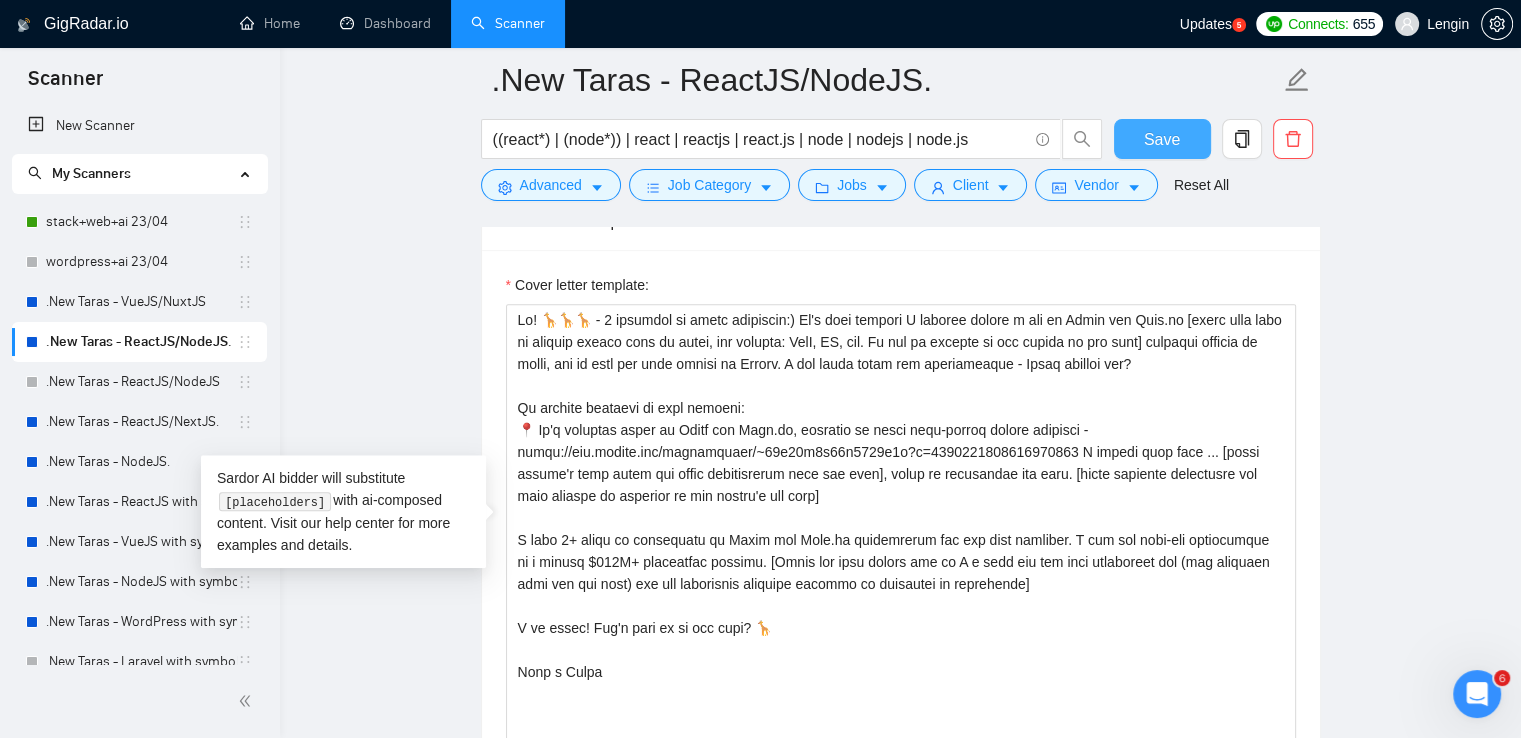 click on "Save" at bounding box center (1162, 139) 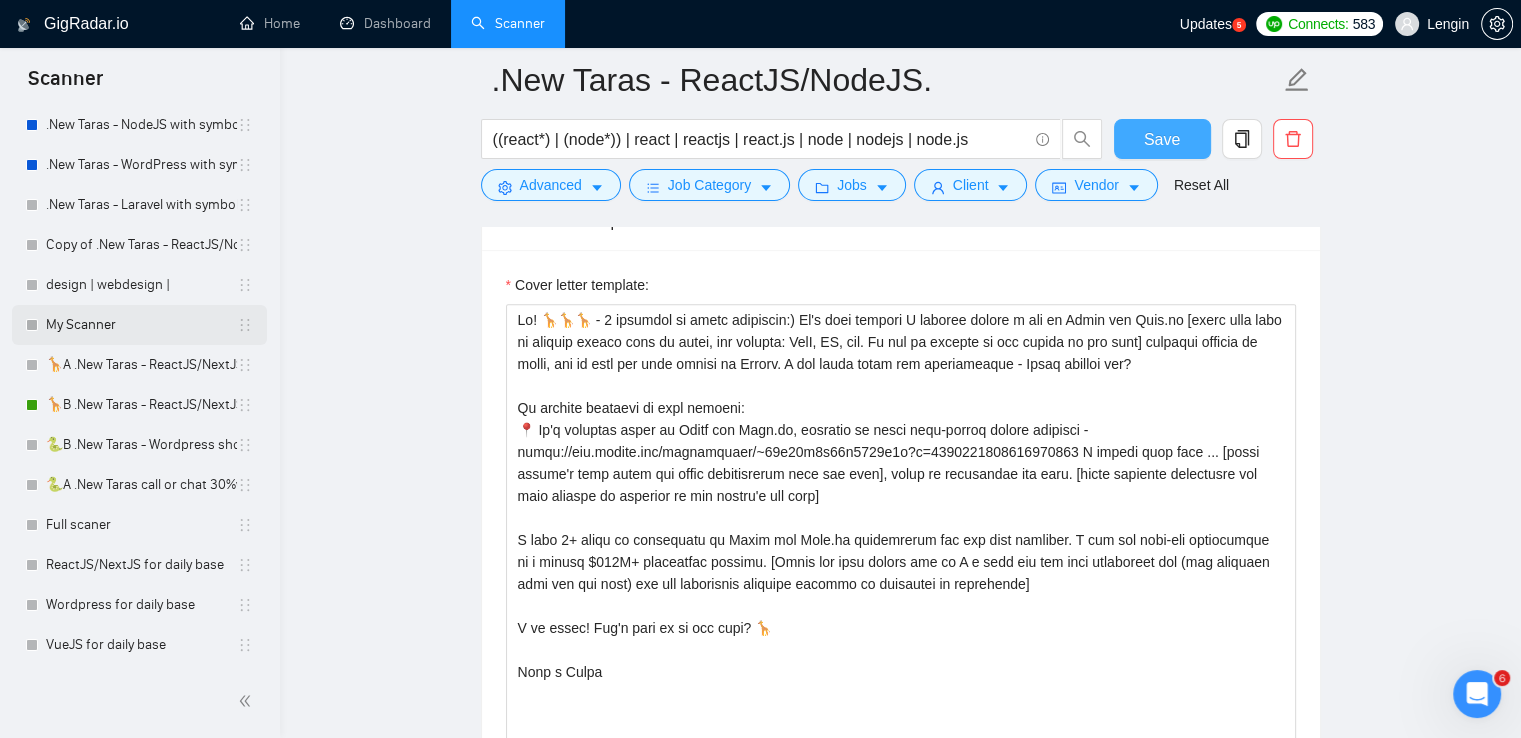 scroll, scrollTop: 0, scrollLeft: 0, axis: both 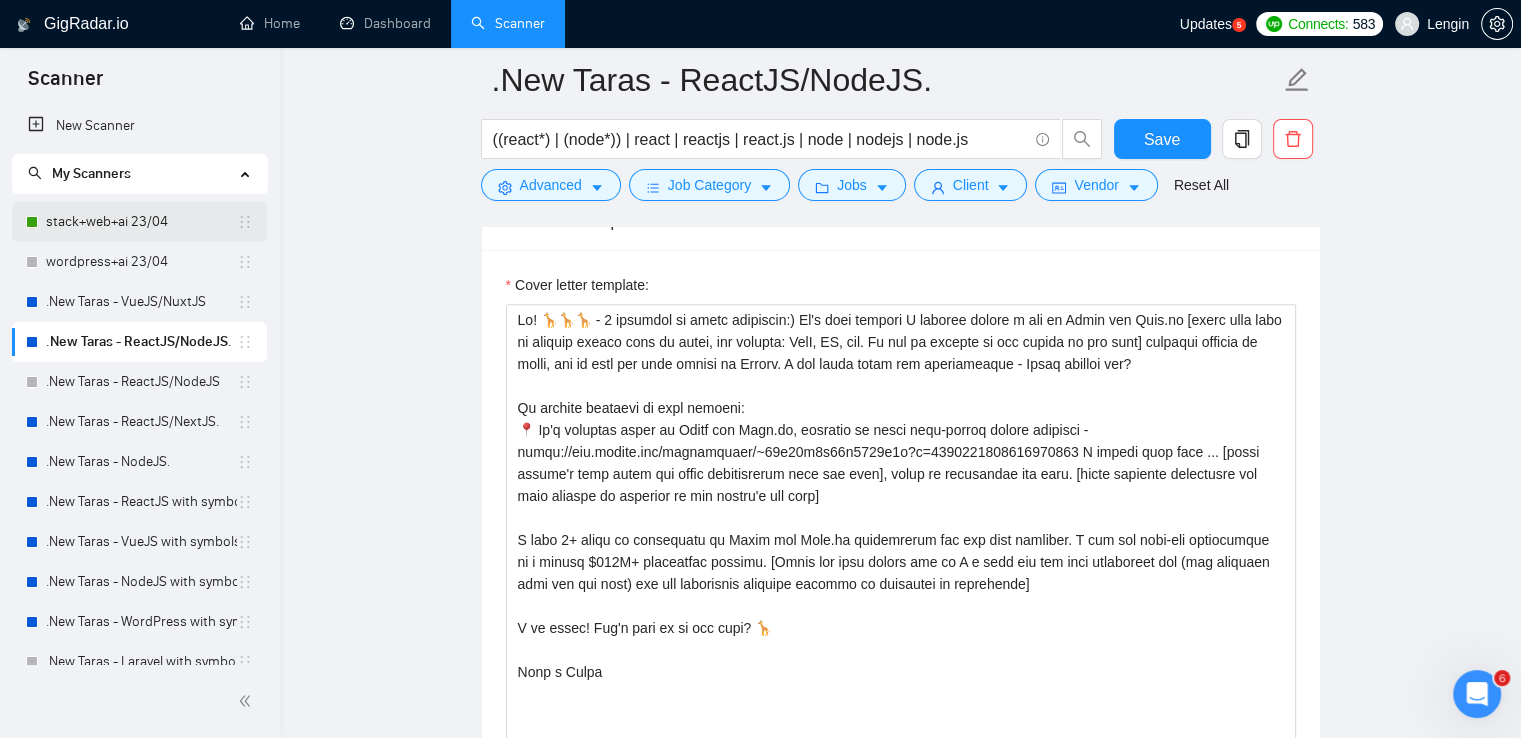 click on "stack+web+ai 23/04" at bounding box center (141, 222) 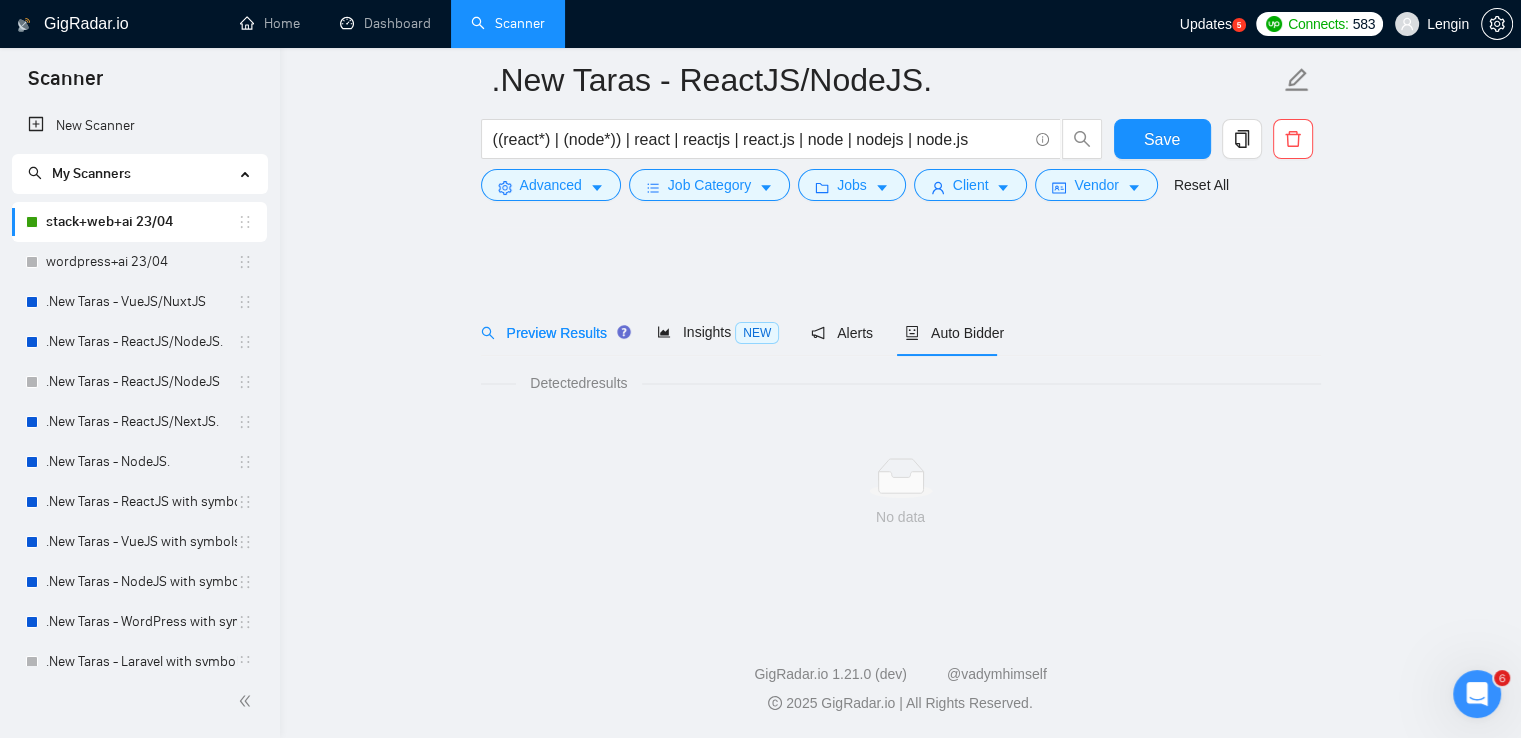 scroll, scrollTop: 0, scrollLeft: 0, axis: both 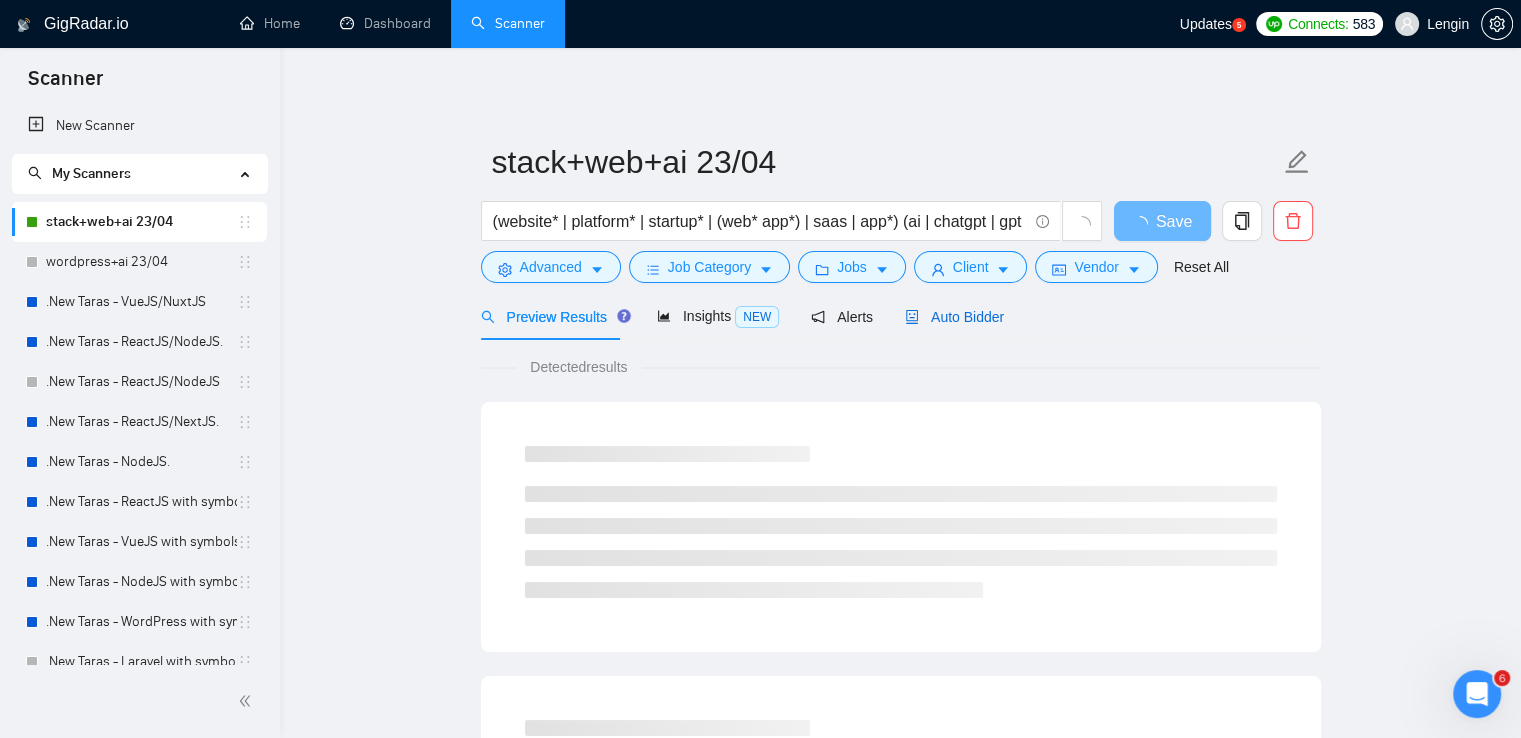 click on "Auto Bidder" at bounding box center [954, 317] 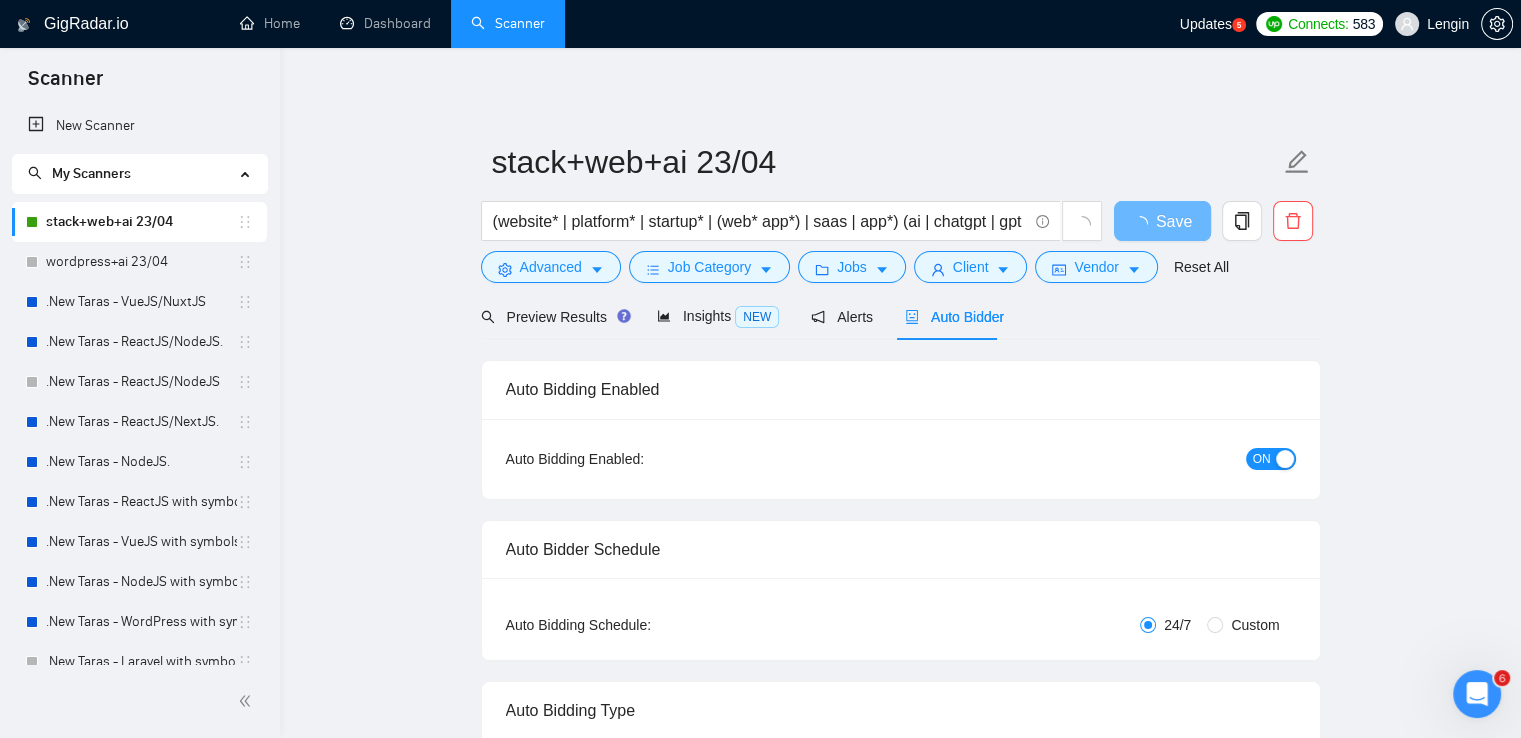 type 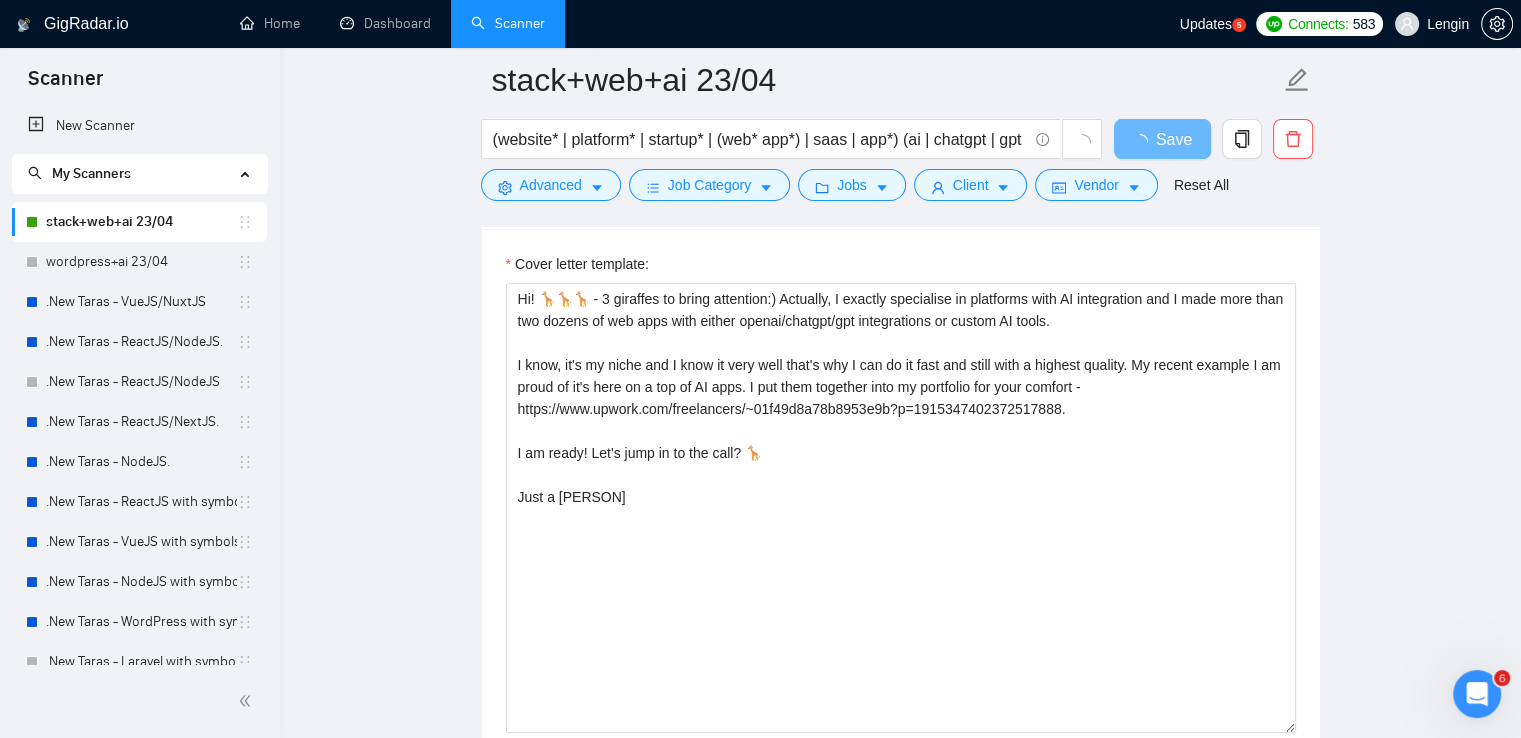 scroll, scrollTop: 1351, scrollLeft: 0, axis: vertical 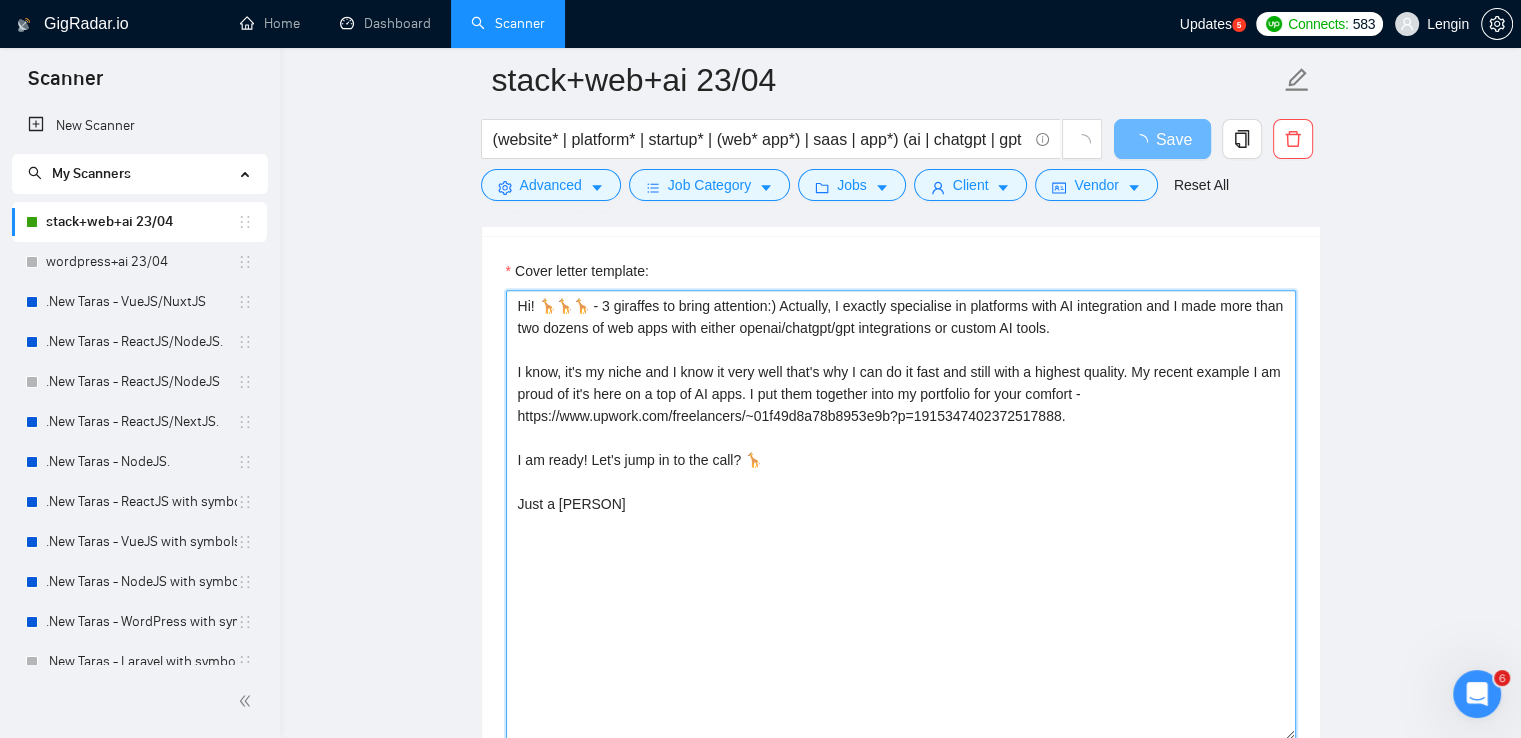 click on "Hi! 🦒🦒🦒 - 3 giraffes to bring attention:) Actually, I exactly specialise in platforms with AI integration and I made more than two dozens of web apps with either openai/chatgpt/gpt integrations or custom AI tools.
I know, it's my niche and I know it very well that's why I can do it fast and still with a highest quality. My recent example I am proud of it's here on a top of AI apps. I put them together into my portfolio for your comfort - https://www.upwork.com/freelancers/~01f49d8a78b8953e9b?p=1915347402372517888.
I am ready! Let's jump in to the call? 🦒
Just a [PERSON]" at bounding box center [901, 515] 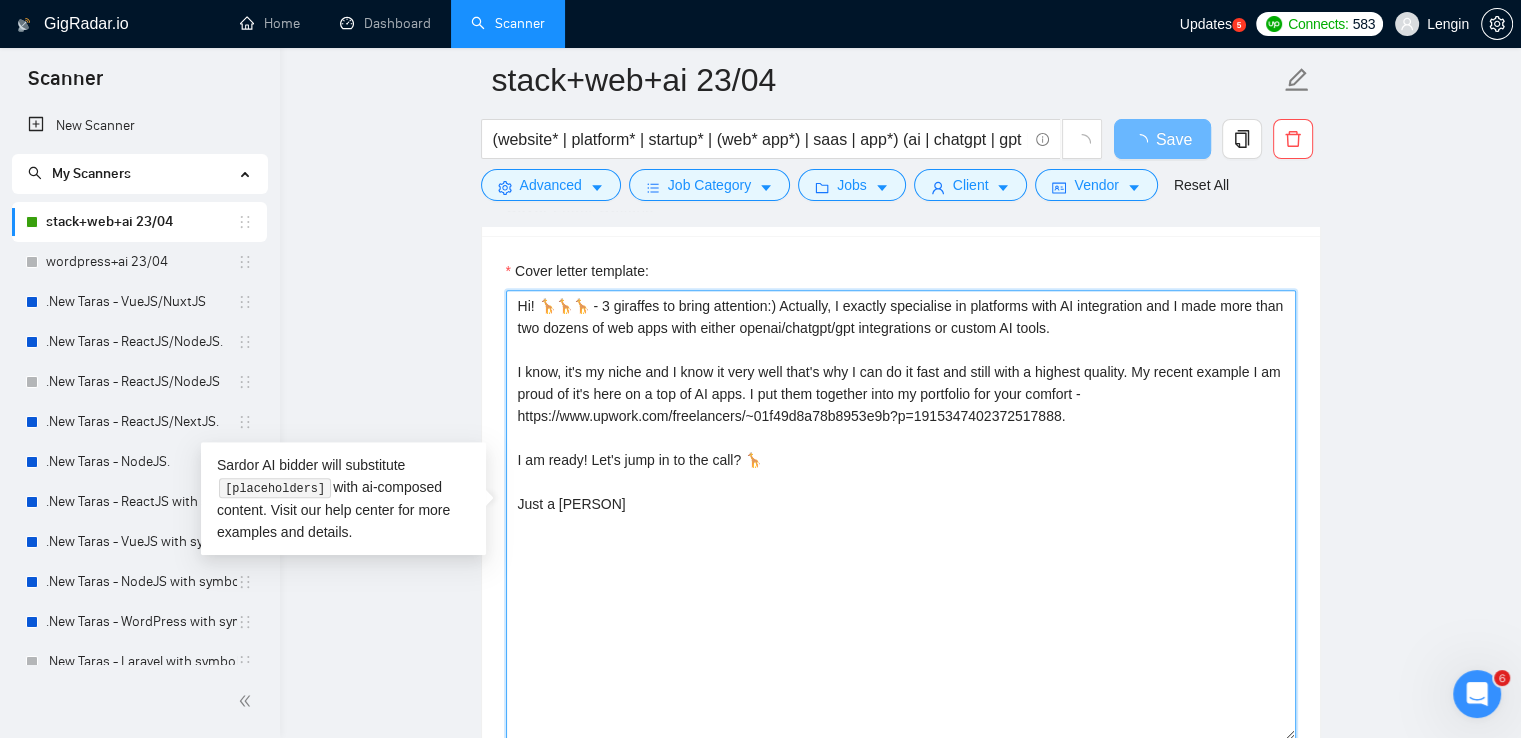type on "Hi! 🦒🦒🦒 - 3 giraffes to bring attention:) Actually, I exactly specialise in platforms with AI integration and I made more than two dozens of web apps with either openai/chatgpt/gpt integrations or custom AI tools.
I know, it's my niche and I know it very well that's why I can do it fast and still with a highest quality. My recent example I am proud of it's here on a top of AI apps. I put them together into my portfolio for your comfort - https://www.upwork.com/freelancers/~01f49d8a78b8953e9b?p=1915347402372517888
I am ready! Let's jump in to the call? 🦒
Just a [LAST]" 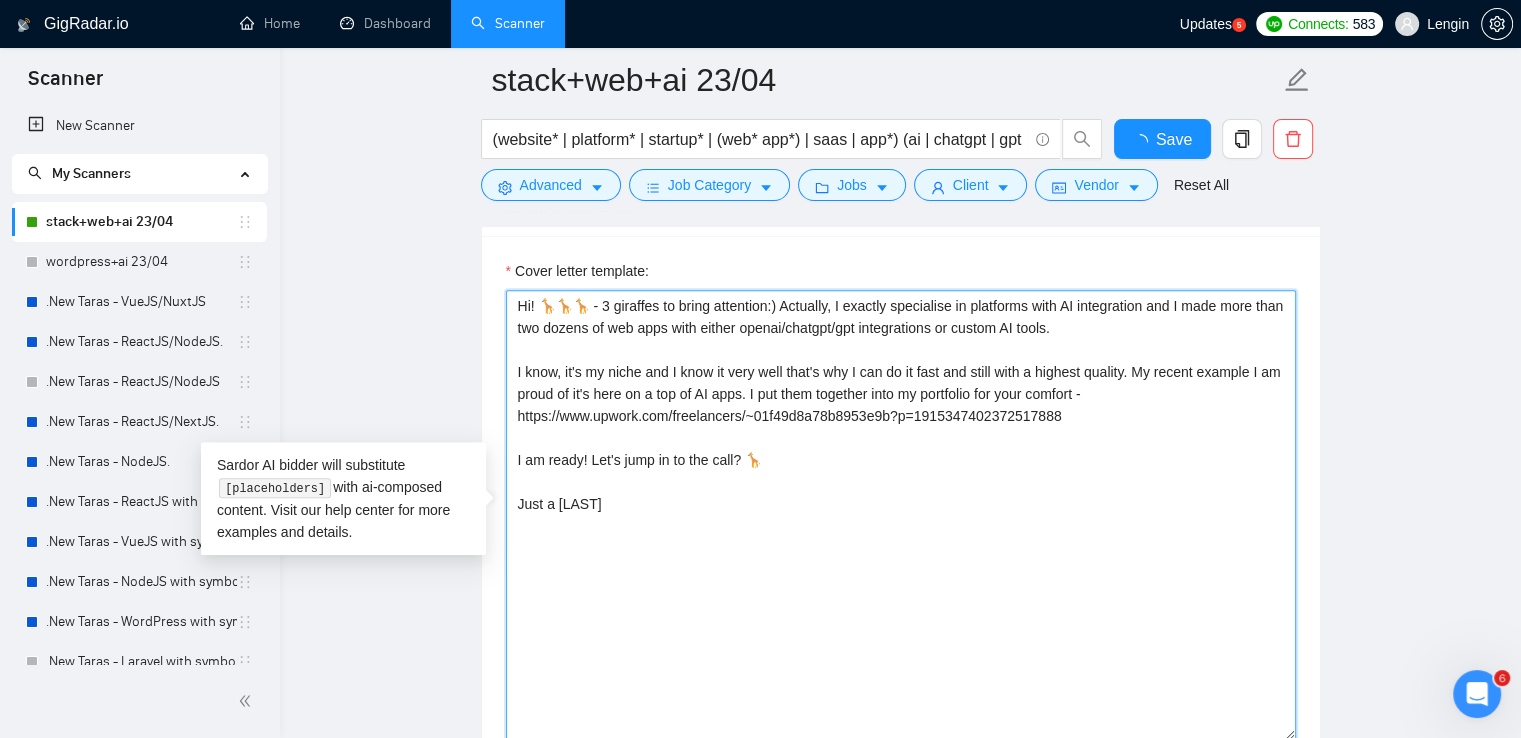type 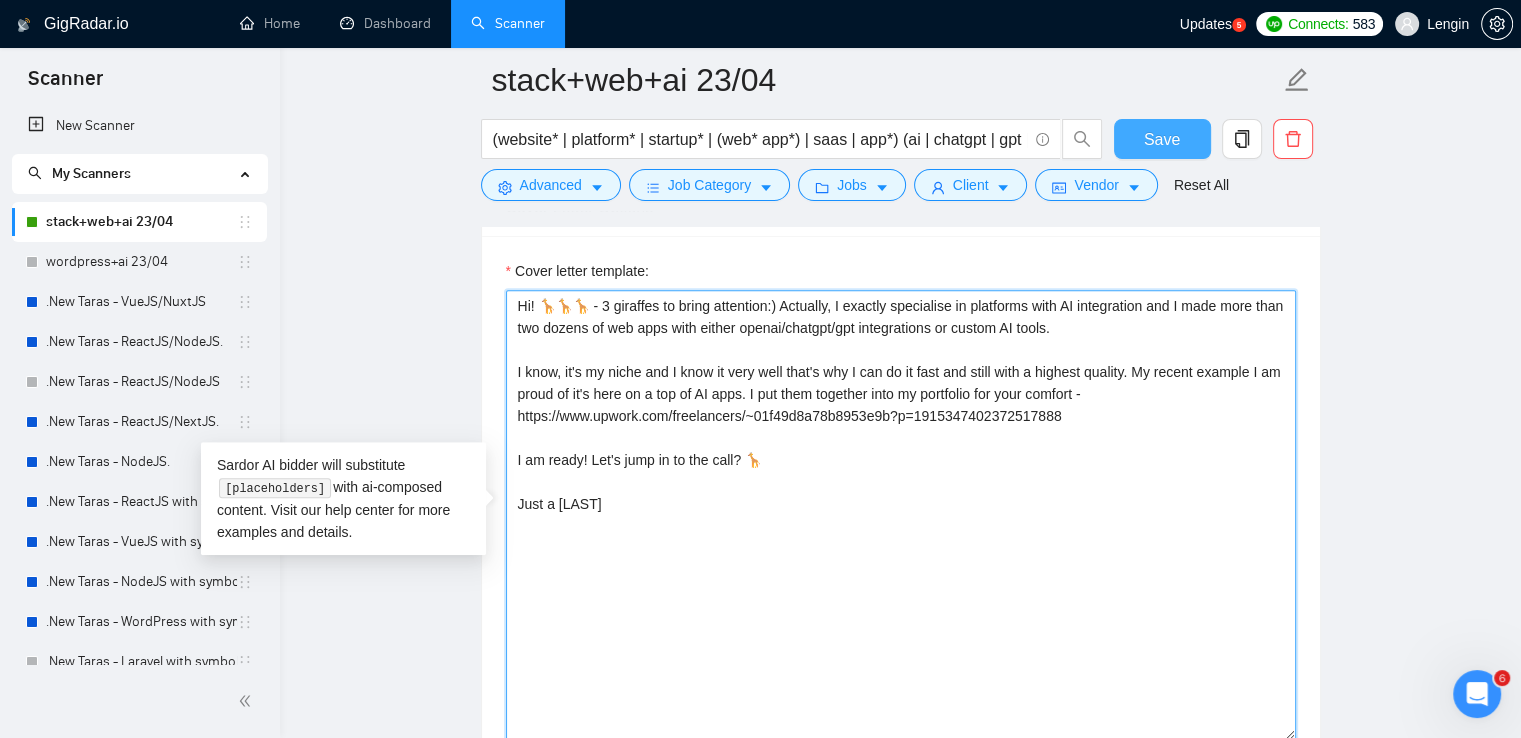 type on "Hi! 🦒🦒🦒 - 3 giraffes to bring attention:) Actually, I exactly specialise in platforms with AI integration and I made more than two dozens of web apps with either openai/chatgpt/gpt integrations or custom AI tools.
I know, it's my niche and I know it very well that's why I can do it fast and still with a highest quality. My recent example I am proud of it's here on a top of AI apps. I put them together into my portfolio for your comfort - https://www.upwork.com/freelancers/~01f49d8a78b8953e9b?p=1915347402372517888
I am ready! Let's jump in to the call? 🦒
Just a [LAST]" 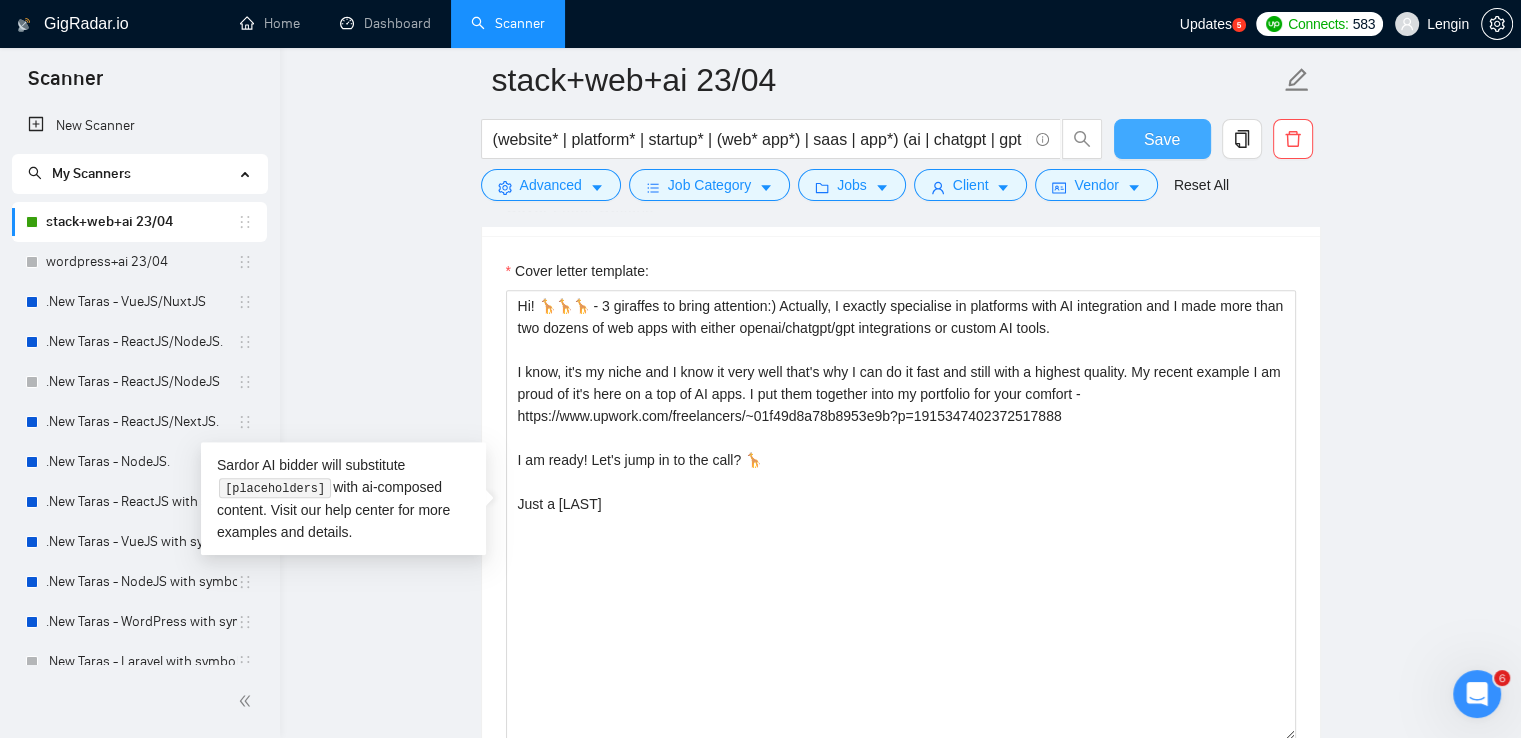 click on "Save" at bounding box center (1162, 139) 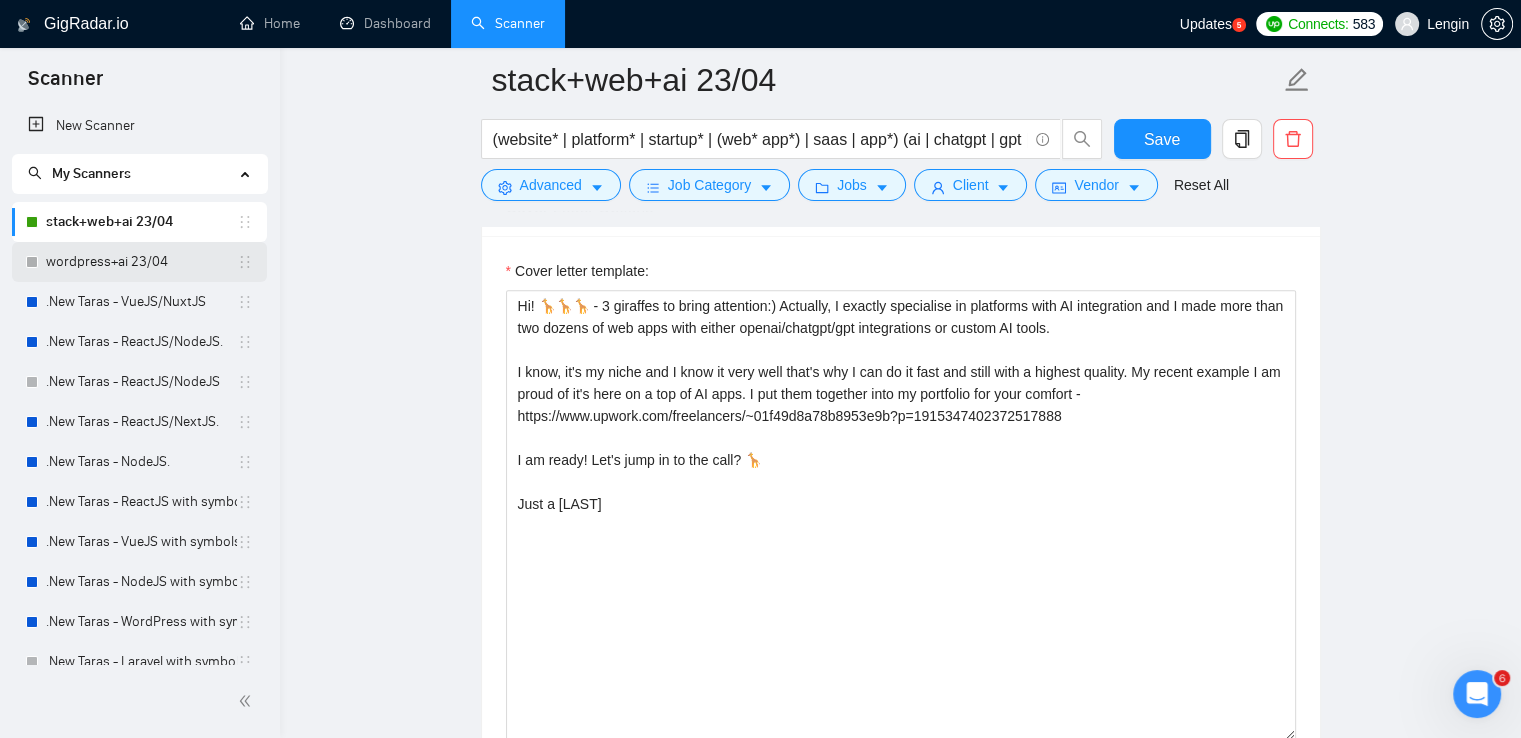 click on "wordpress+ai 23/04" at bounding box center [141, 262] 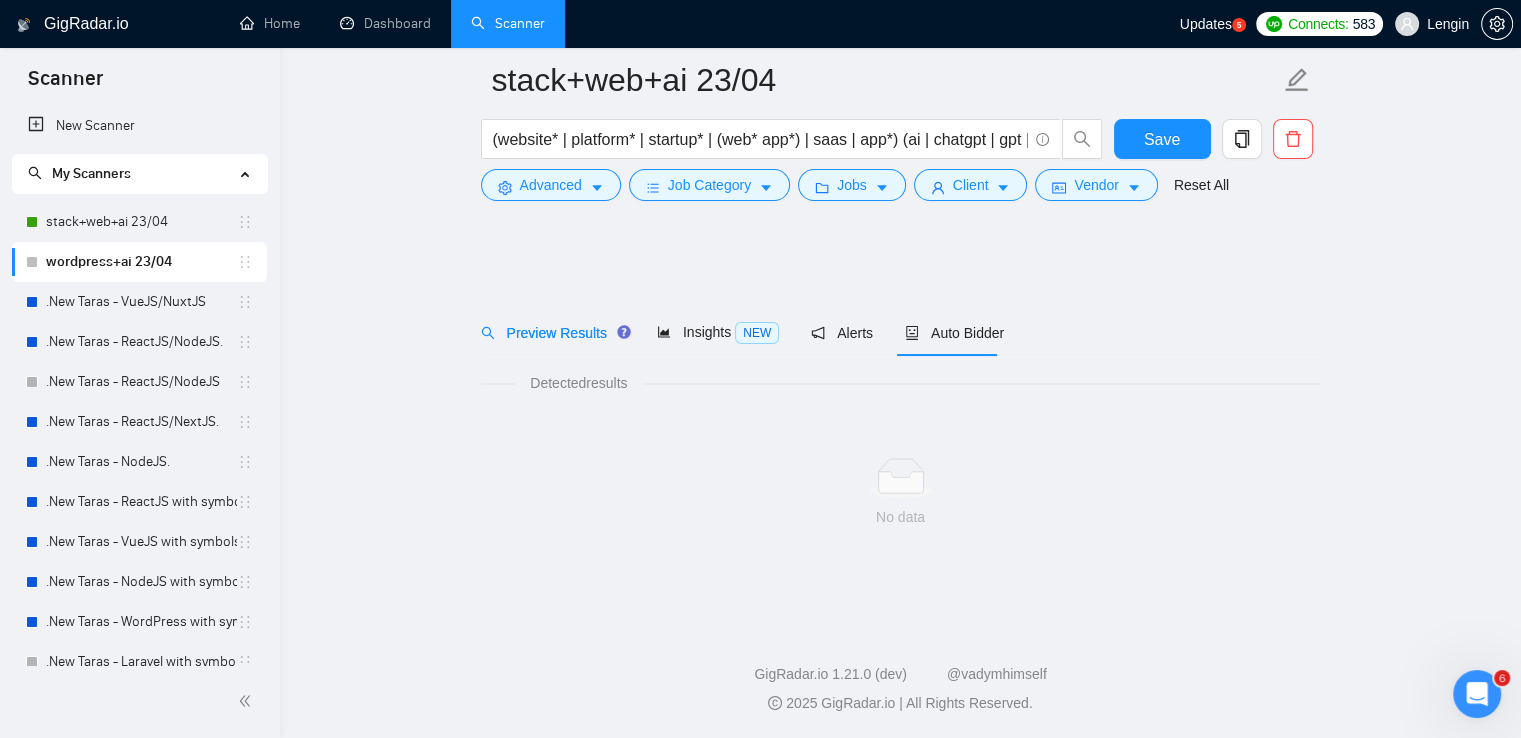 scroll, scrollTop: 0, scrollLeft: 0, axis: both 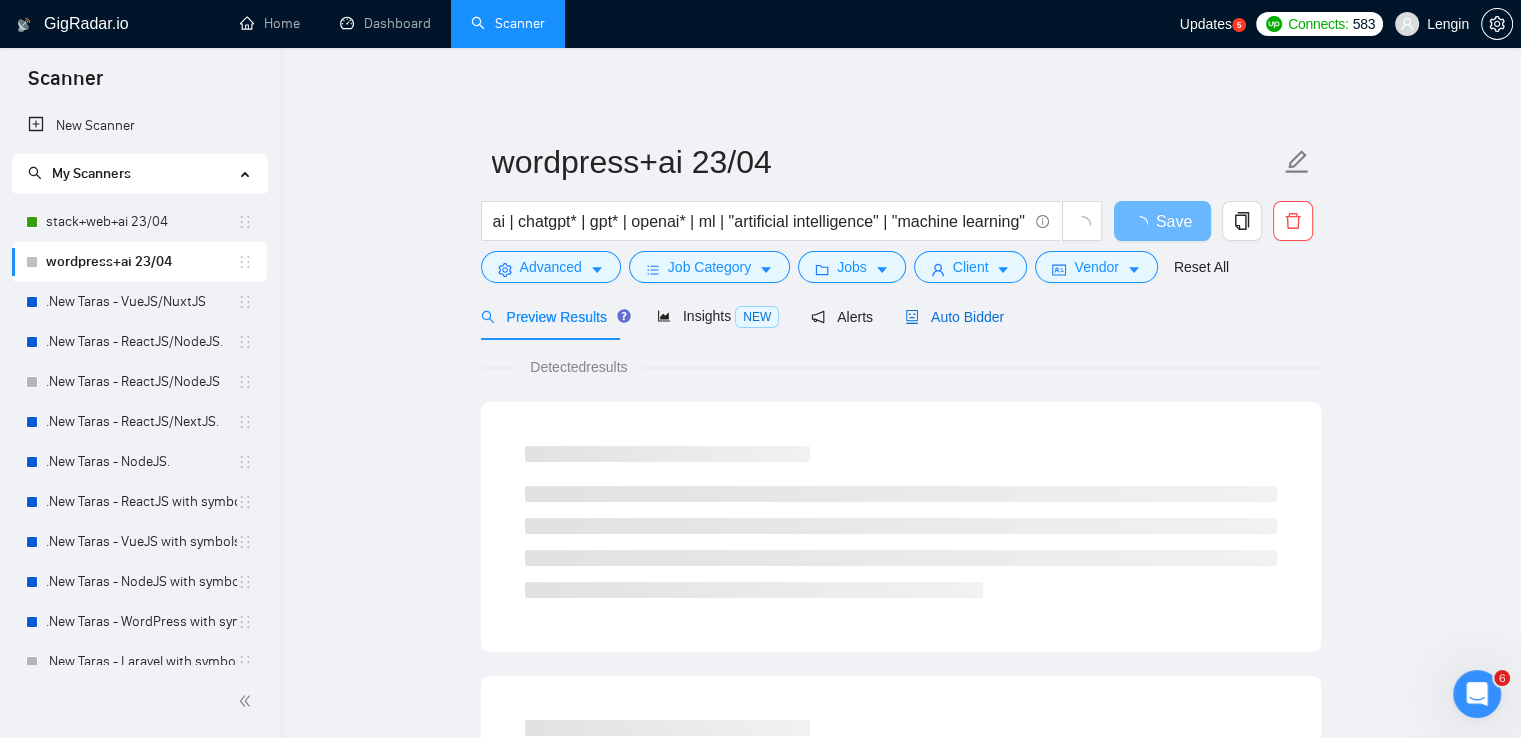 click on "Auto Bidder" at bounding box center [954, 317] 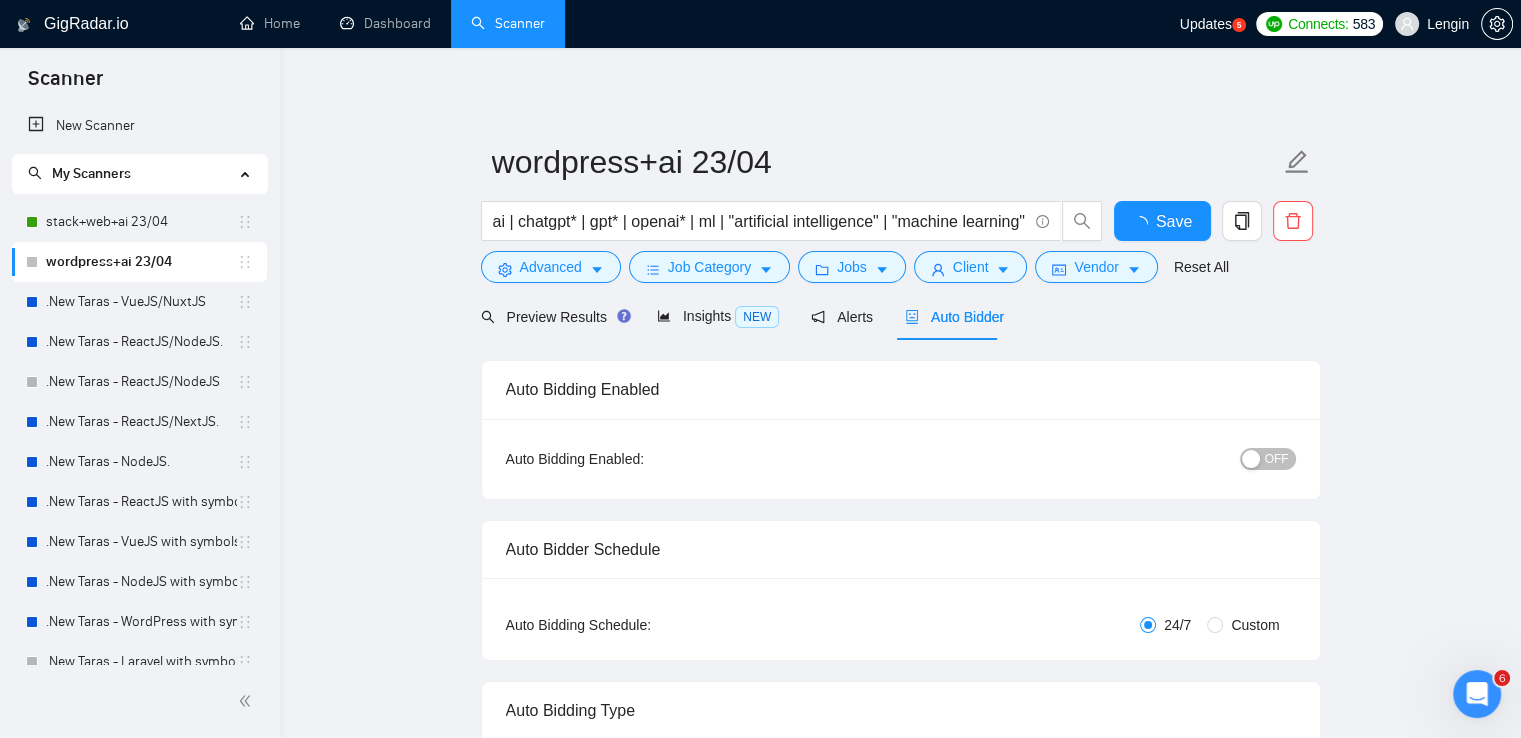 scroll, scrollTop: 0, scrollLeft: 0, axis: both 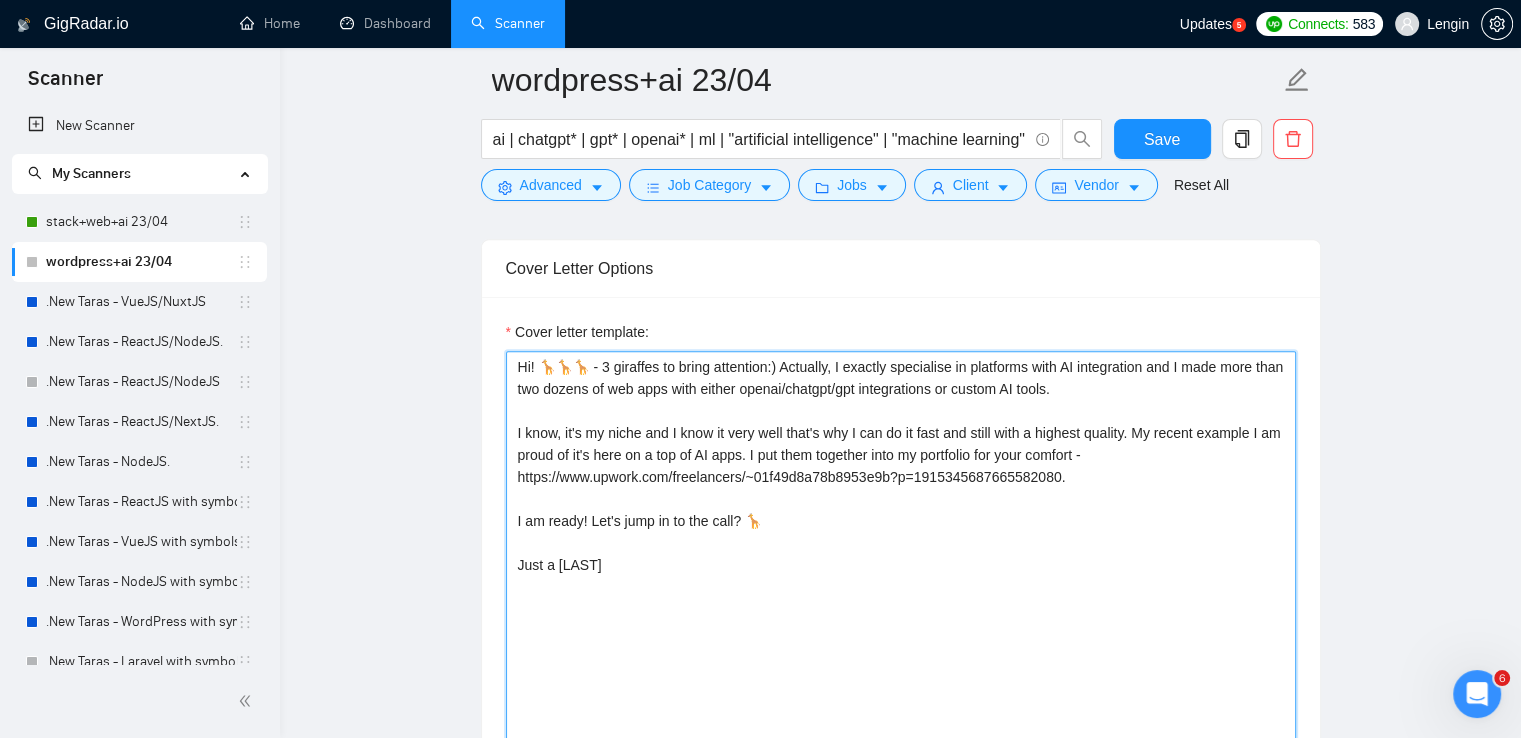 click on "Hi! 🦒🦒🦒 - 3 giraffes to bring attention:) Actually, I exactly specialise in platforms with AI integration and I made more than two dozens of web apps with either openai/chatgpt/gpt integrations or custom AI tools.
I know, it's my niche and I know it very well that's why I can do it fast and still with a highest quality. My recent example I am proud of it's here on a top of AI apps. I put them together into my portfolio for your comfort - https://www.upwork.com/freelancers/~01f49d8a78b8953e9b?p=1915345687665582080.
I am ready! Let's jump in to the call? 🦒
Just a [LAST]" at bounding box center [901, 576] 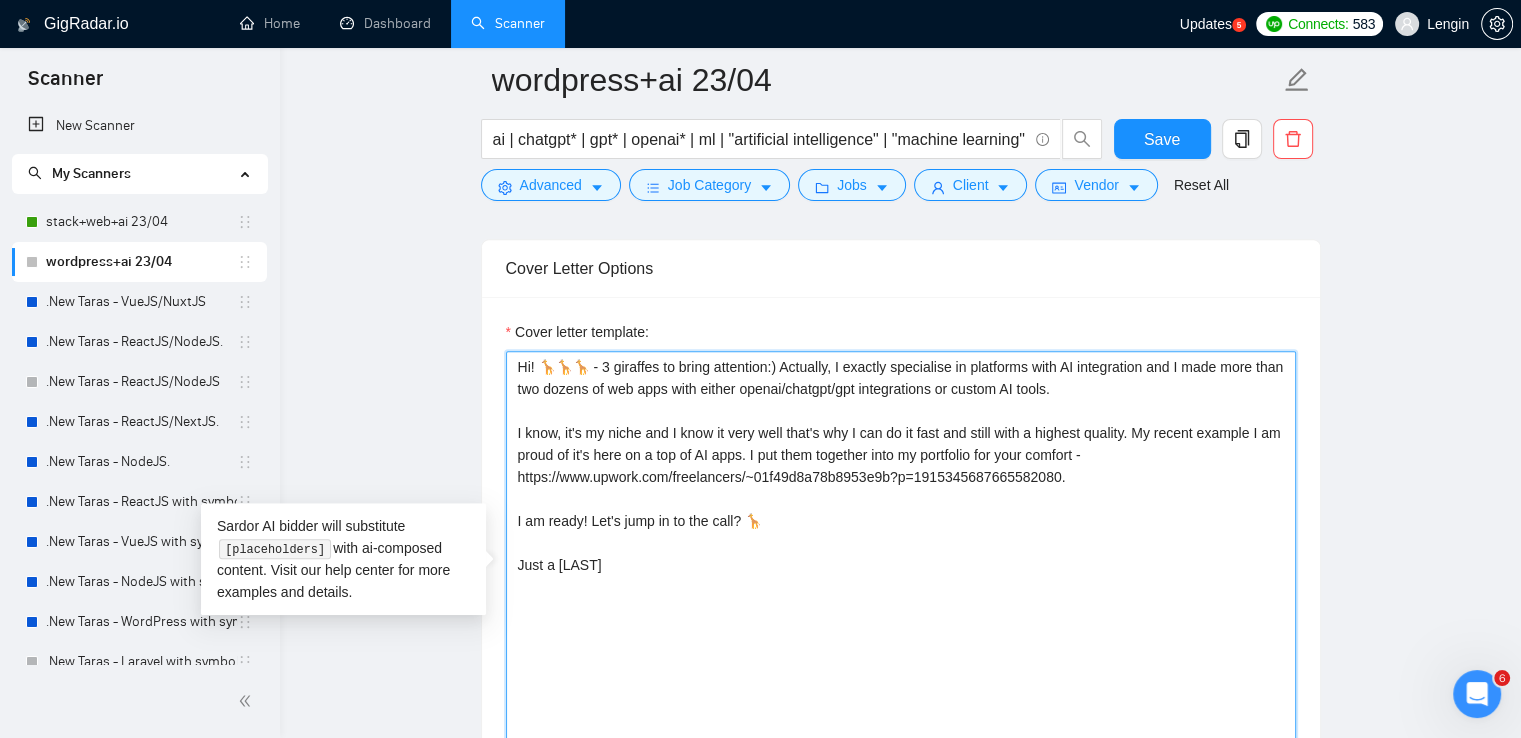 click on "Hi! 🦒🦒🦒 - 3 giraffes to bring attention:) Actually, I exactly specialise in platforms with AI integration and I made more than two dozens of web apps with either openai/chatgpt/gpt integrations or custom AI tools.
I know, it's my niche and I know it very well that's why I can do it fast and still with a highest quality. My recent example I am proud of it's here on a top of AI apps. I put them together into my portfolio for your comfort - https://www.upwork.com/freelancers/~01f49d8a78b8953e9b?p=1915345687665582080.
I am ready! Let's jump in to the call? 🦒
Just a [LAST]" at bounding box center [901, 576] 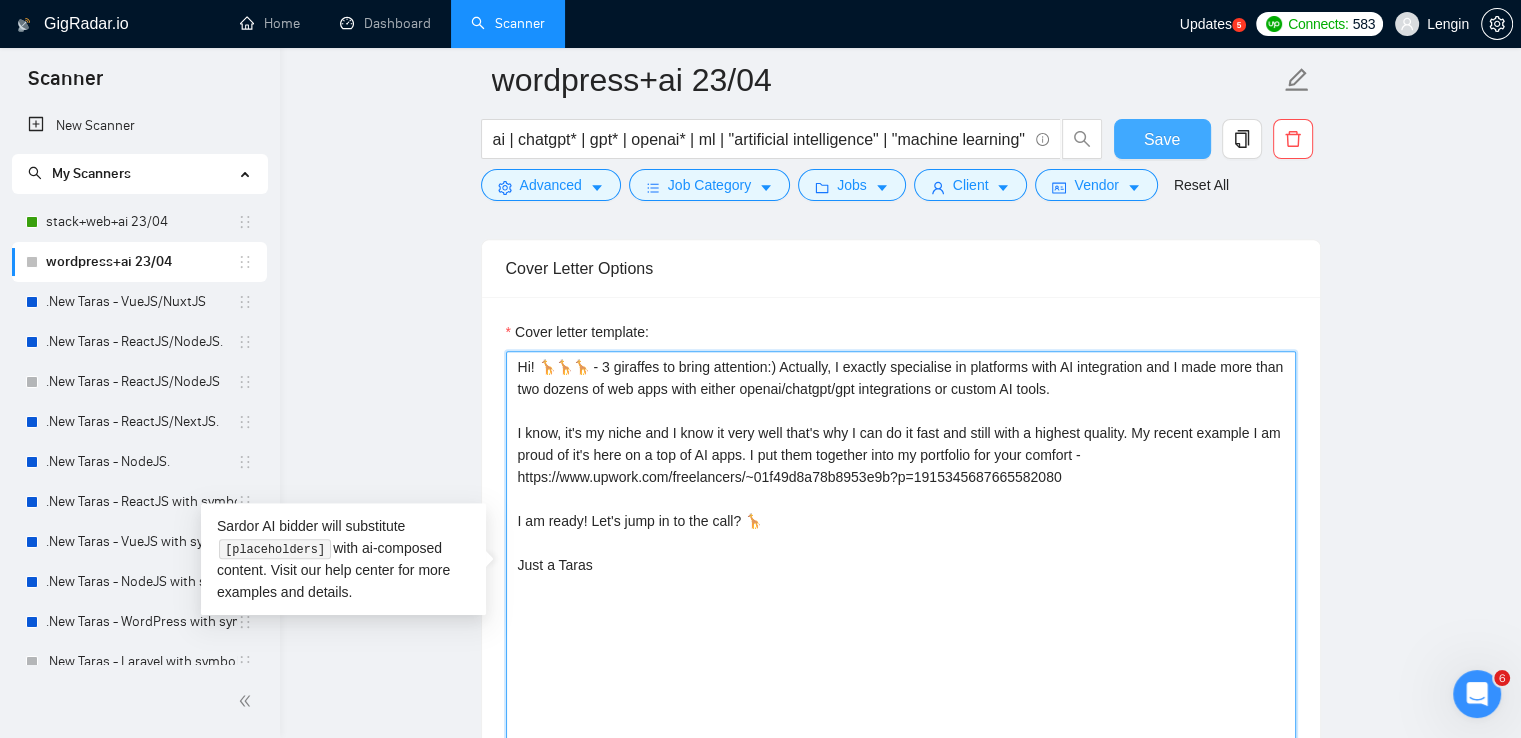 type on "Hi! 🦒🦒🦒 - 3 giraffes to bring attention:) Actually, I exactly specialise in platforms with AI integration and I made more than two dozens of web apps with either openai/chatgpt/gpt integrations or custom AI tools.
I know, it's my niche and I know it very well that's why I can do it fast and still with a highest quality. My recent example I am proud of it's here on a top of AI apps. I put them together into my portfolio for your comfort - https://www.upwork.com/freelancers/~01f49d8a78b8953e9b?p=1915345687665582080
I am ready! Let's jump in to the call? 🦒
Just a Taras" 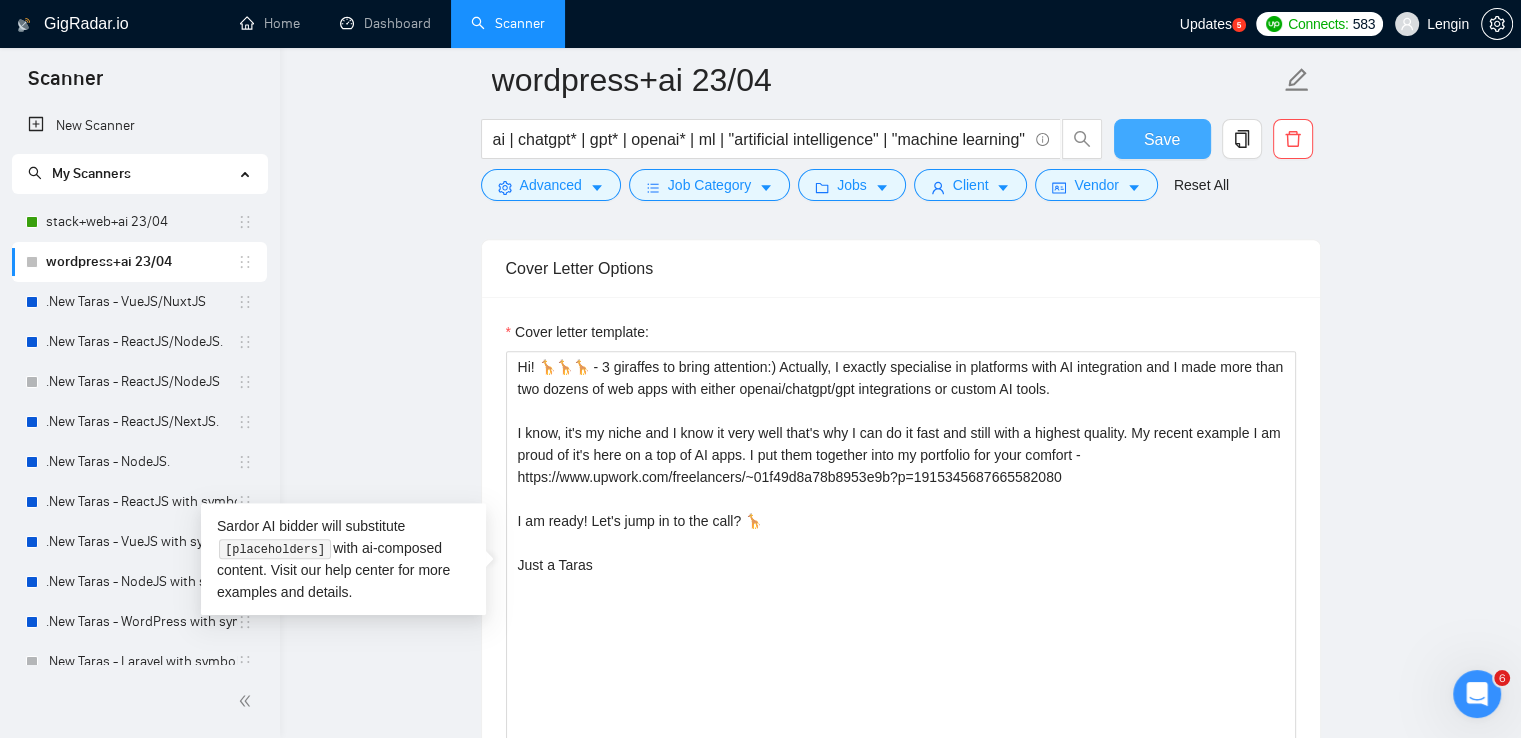 click on "Save" at bounding box center (1162, 139) 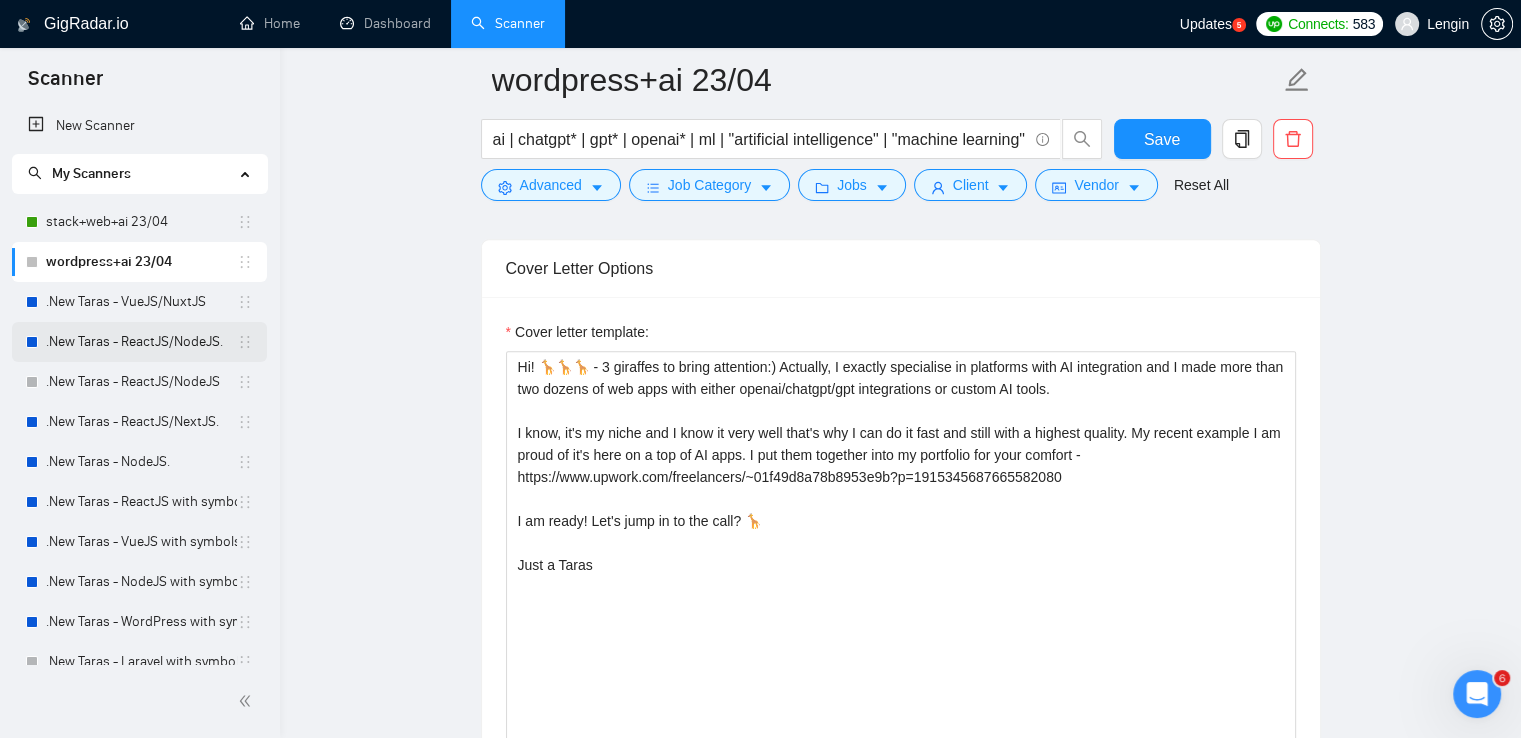 click on ".New Taras - ReactJS/NodeJS." at bounding box center [141, 342] 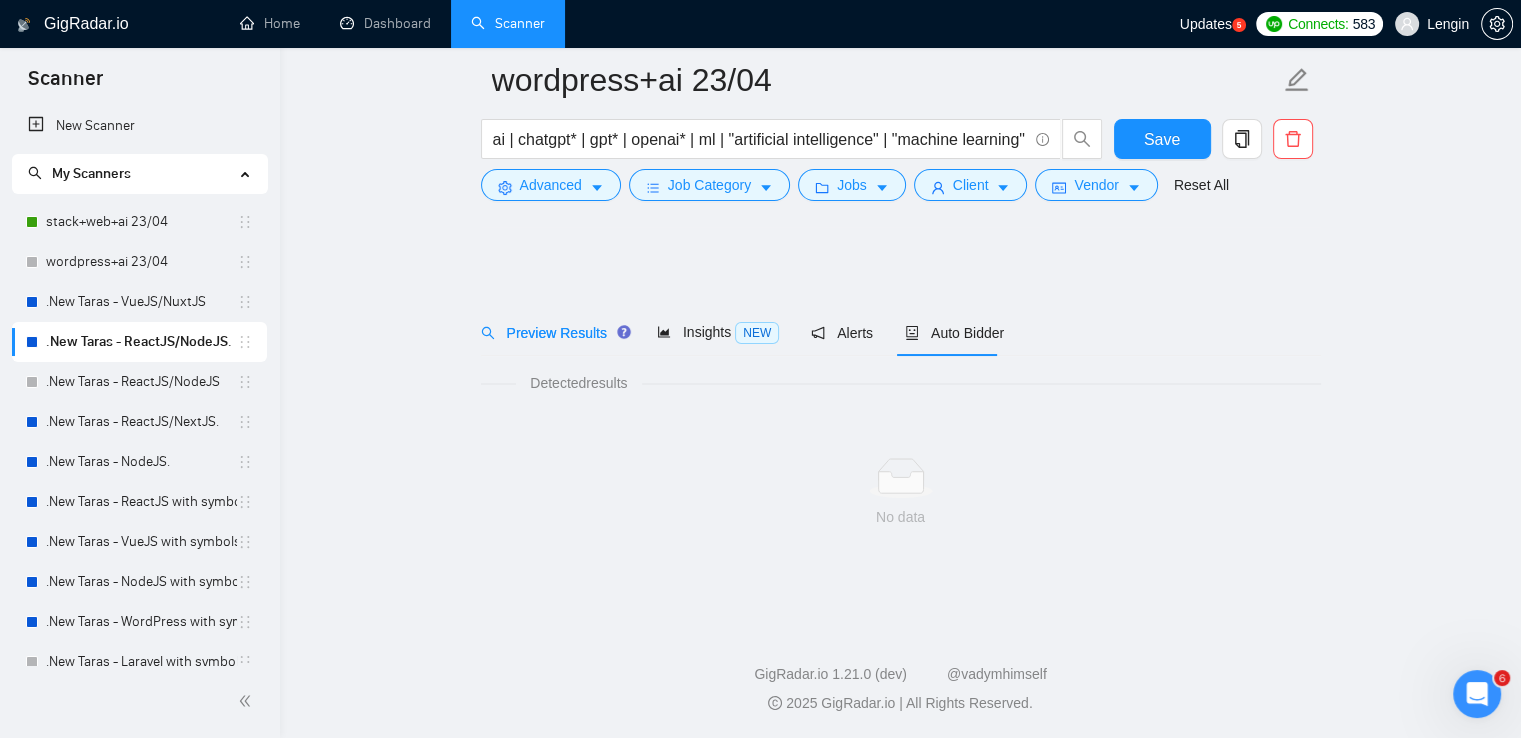 scroll, scrollTop: 0, scrollLeft: 0, axis: both 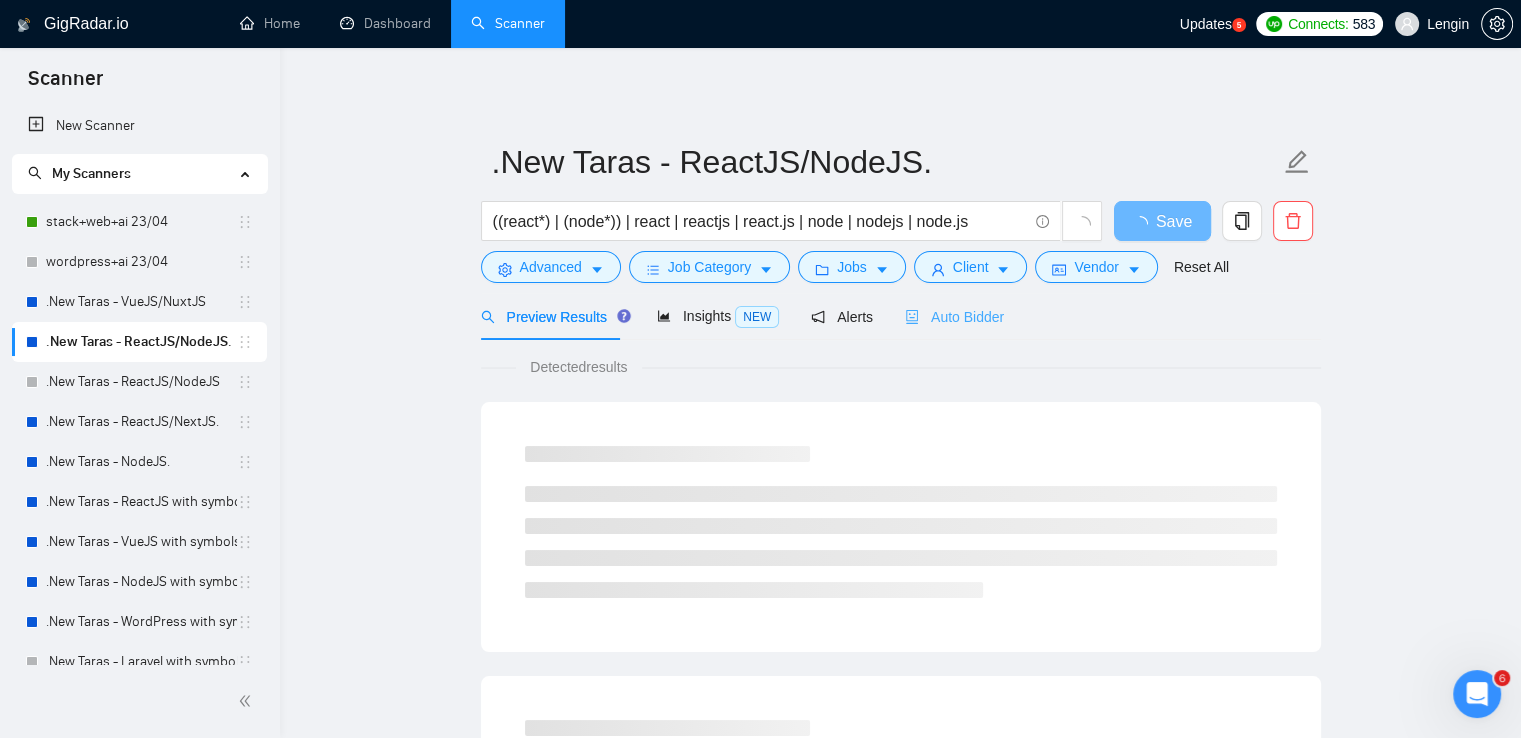 click on "Auto Bidder" at bounding box center (954, 316) 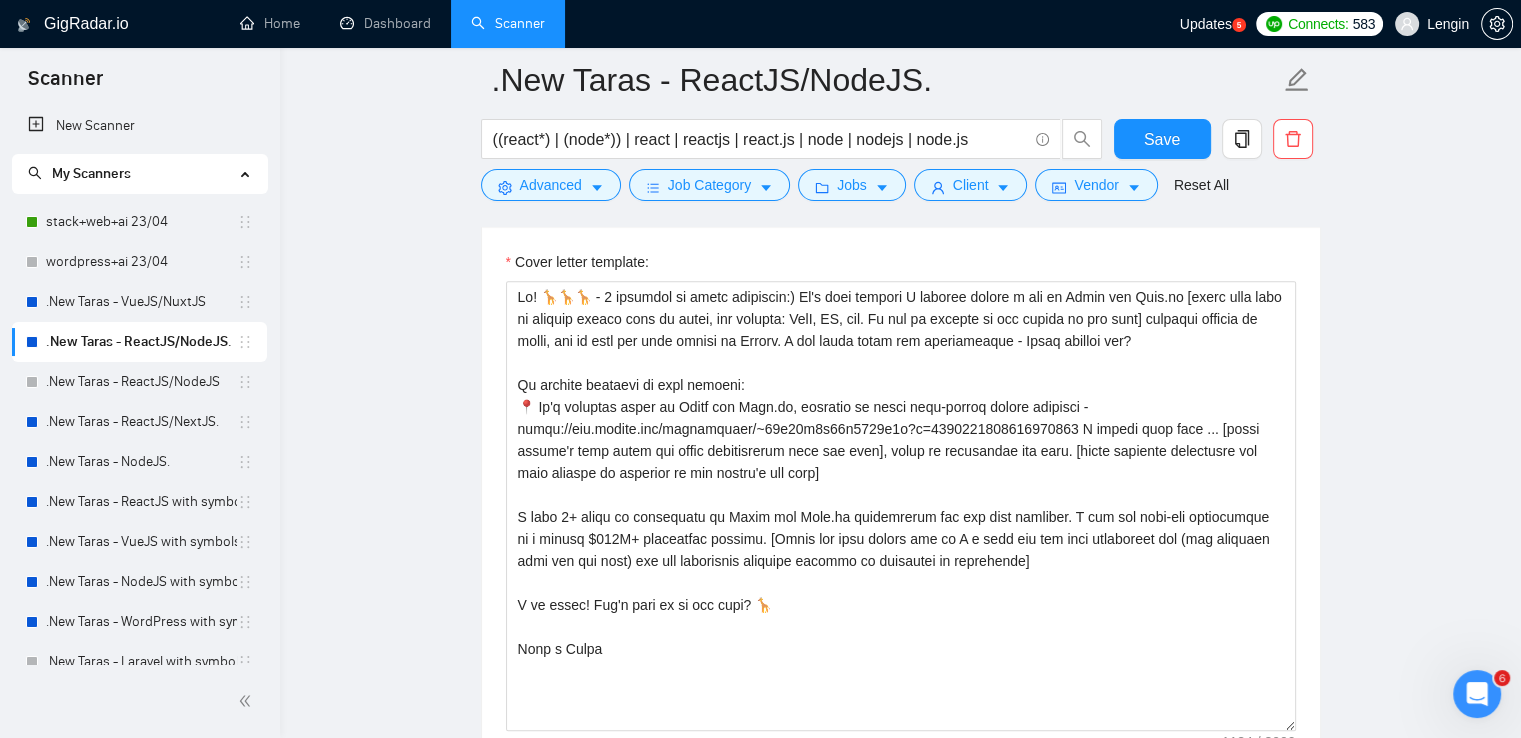 scroll, scrollTop: 1695, scrollLeft: 0, axis: vertical 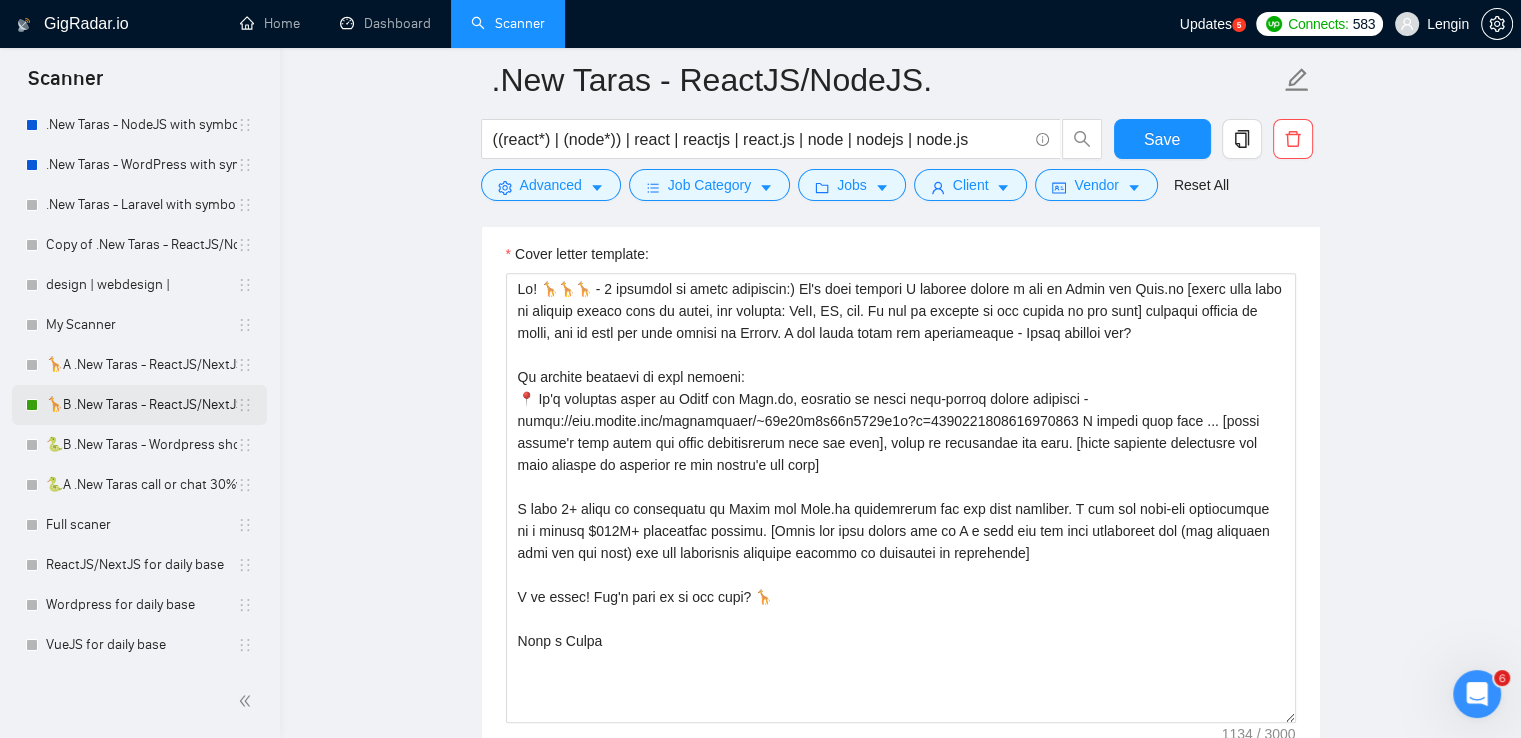 click on "🦒B .New Taras - ReactJS/NextJS rel exp 23/04" at bounding box center (141, 405) 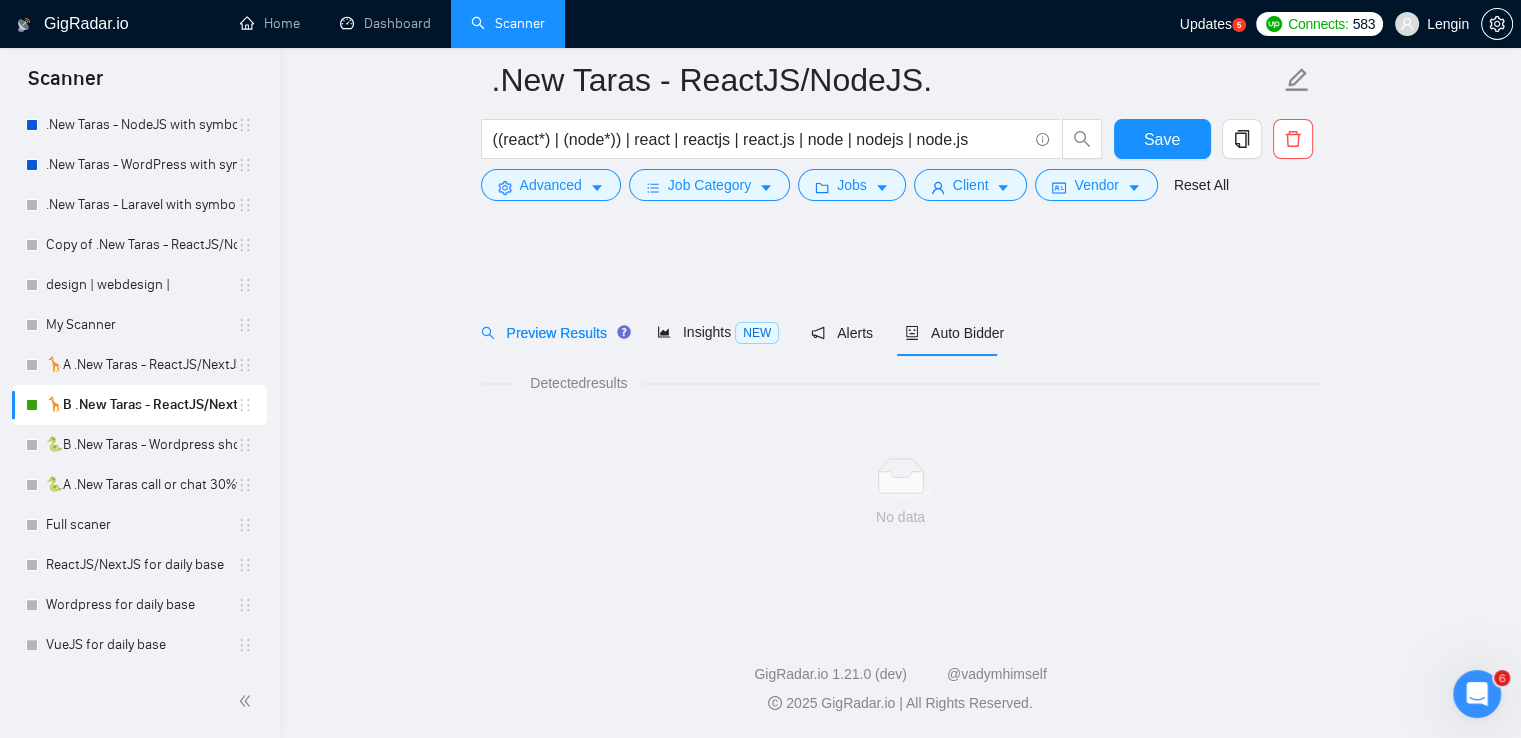 scroll, scrollTop: 0, scrollLeft: 0, axis: both 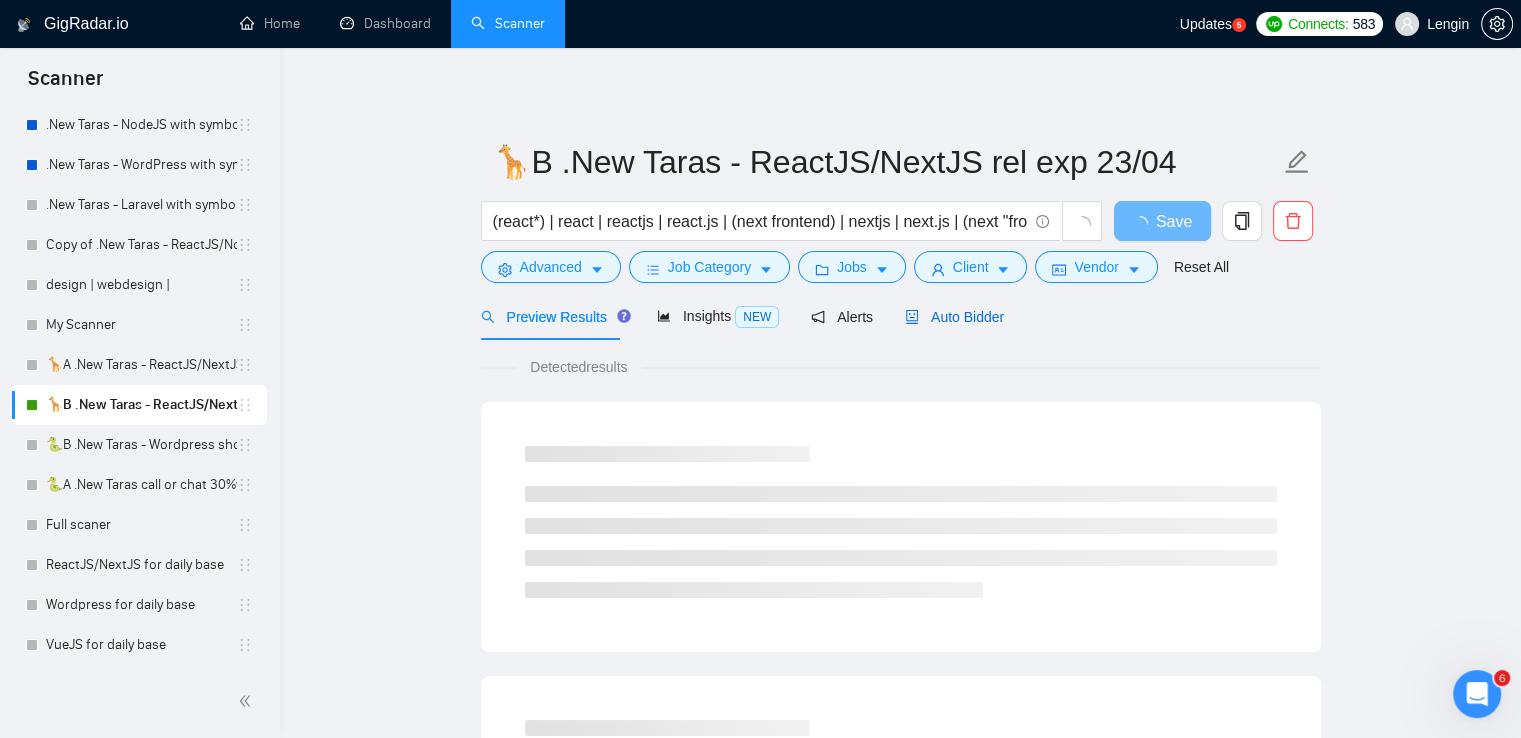 click on "Auto Bidder" at bounding box center [954, 317] 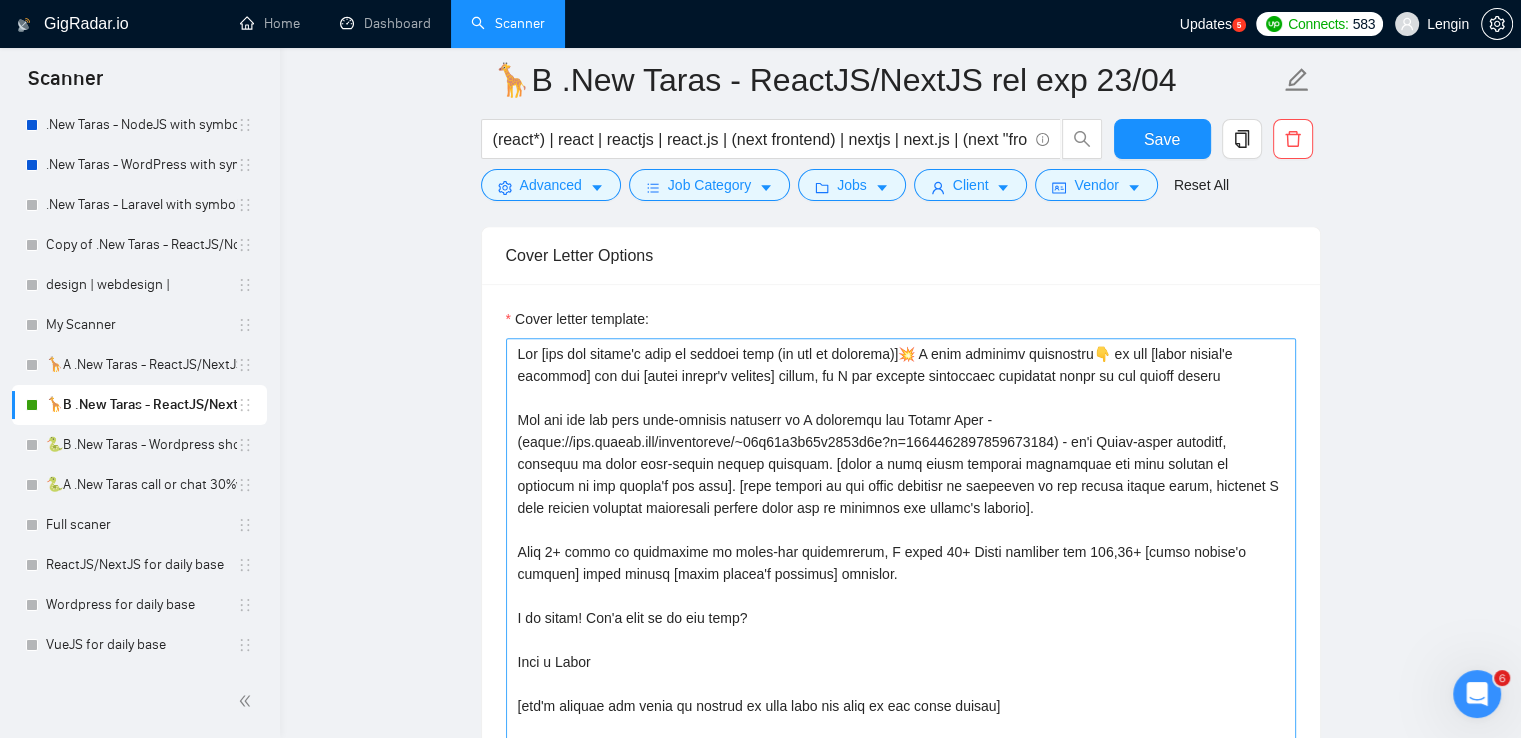 scroll, scrollTop: 1556, scrollLeft: 0, axis: vertical 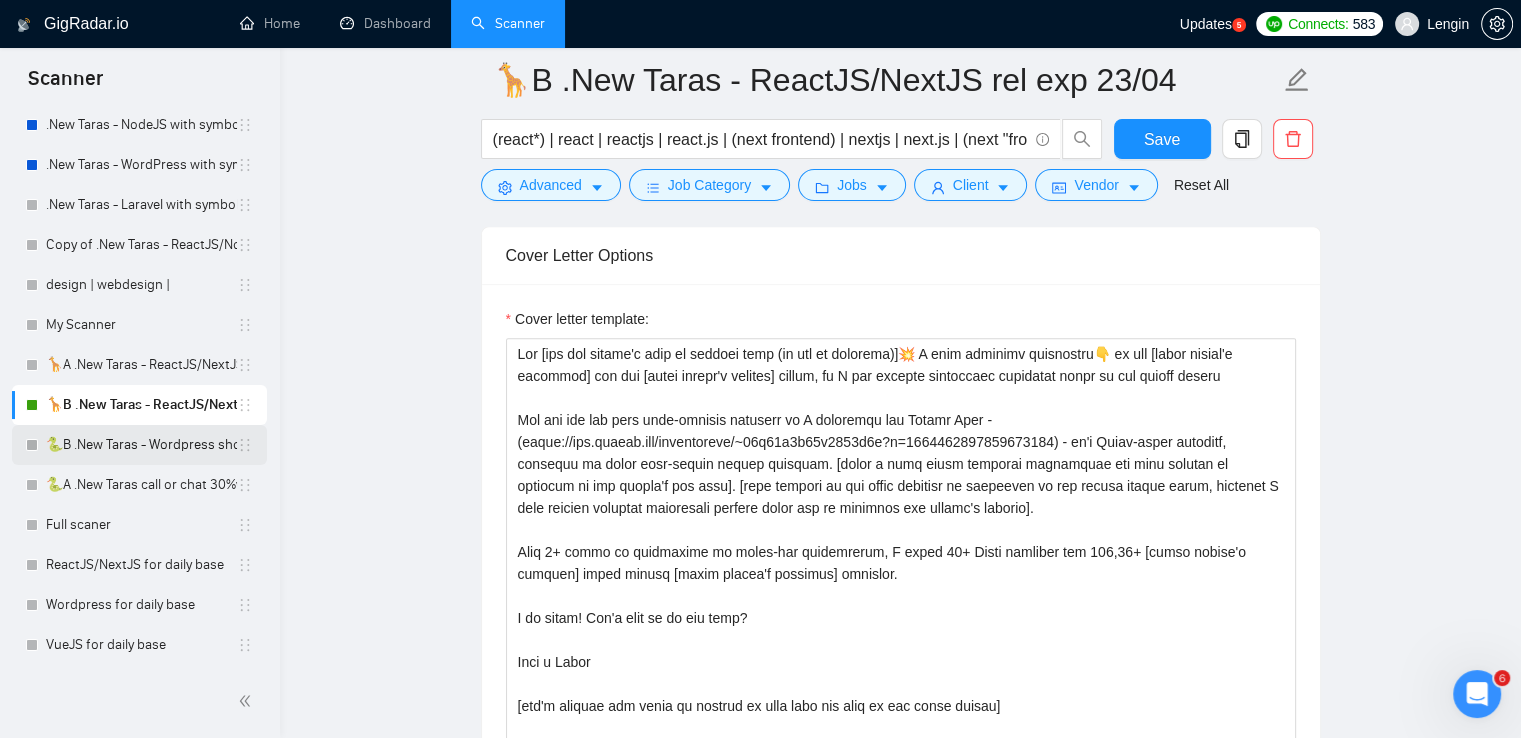 click on "🐍B .New Taras - Wordpress short 23/04" at bounding box center [141, 445] 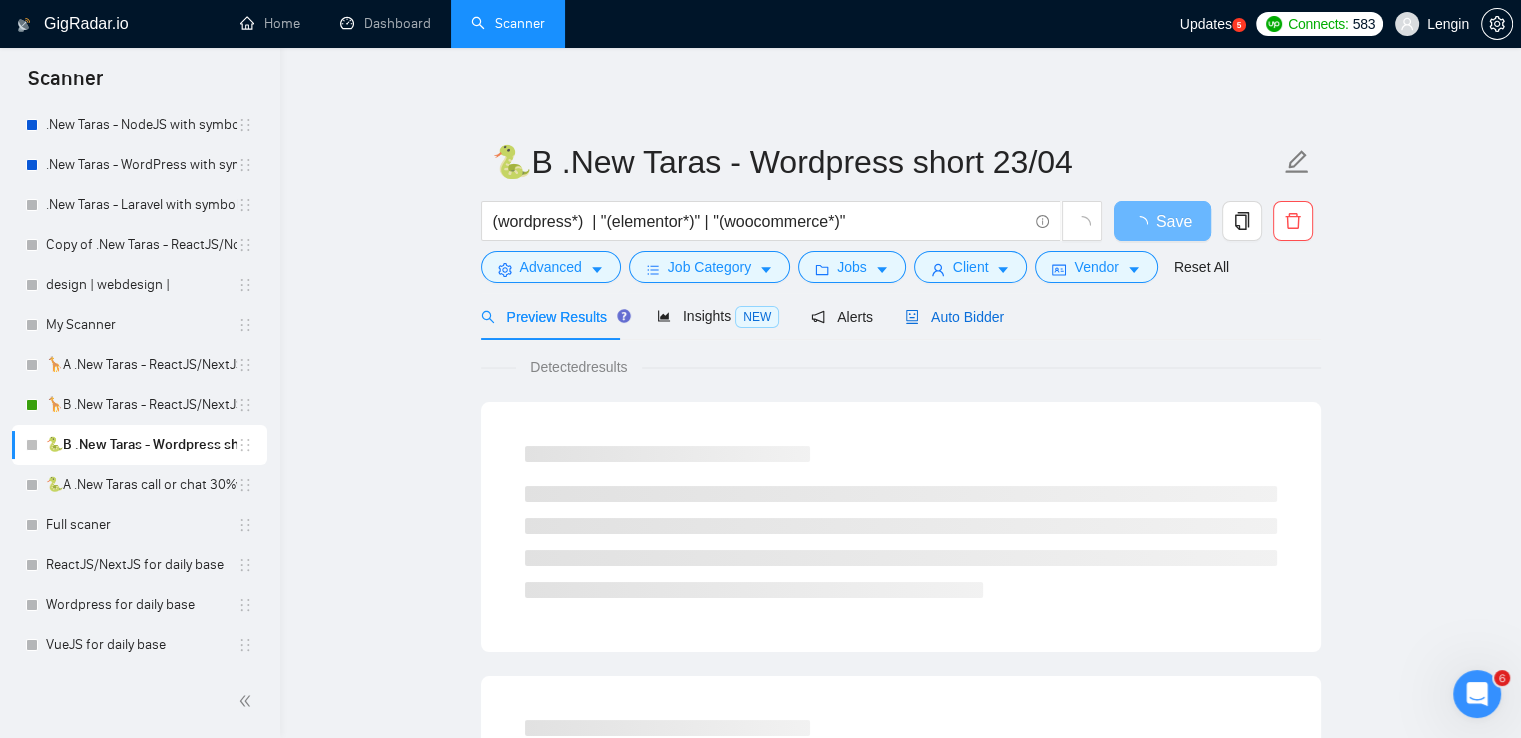 click on "Auto Bidder" at bounding box center [954, 317] 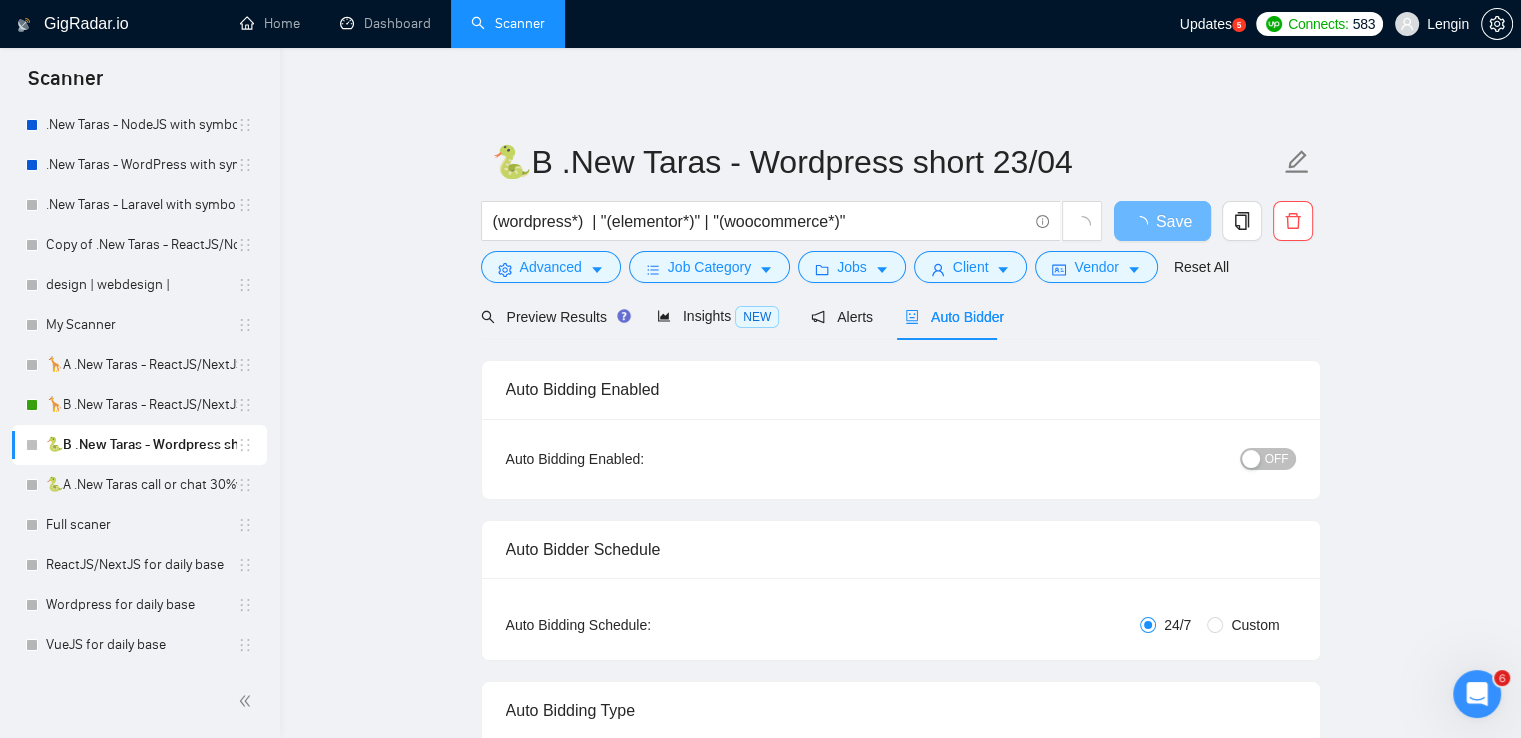 type 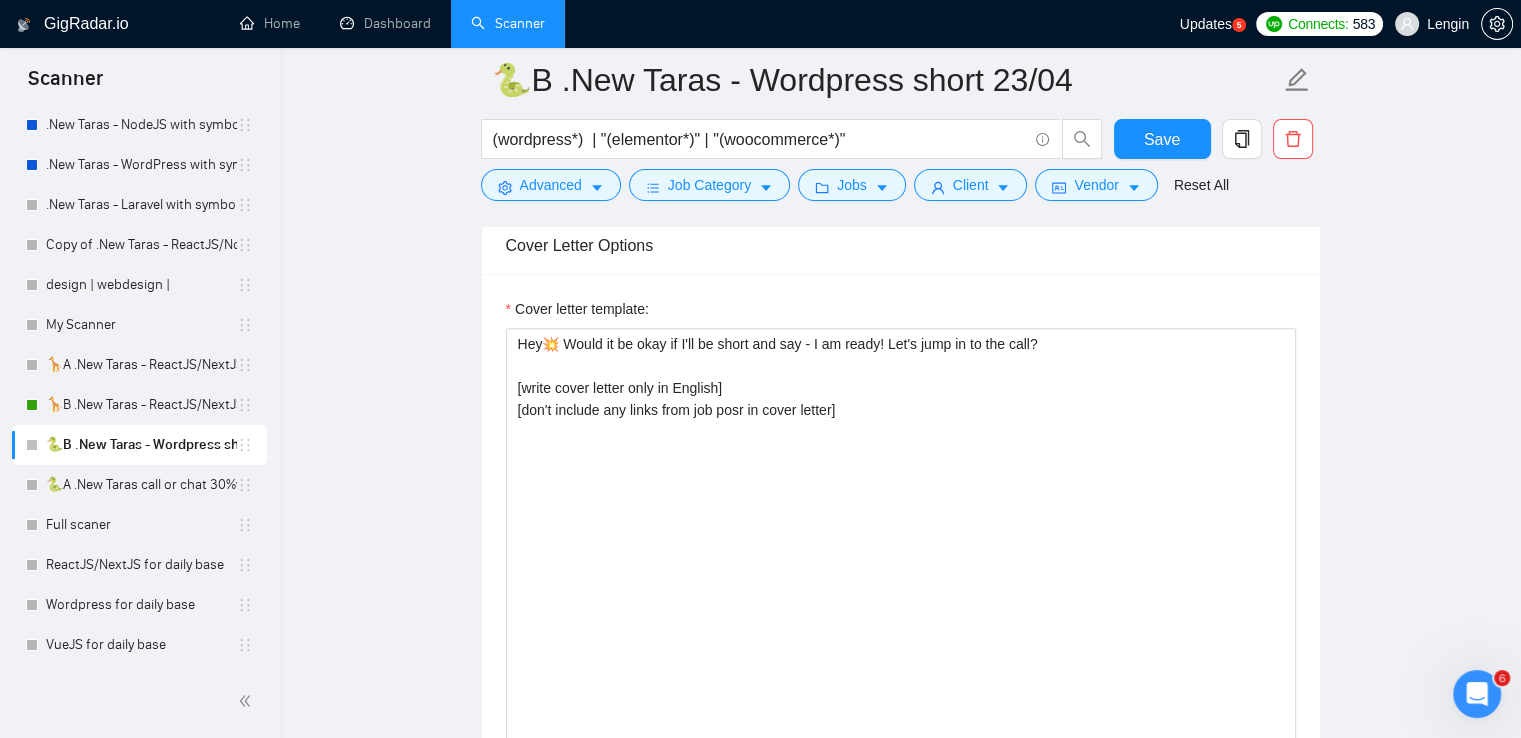 scroll, scrollTop: 1567, scrollLeft: 0, axis: vertical 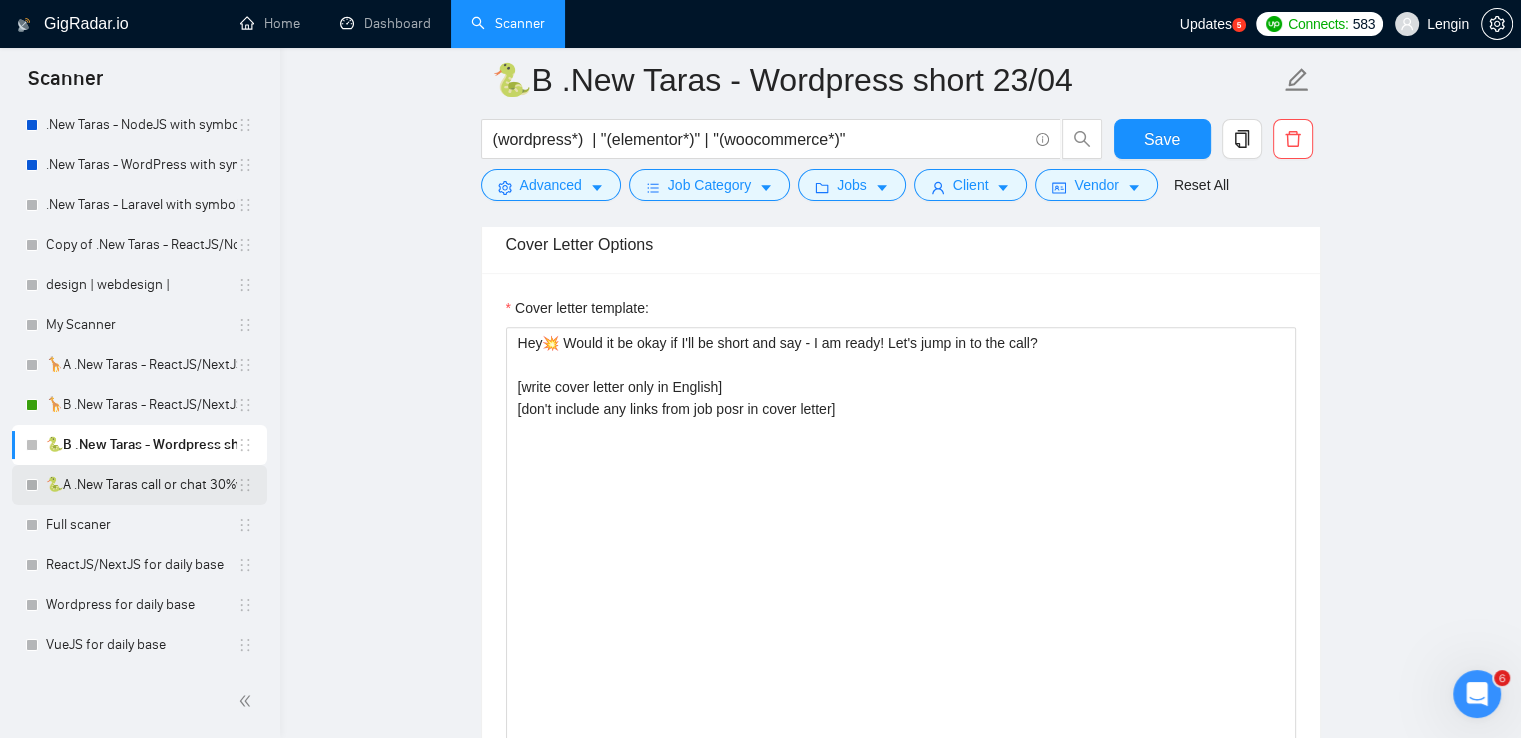 click on "🐍A .New Taras call or chat 30%view 0 reply 23/04" at bounding box center (141, 485) 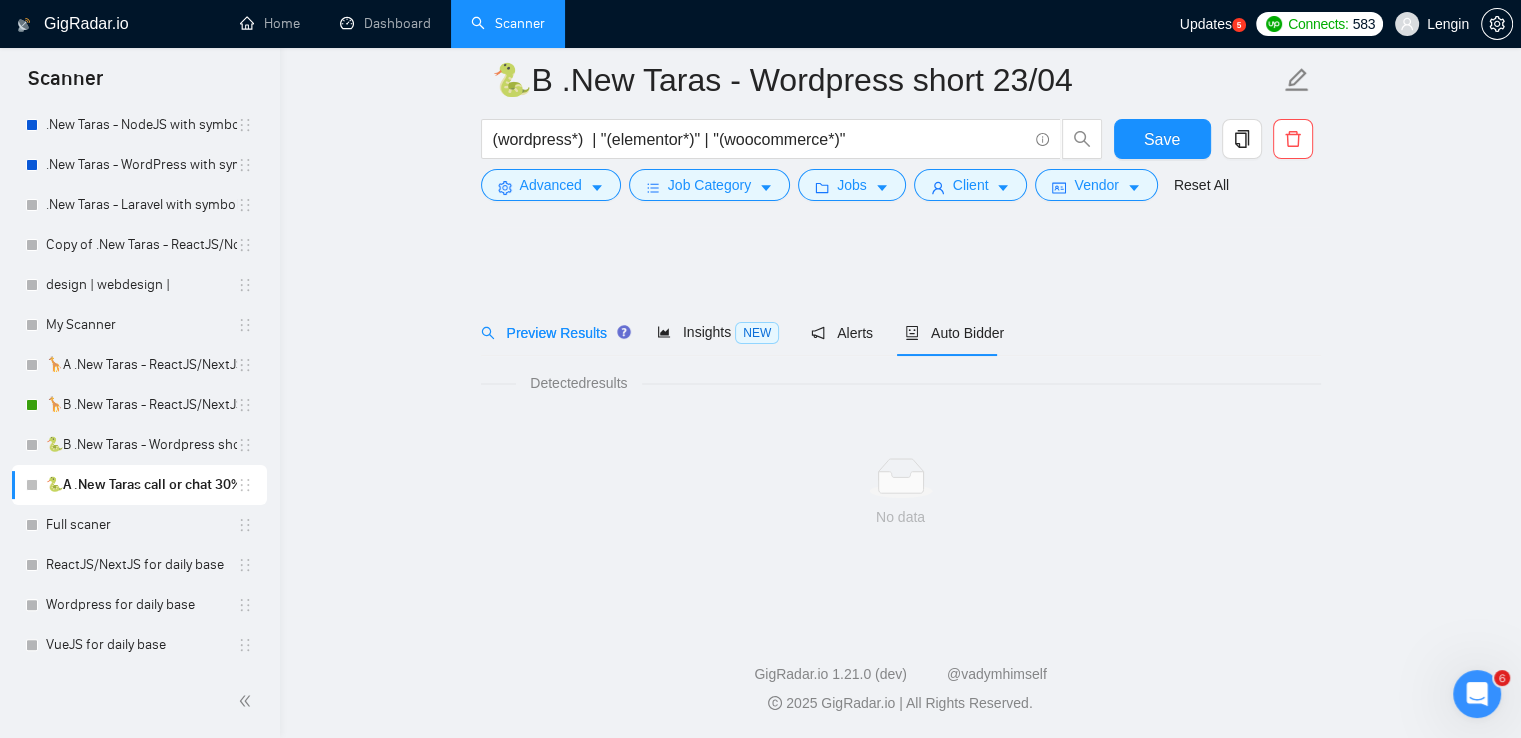scroll, scrollTop: 0, scrollLeft: 0, axis: both 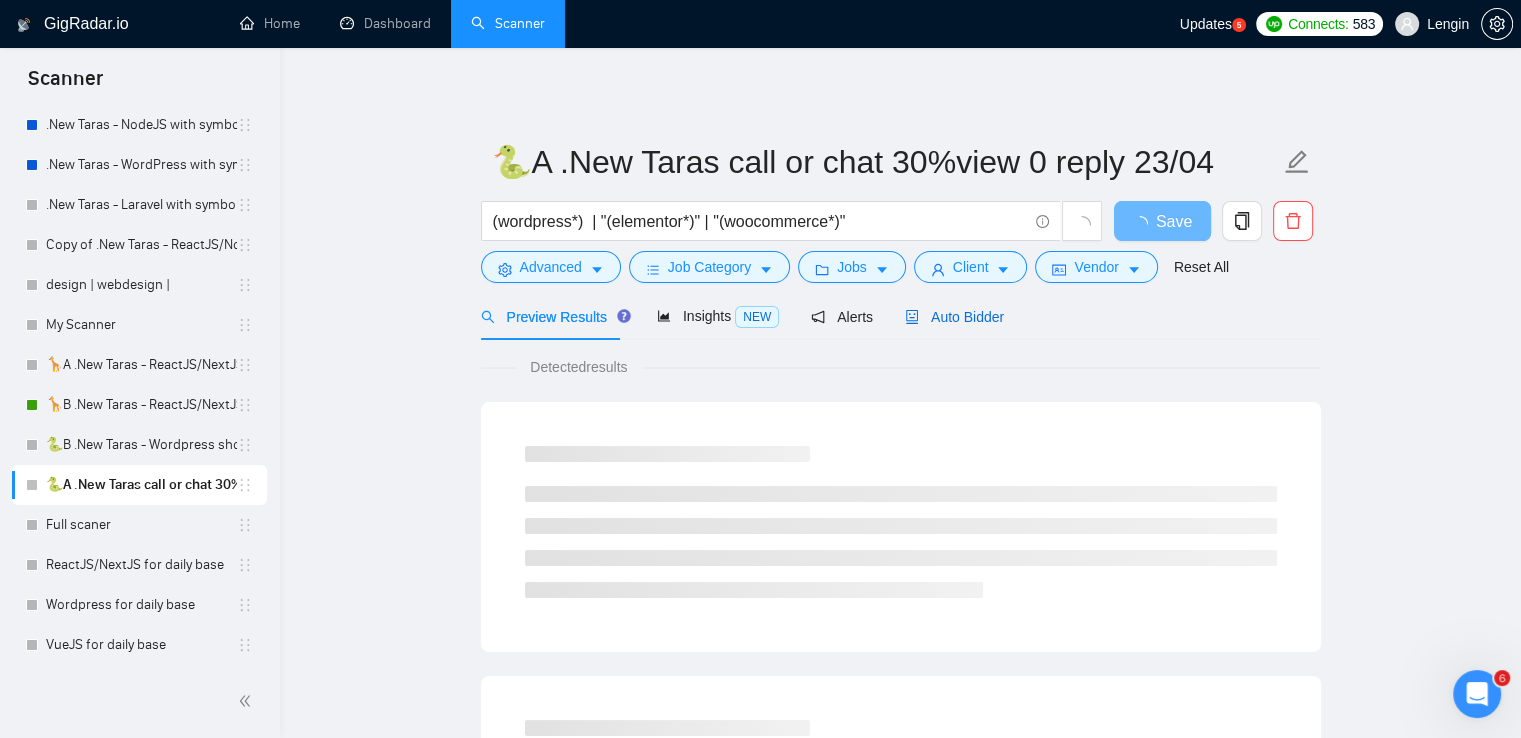 click on "Auto Bidder" at bounding box center (954, 317) 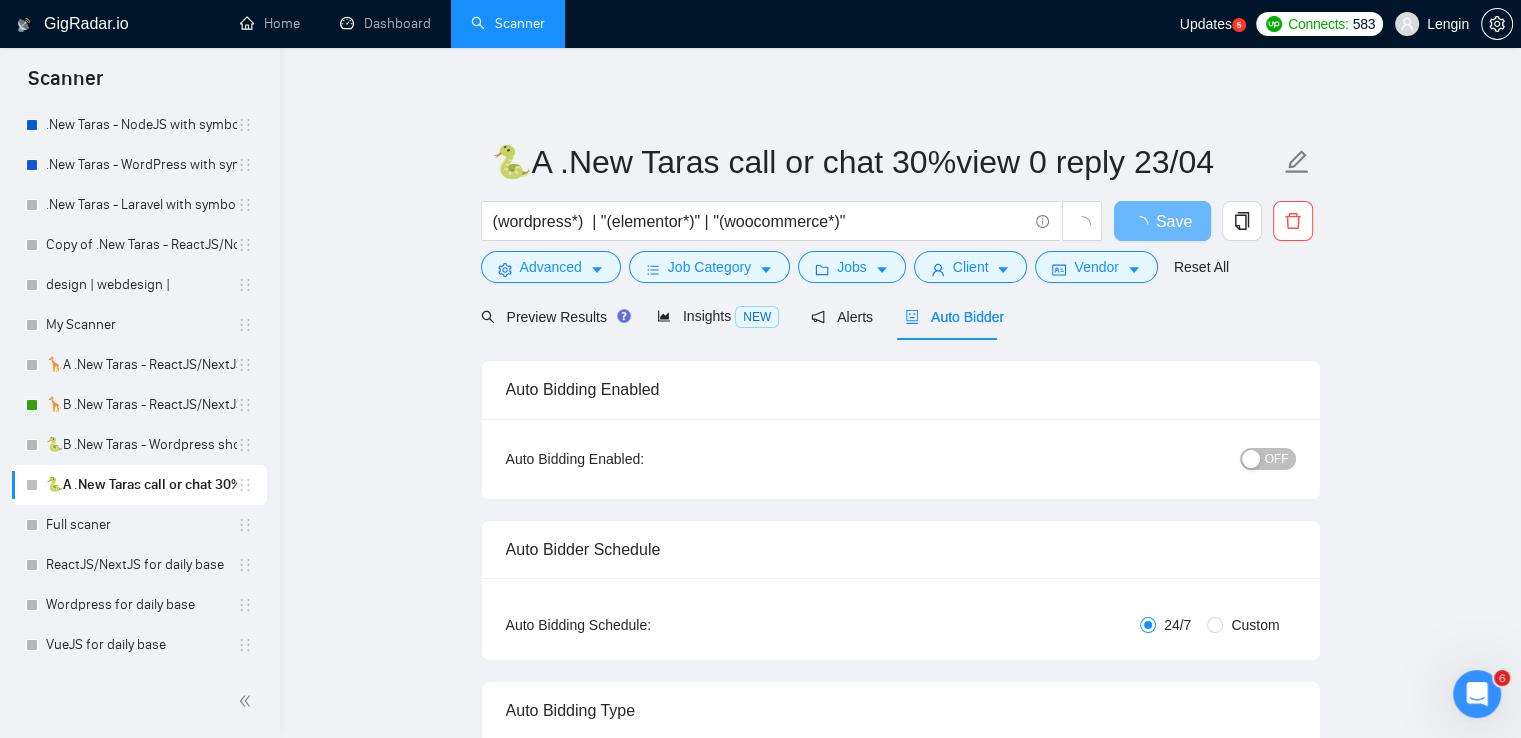 type 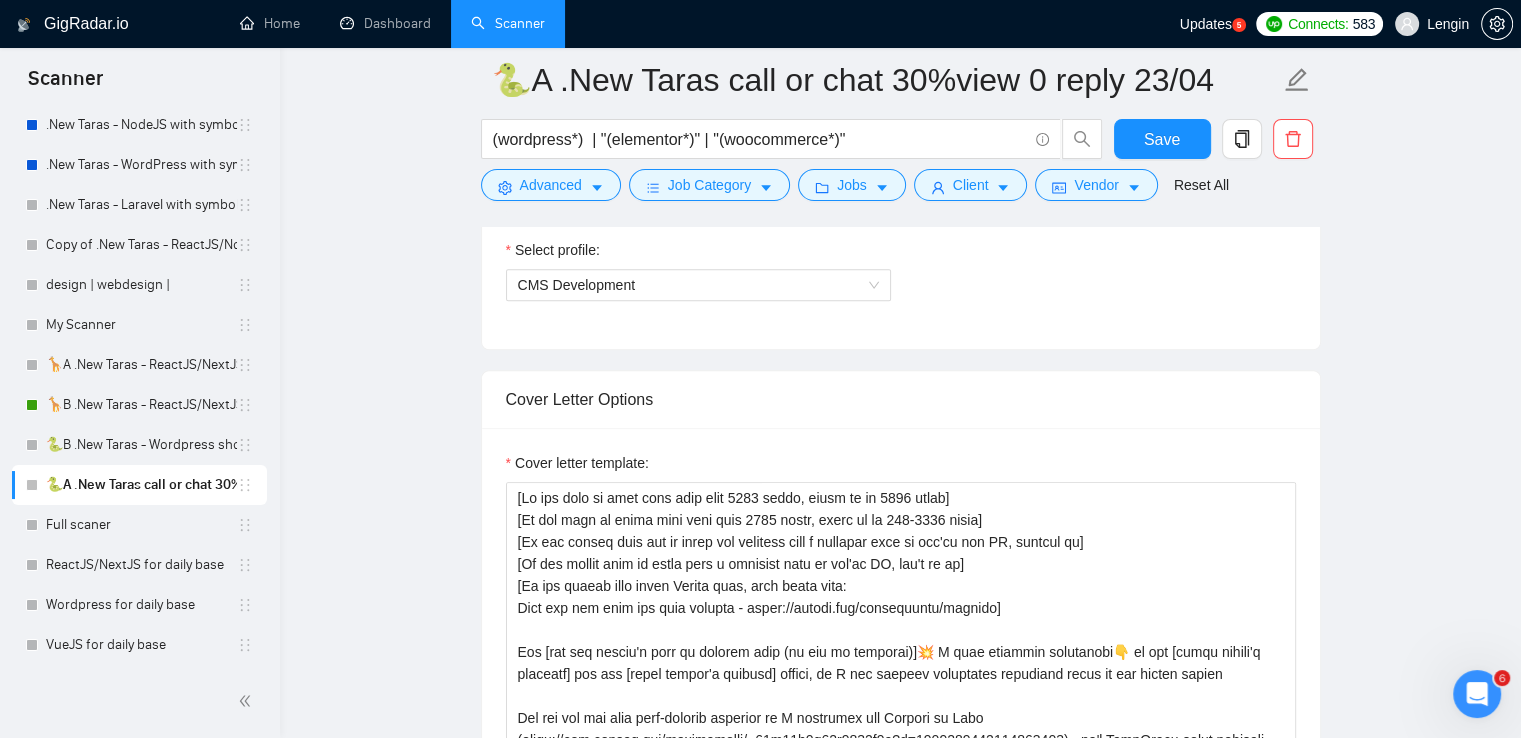 scroll, scrollTop: 1414, scrollLeft: 0, axis: vertical 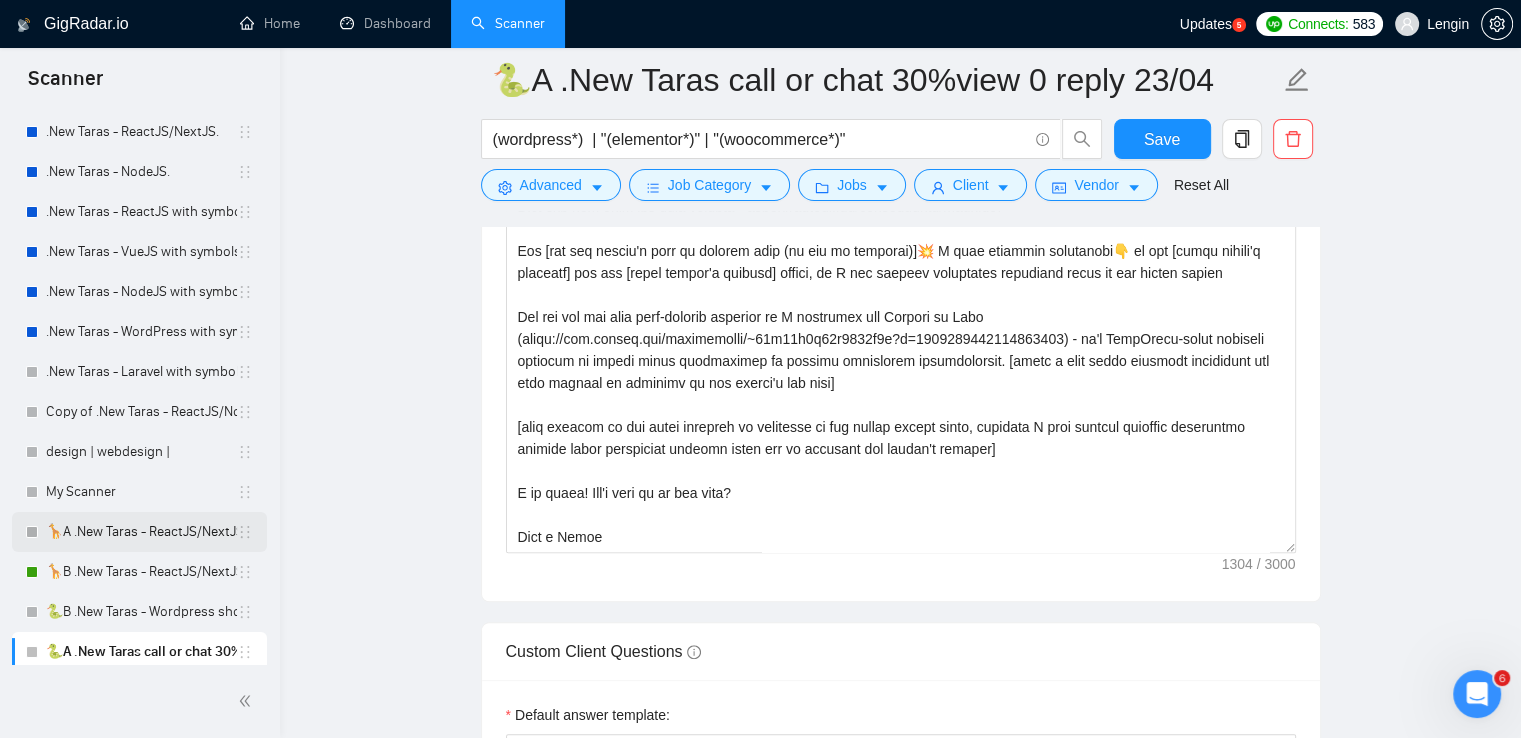 click on "🦒A .New Taras - ReactJS/NextJS usual 23/04" at bounding box center (141, 532) 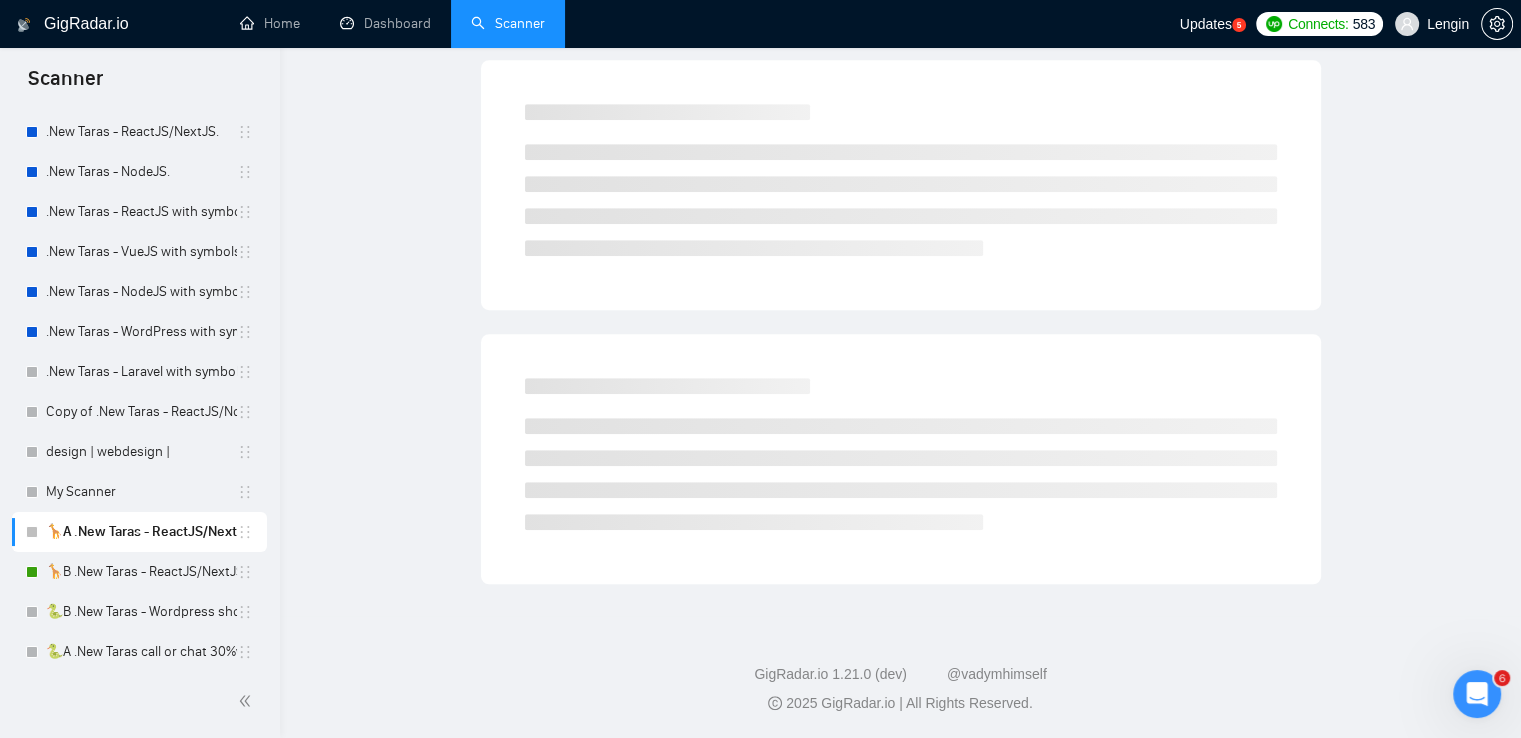 scroll, scrollTop: 0, scrollLeft: 0, axis: both 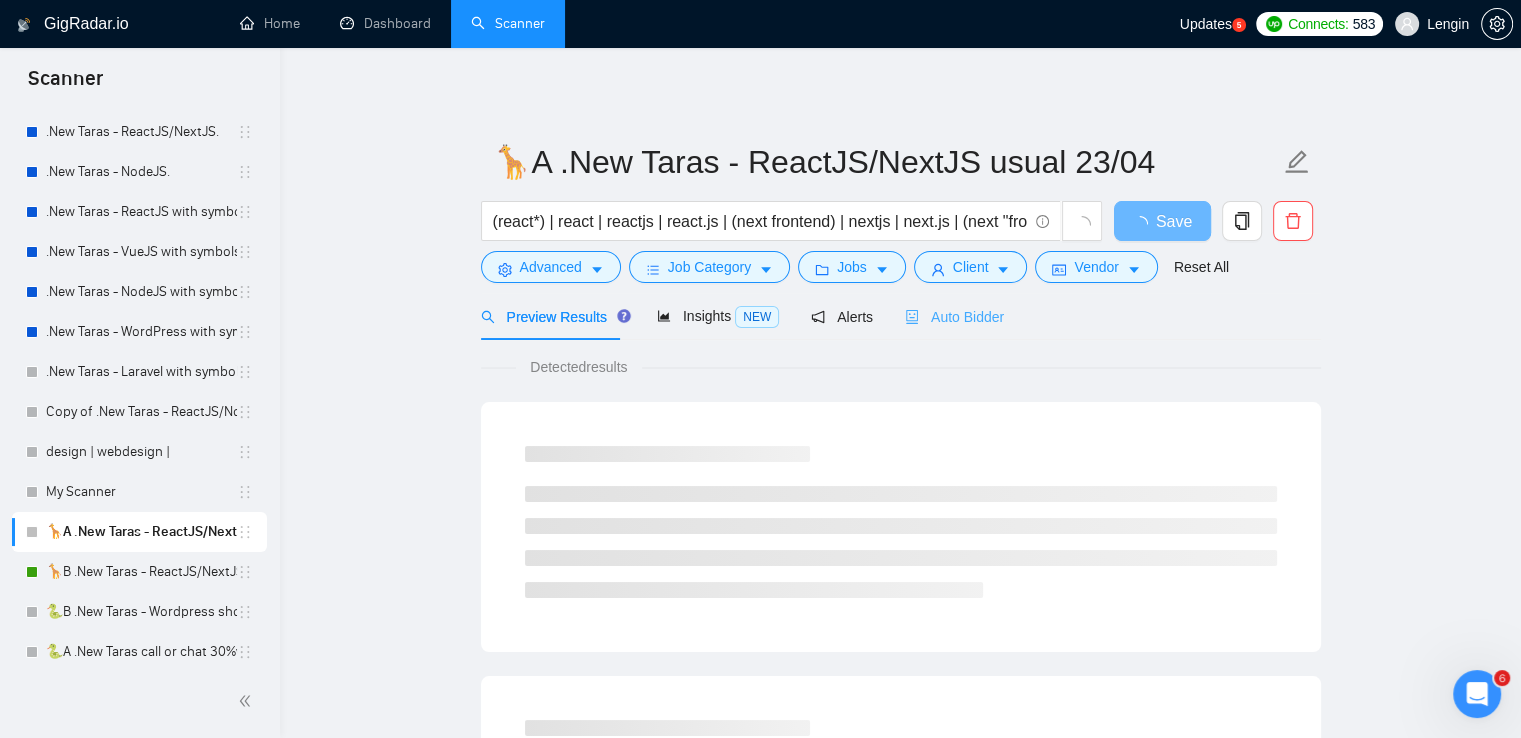 click on "Auto Bidder" at bounding box center [954, 316] 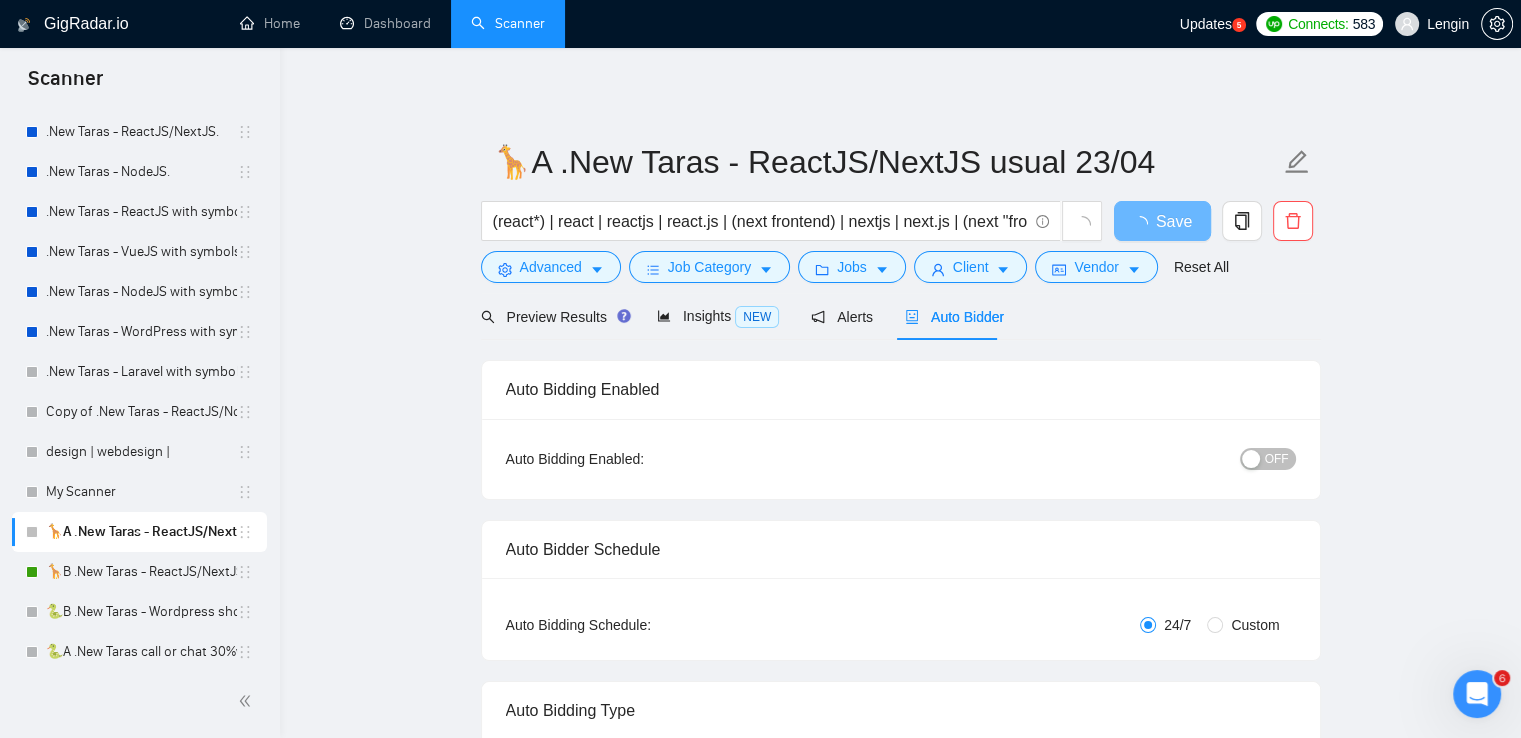 type 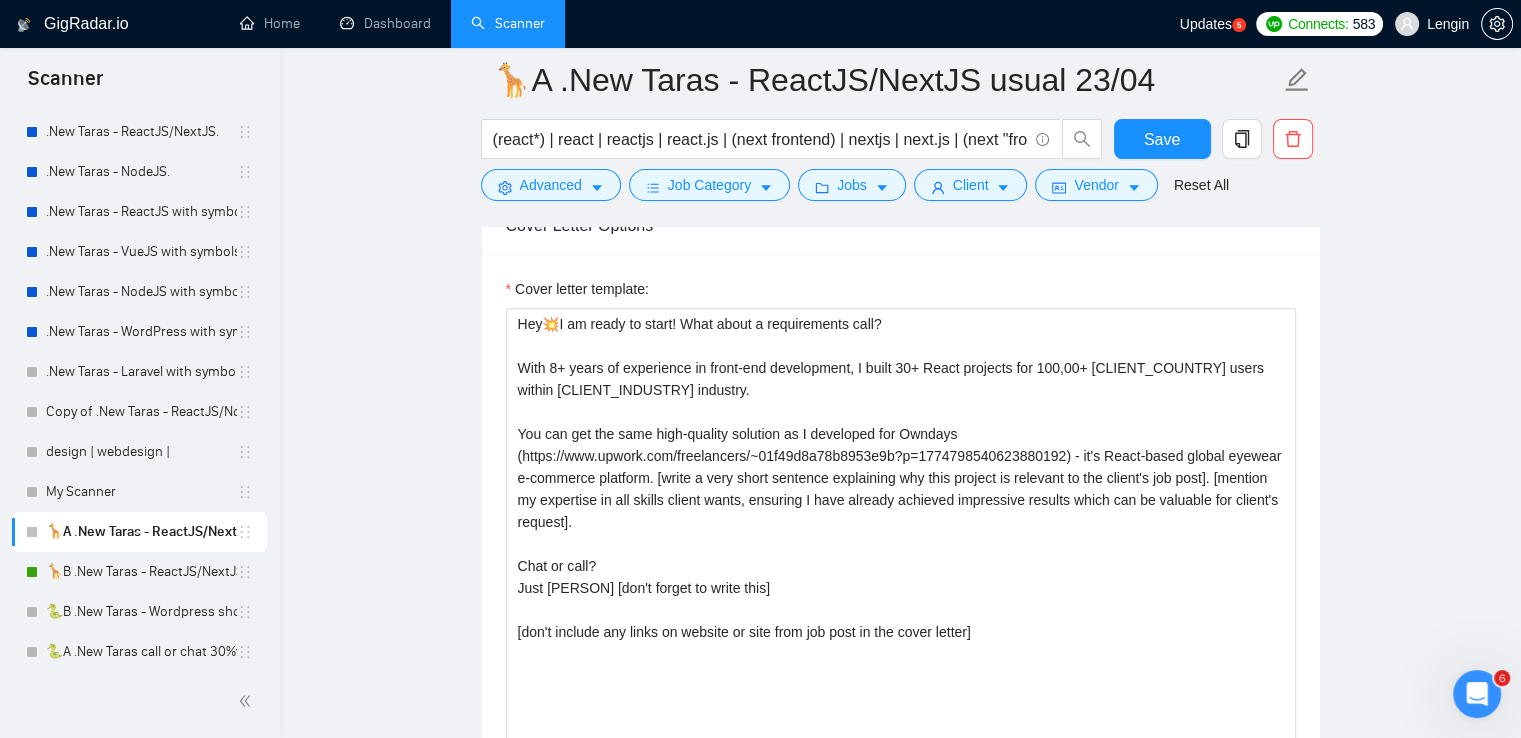 scroll, scrollTop: 1588, scrollLeft: 0, axis: vertical 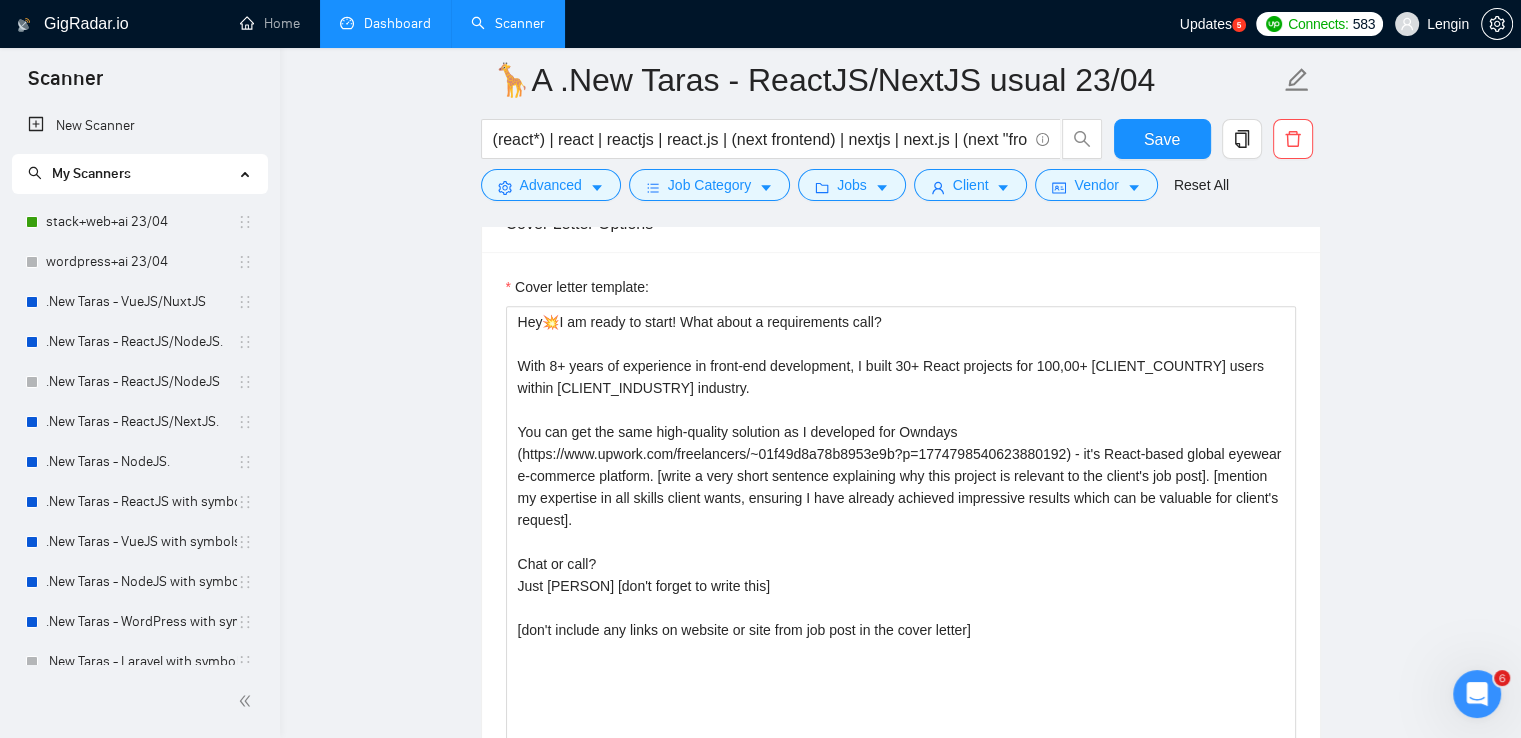 click on "Dashboard" at bounding box center (385, 23) 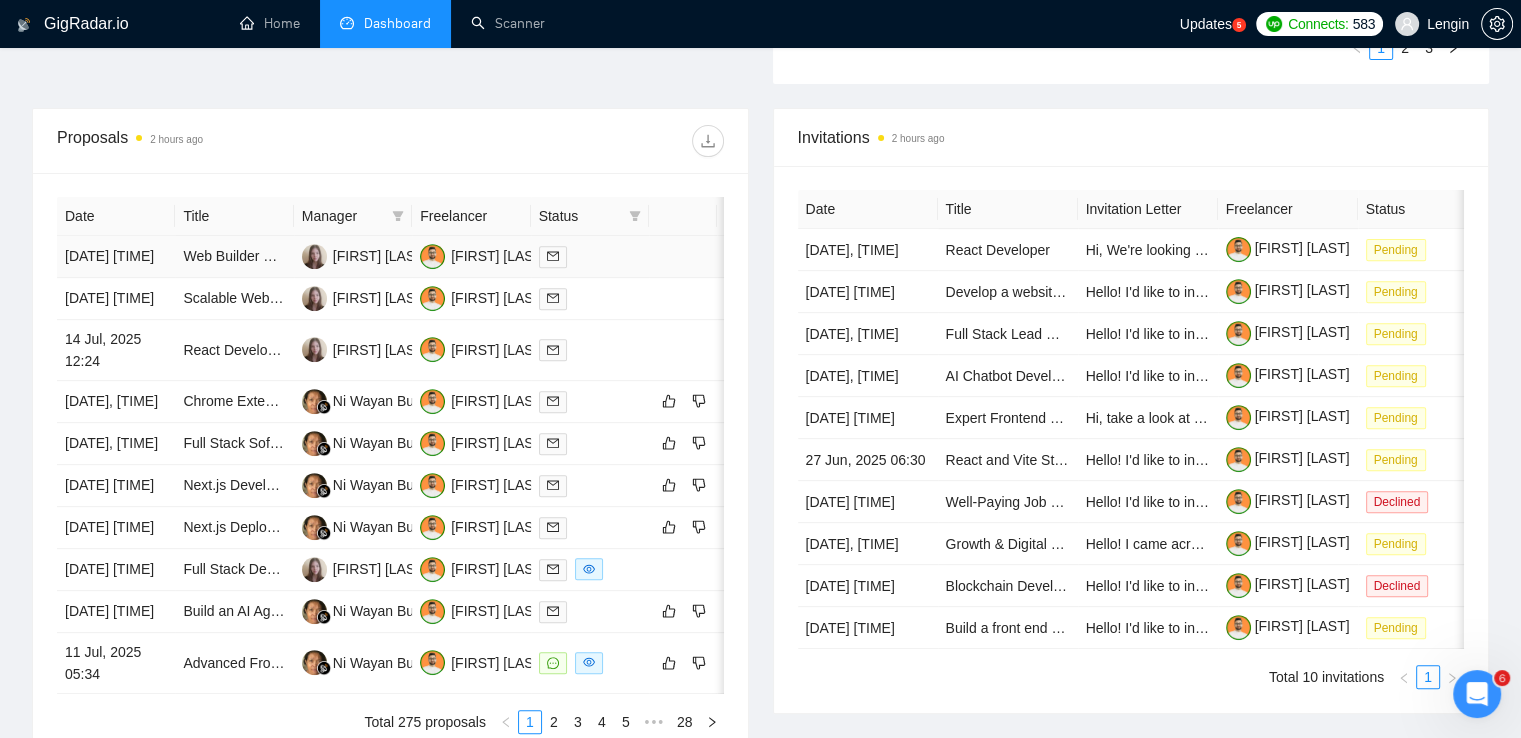 scroll, scrollTop: 712, scrollLeft: 0, axis: vertical 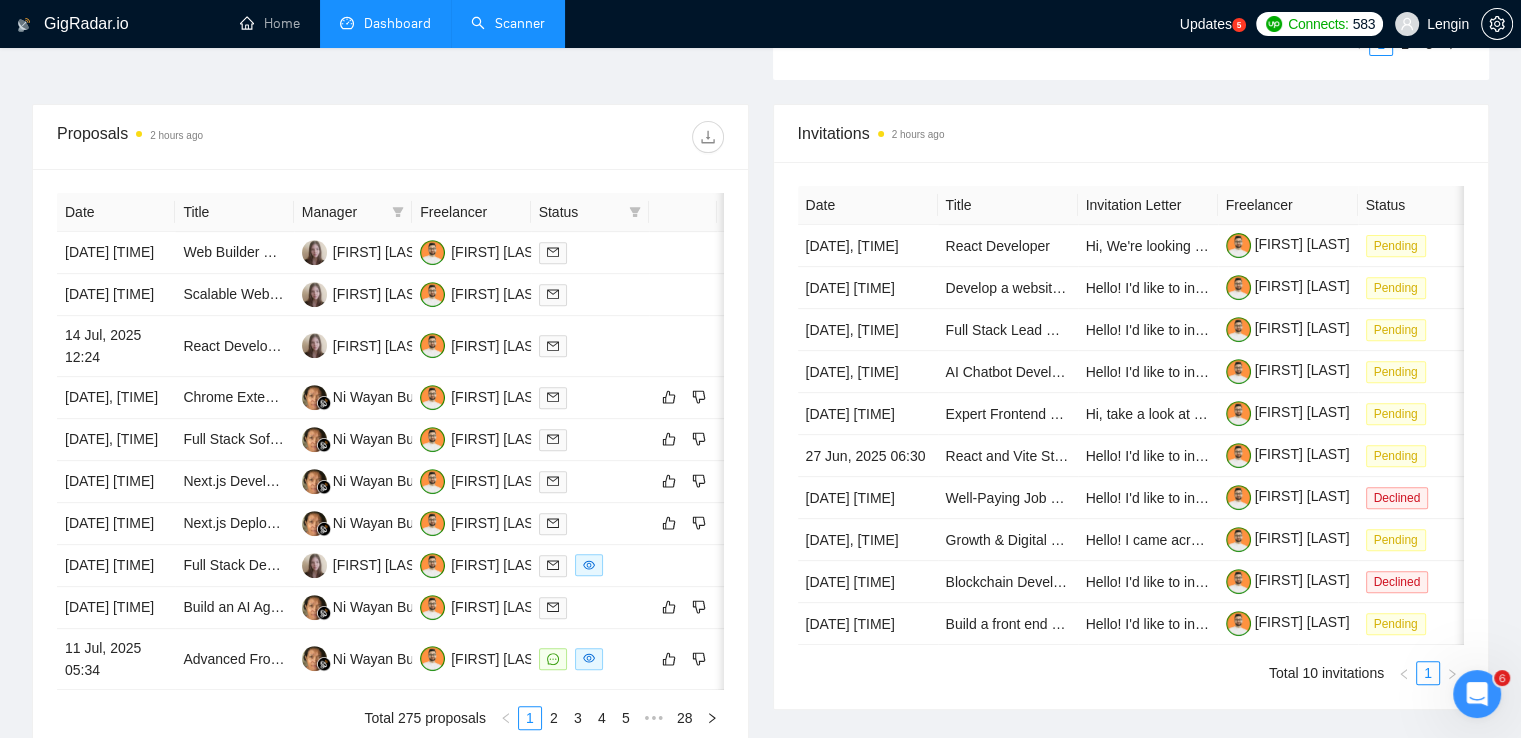 click on "Scanner" at bounding box center (508, 23) 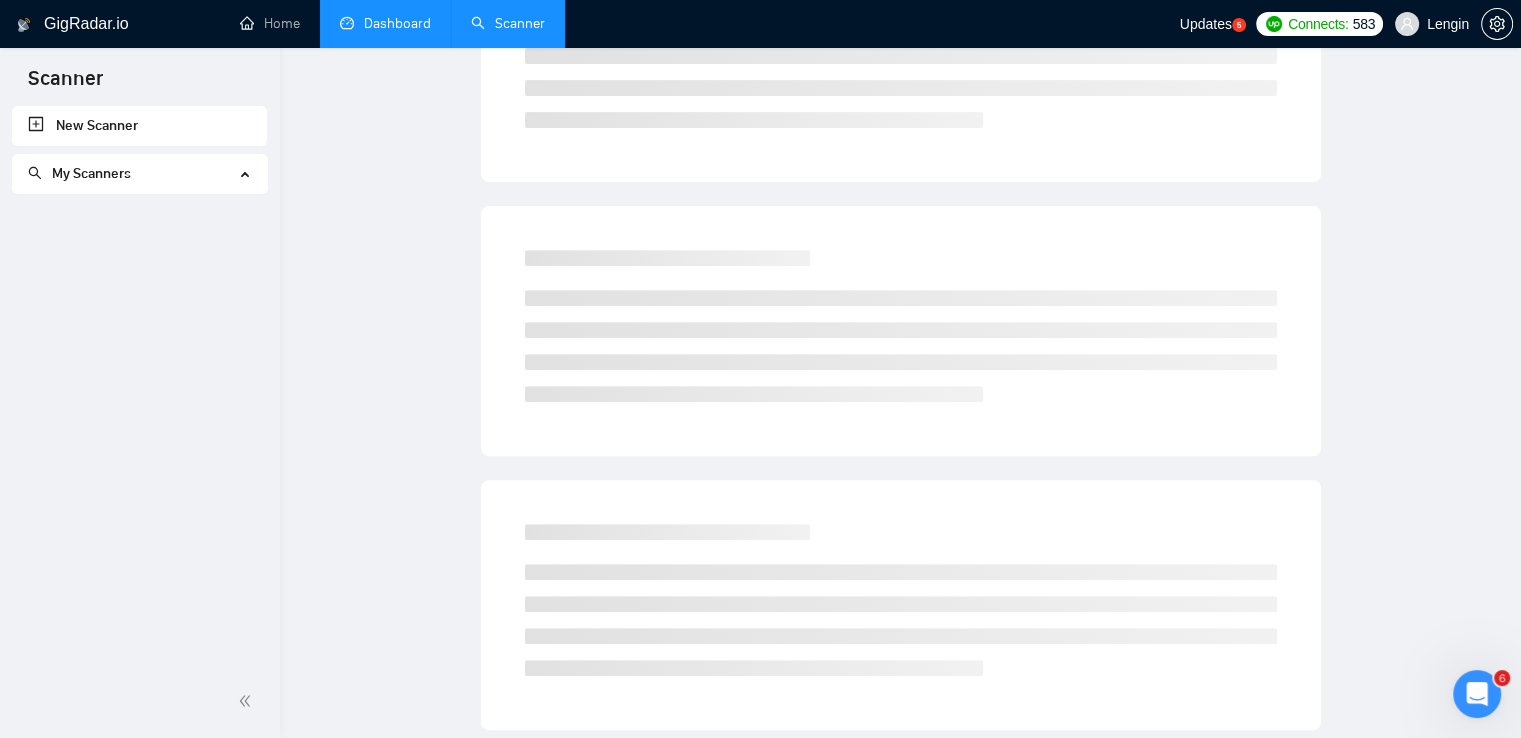 scroll, scrollTop: 0, scrollLeft: 0, axis: both 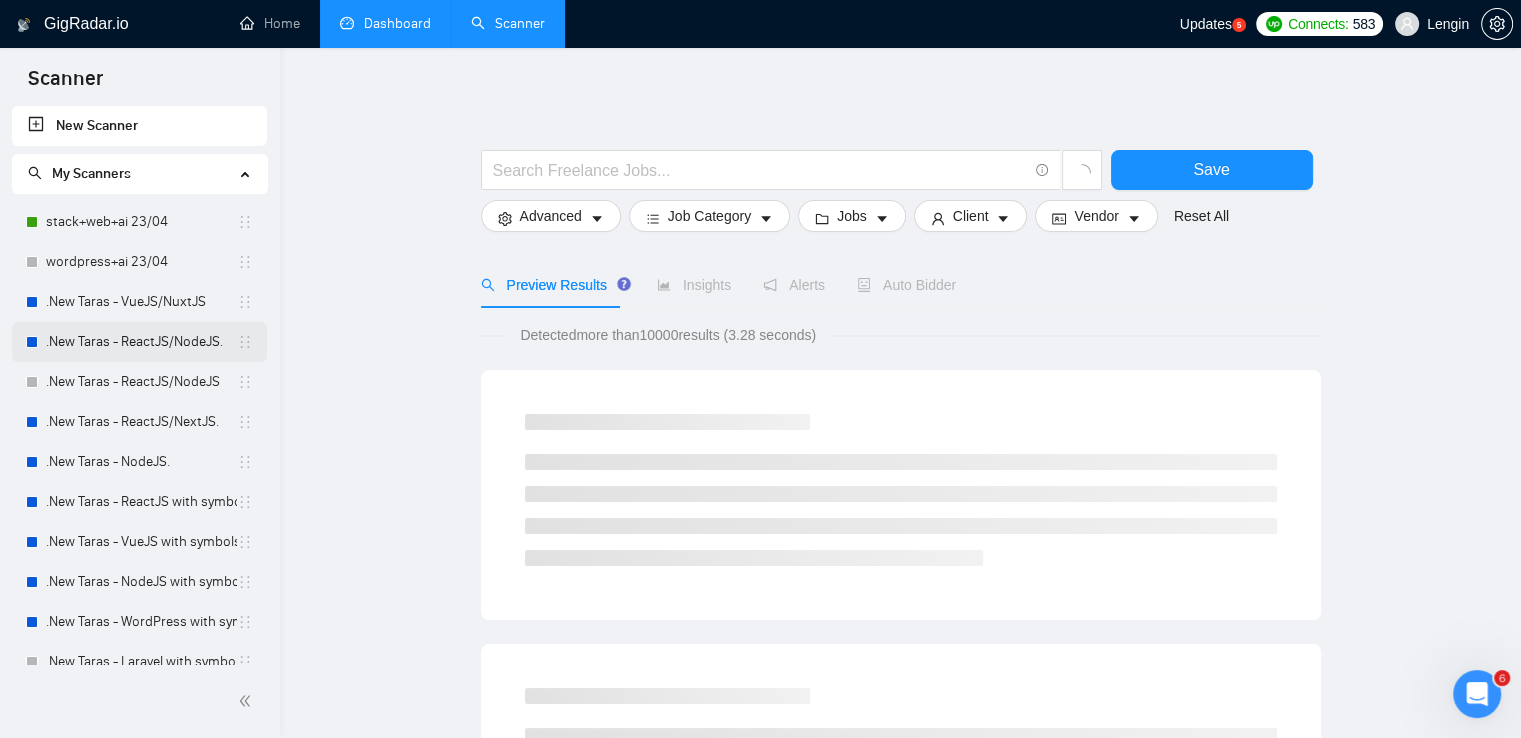 click on ".New Taras - ReactJS/NodeJS." at bounding box center (141, 342) 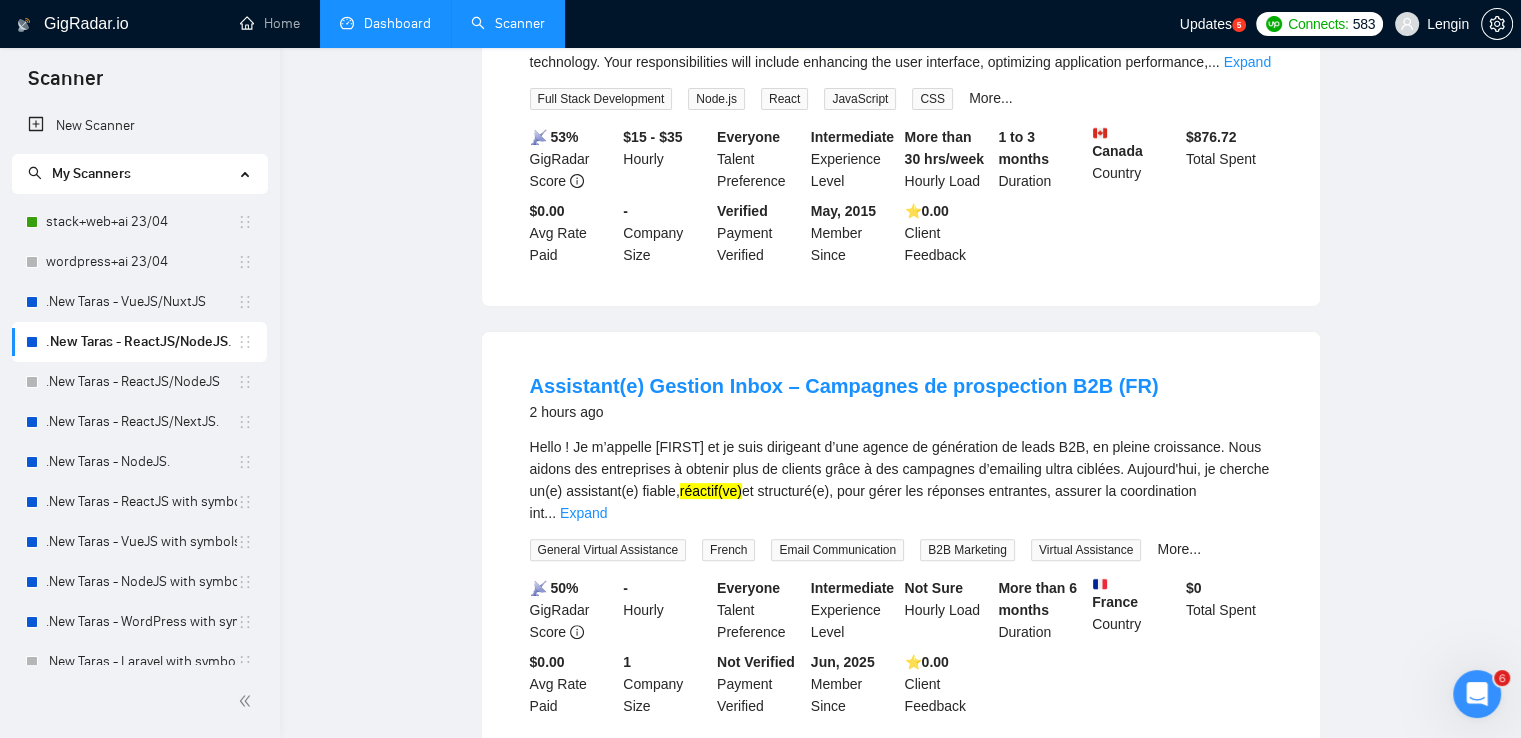 scroll, scrollTop: 0, scrollLeft: 0, axis: both 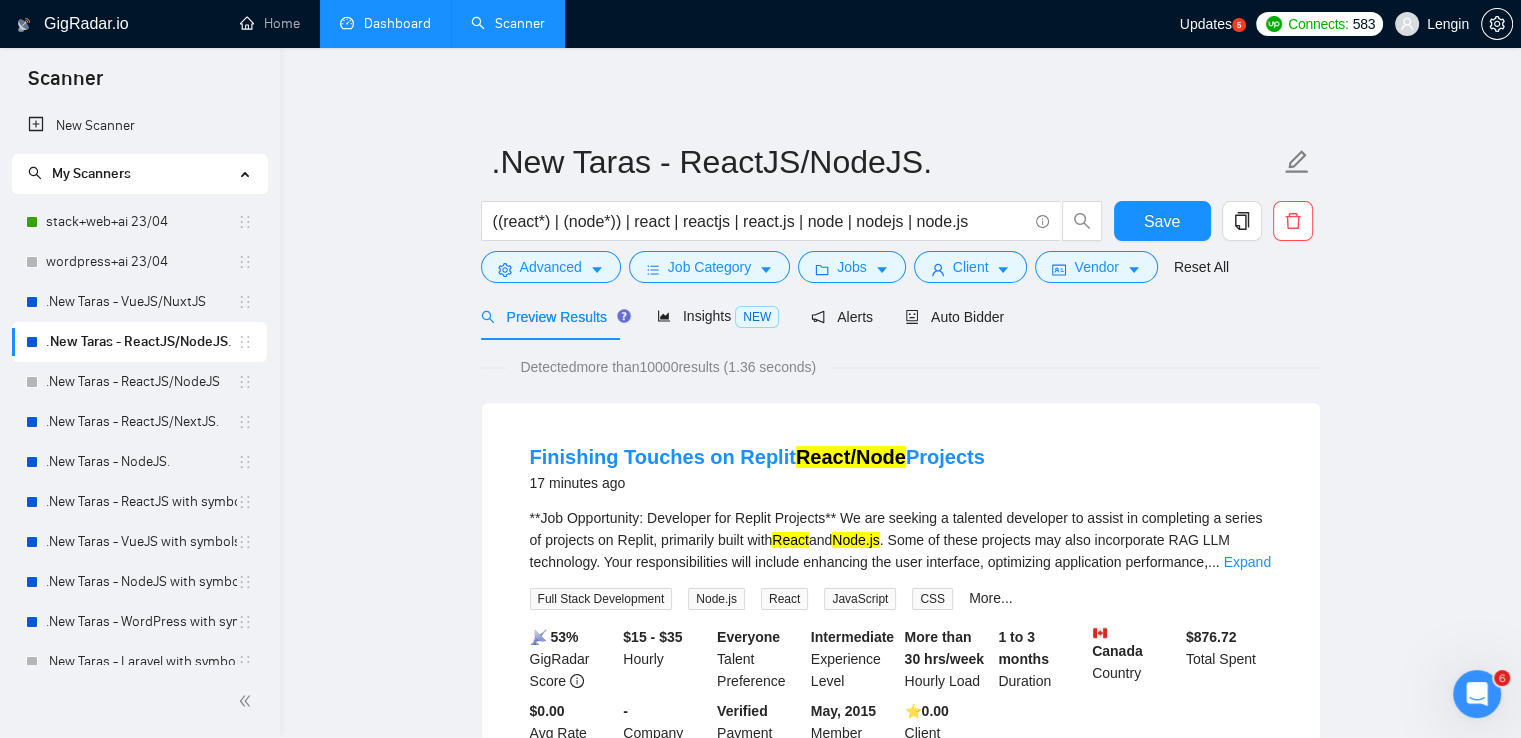 click on "Dashboard" at bounding box center (385, 23) 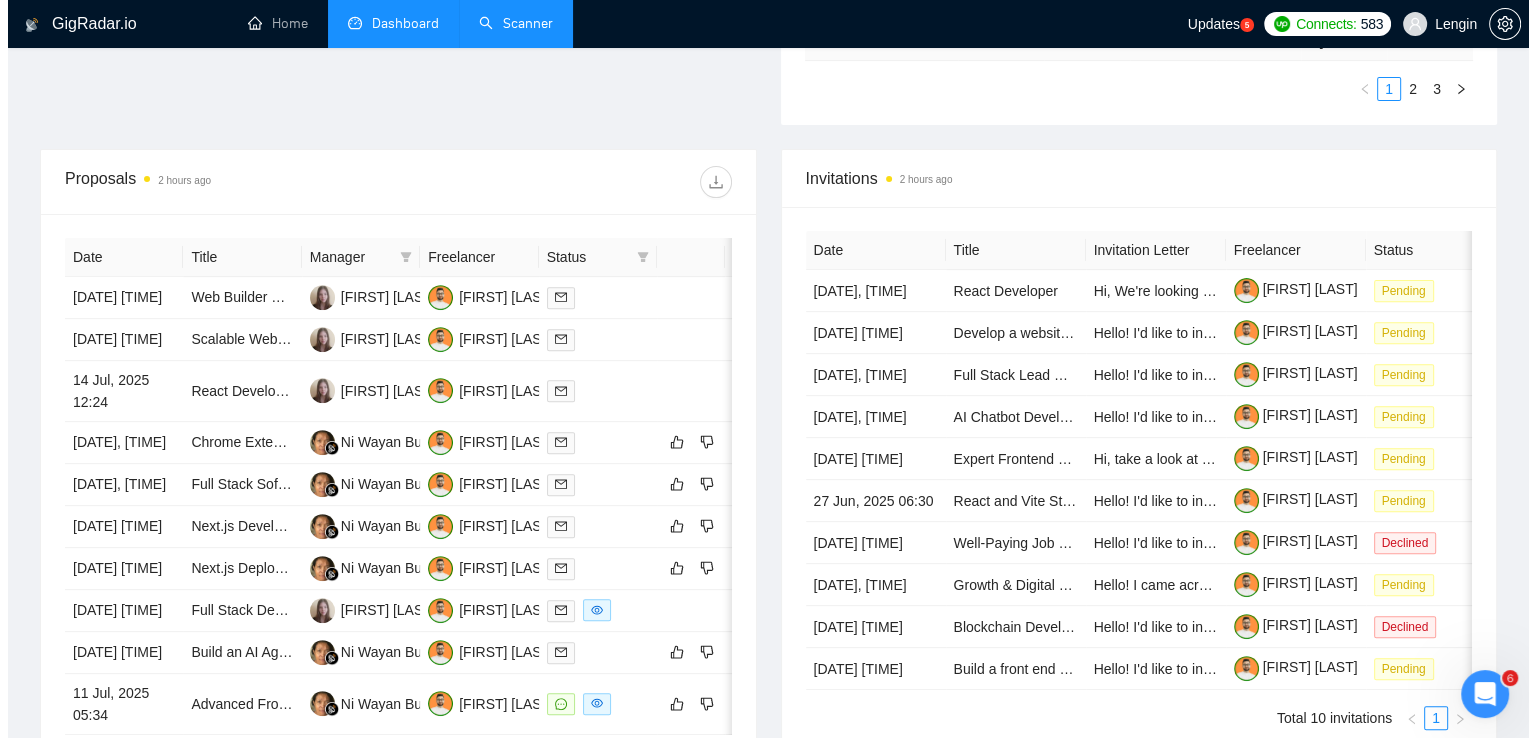 scroll, scrollTop: 700, scrollLeft: 0, axis: vertical 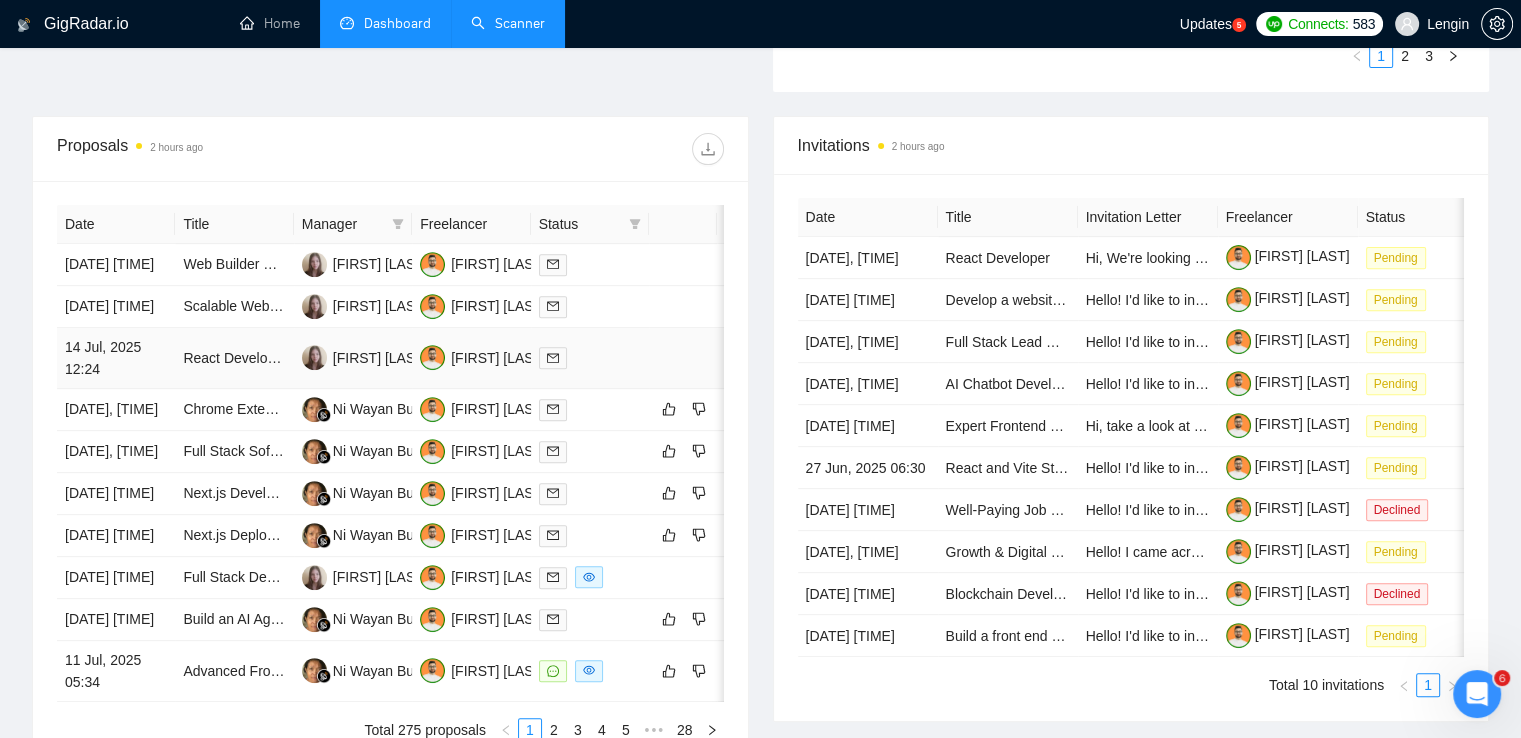 click on "React Developer Needed – Build a Commissioning Dashboard for Data Center Projects" at bounding box center (234, 358) 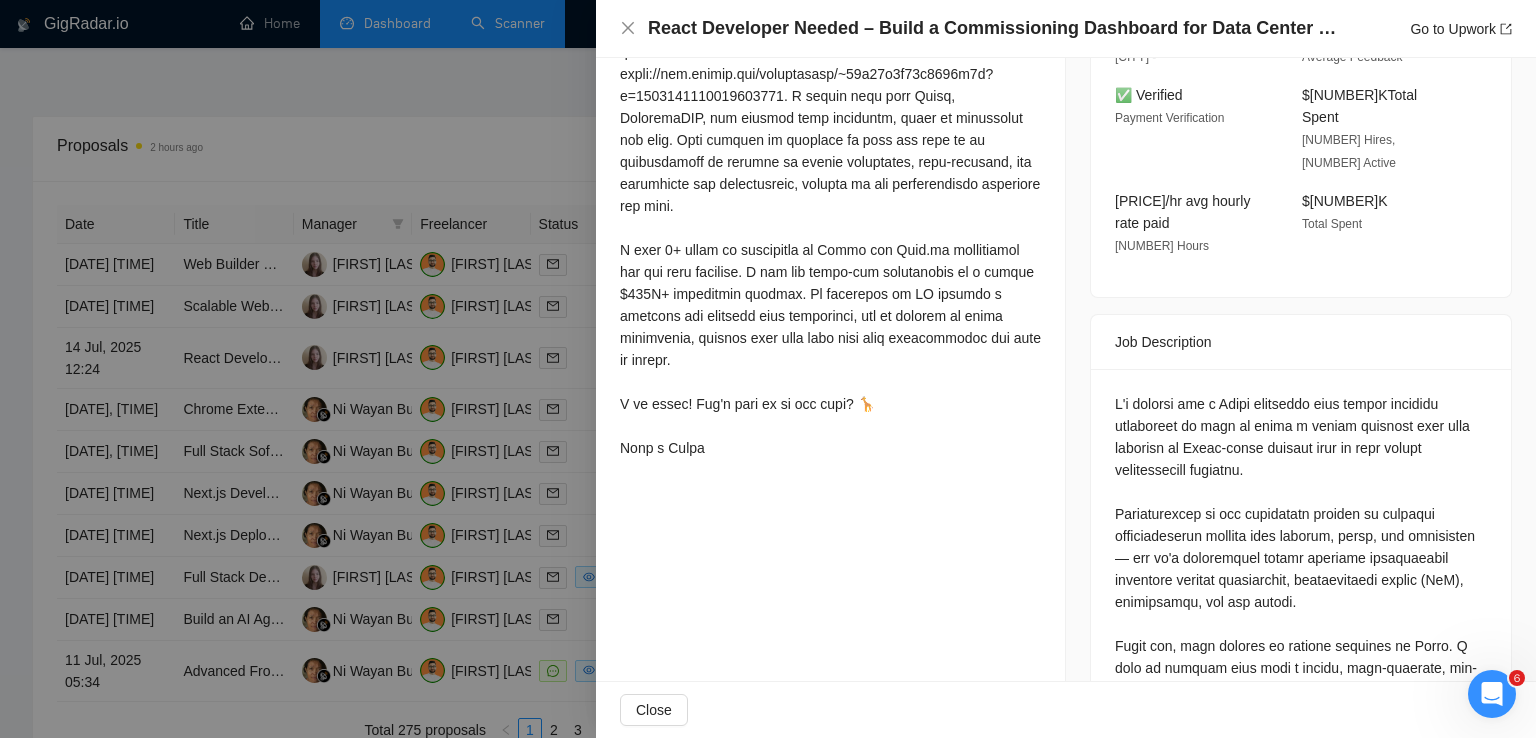 scroll, scrollTop: 0, scrollLeft: 0, axis: both 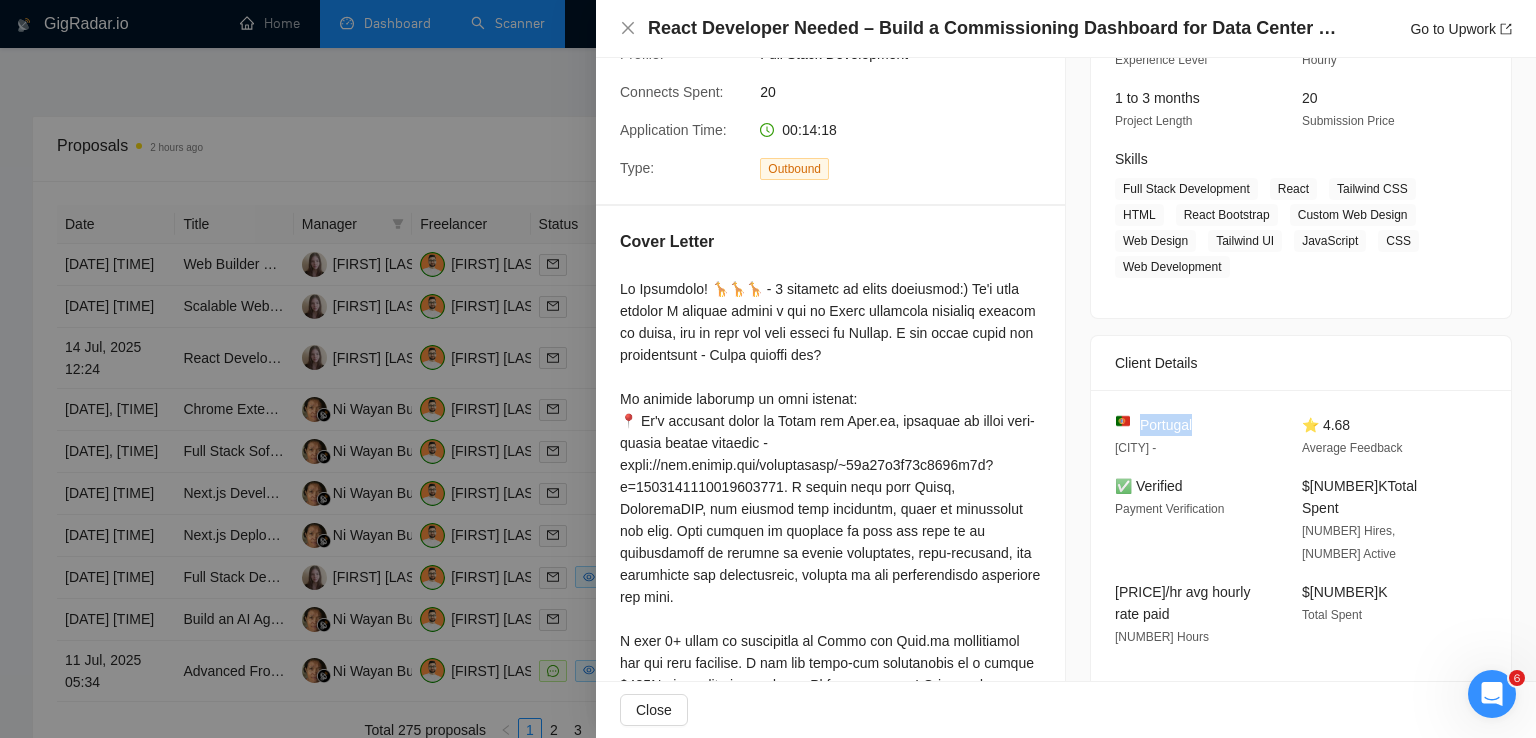 drag, startPoint x: 1192, startPoint y: 418, endPoint x: 1136, endPoint y: 419, distance: 56.008926 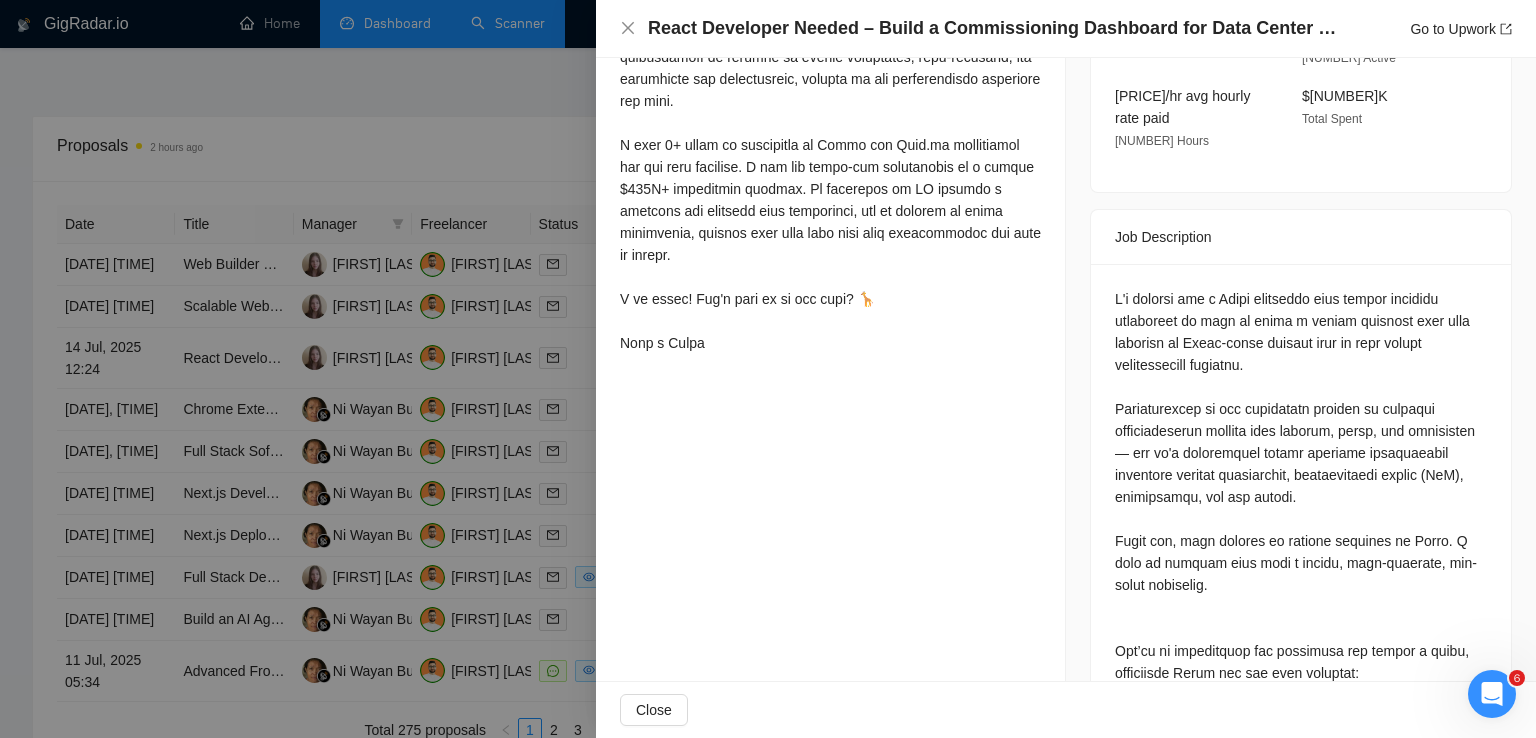 scroll, scrollTop: 738, scrollLeft: 0, axis: vertical 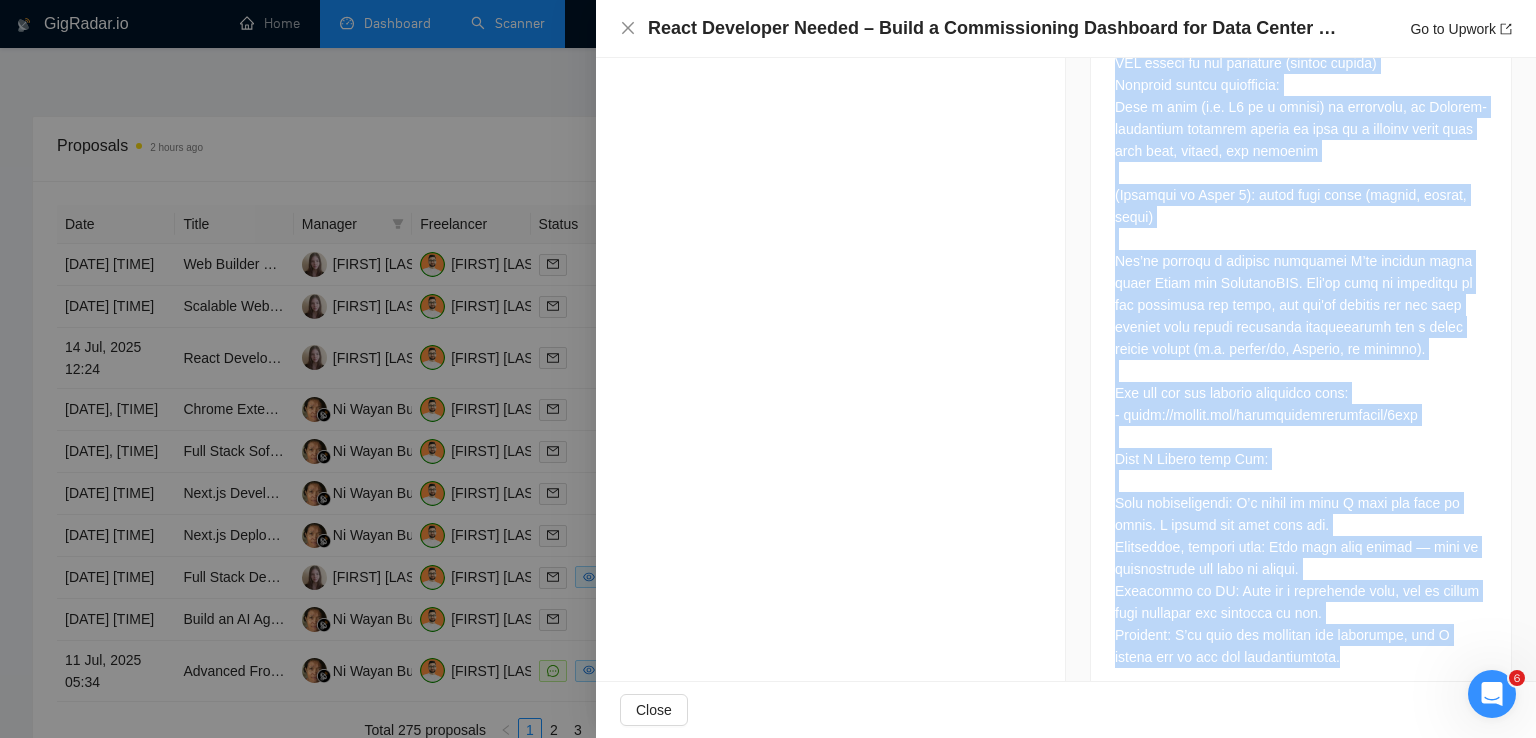 drag, startPoint x: 1103, startPoint y: 249, endPoint x: 1414, endPoint y: 649, distance: 506.67642 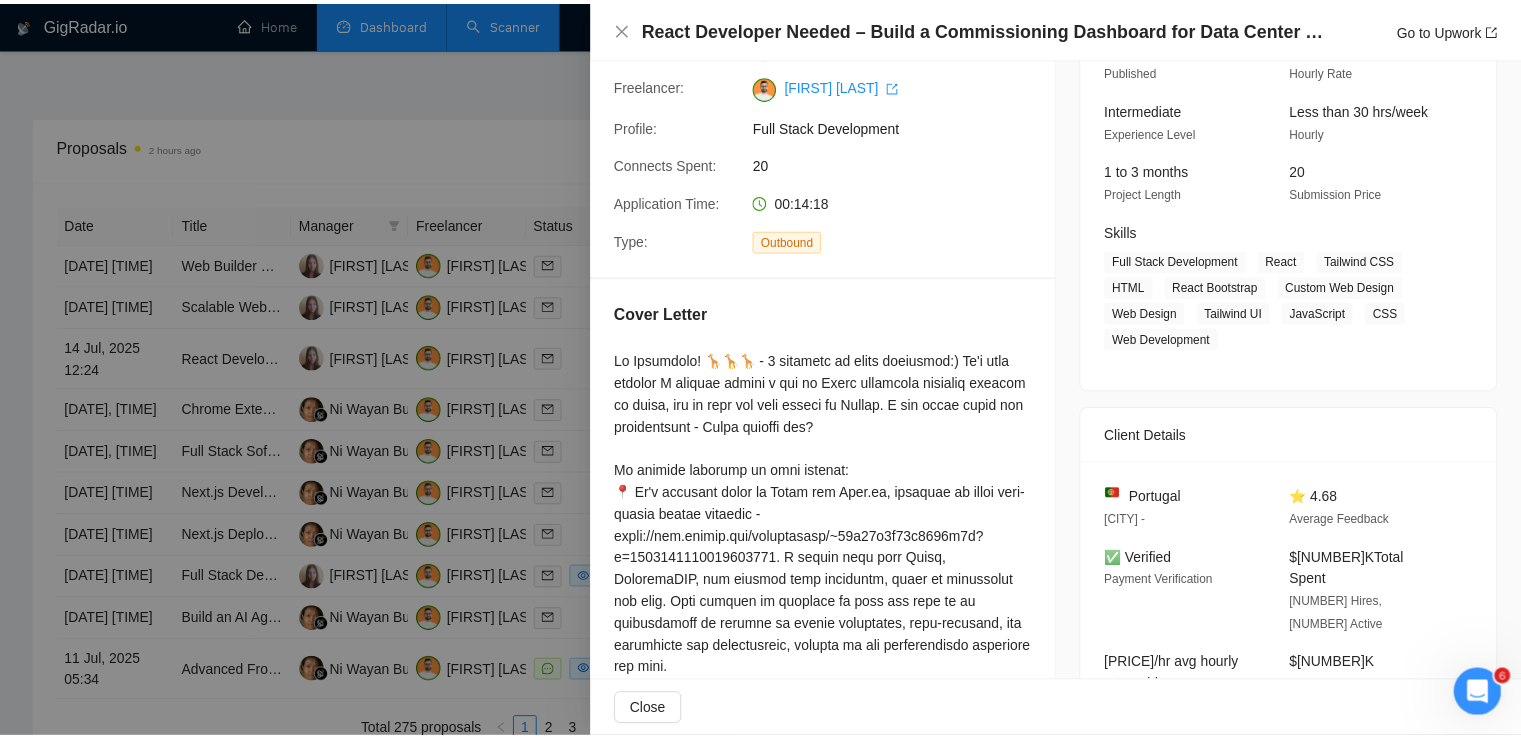 scroll, scrollTop: 167, scrollLeft: 0, axis: vertical 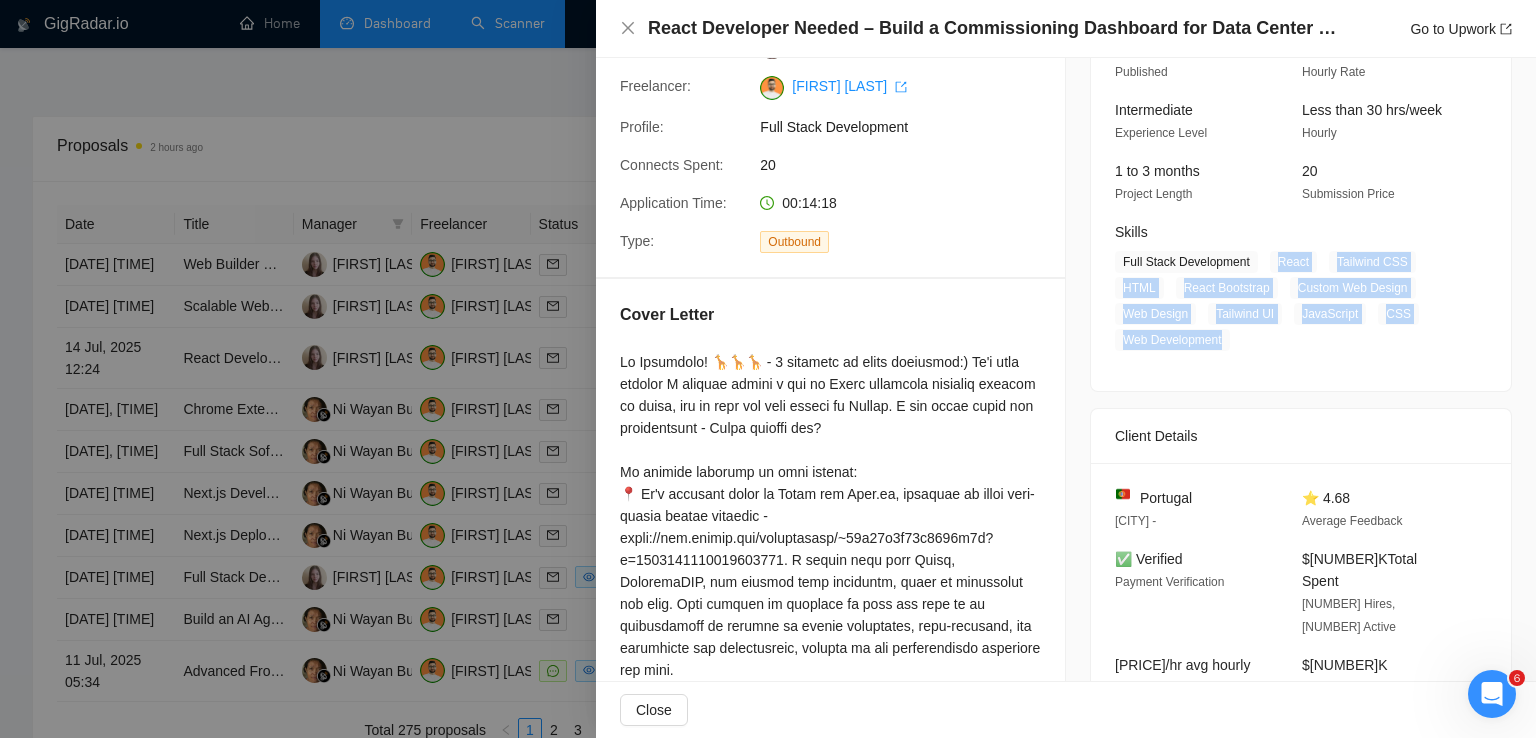 drag, startPoint x: 1266, startPoint y: 260, endPoint x: 1216, endPoint y: 336, distance: 90.97253 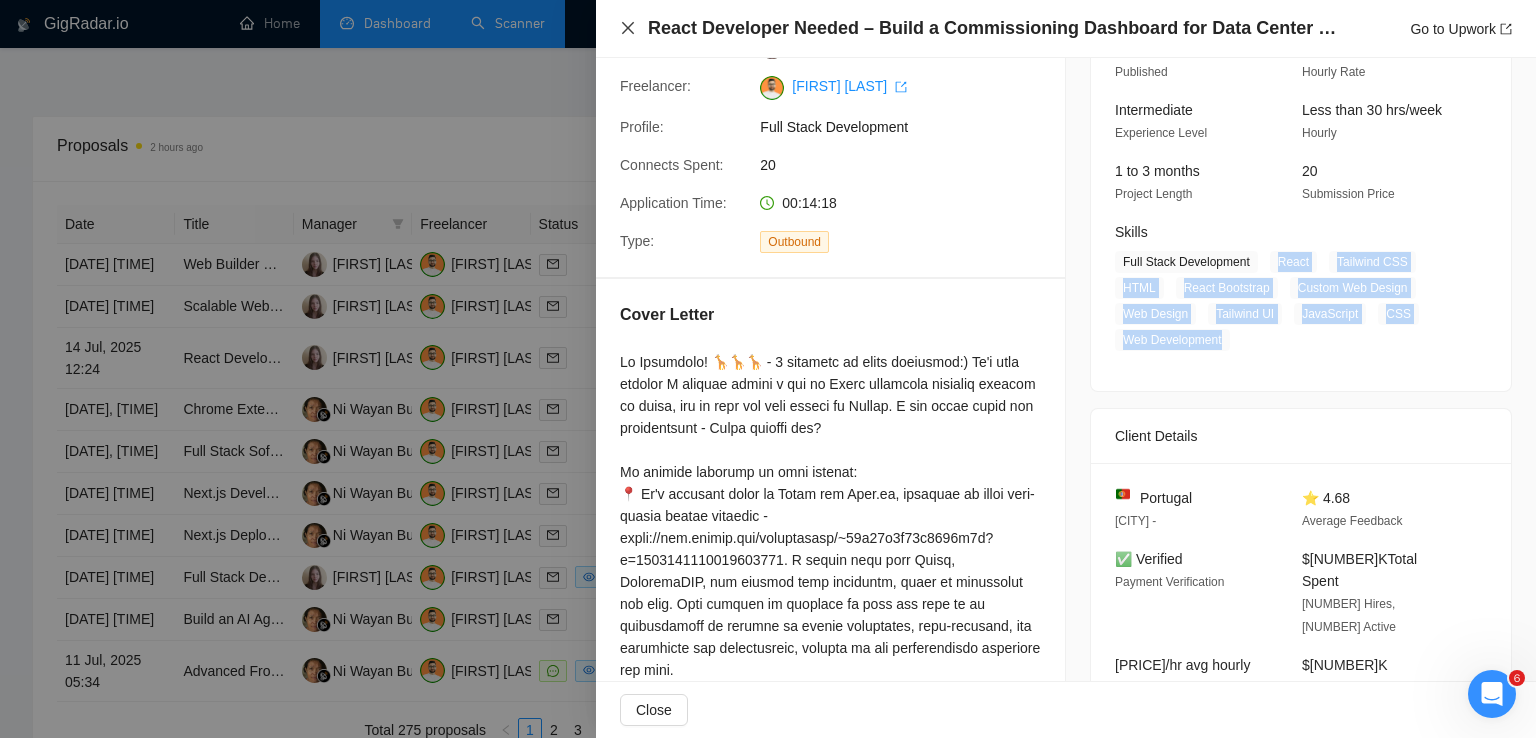 click 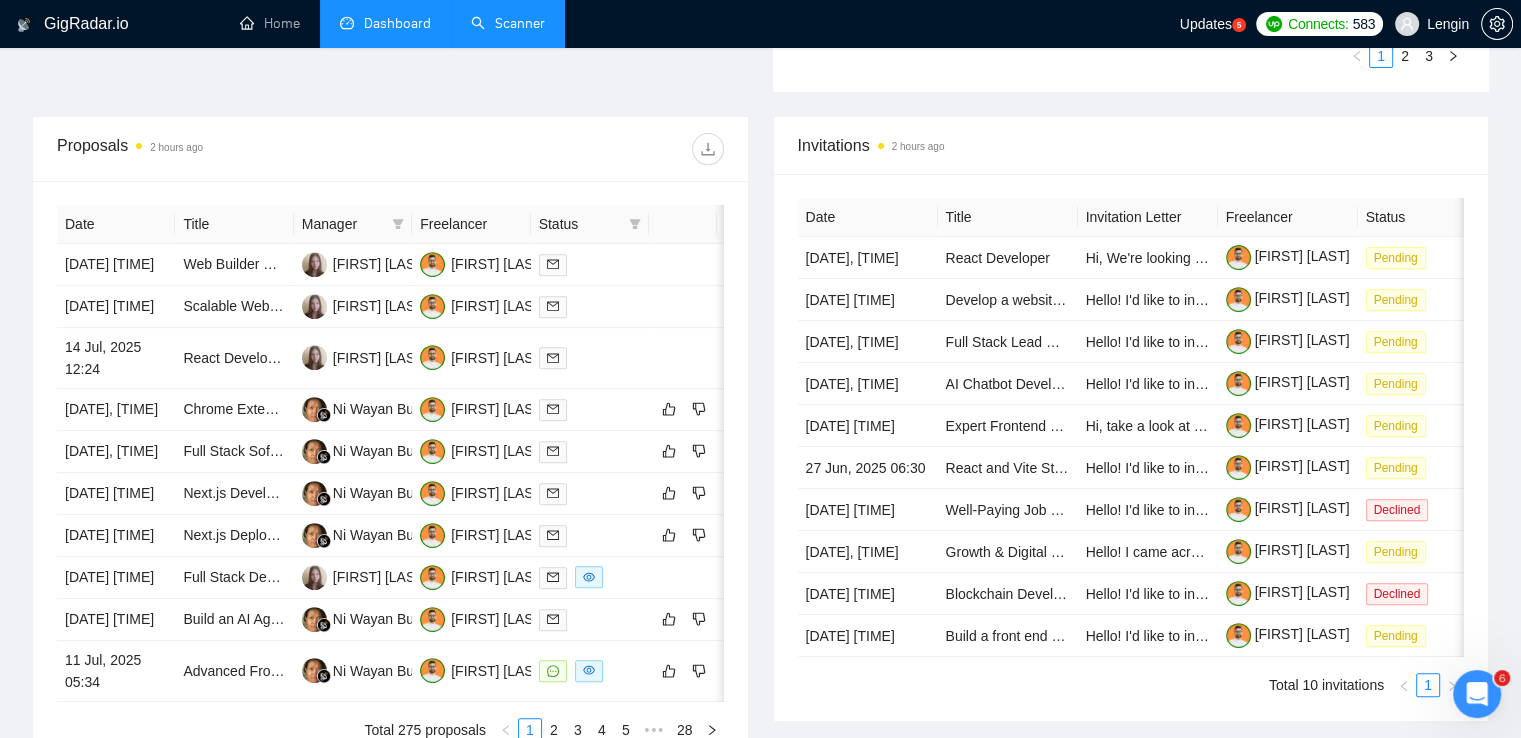 click on "Scanner" at bounding box center (508, 23) 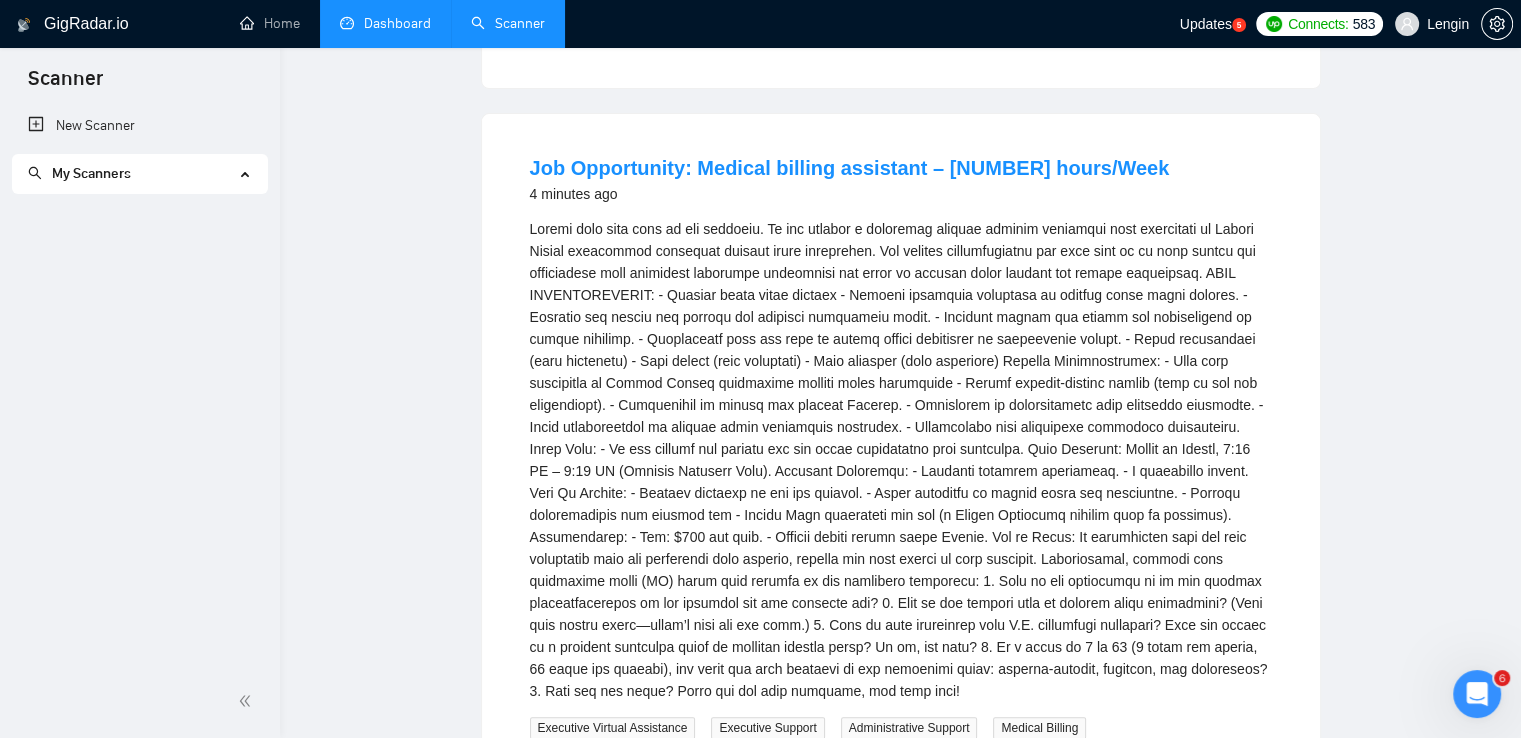 scroll, scrollTop: 0, scrollLeft: 0, axis: both 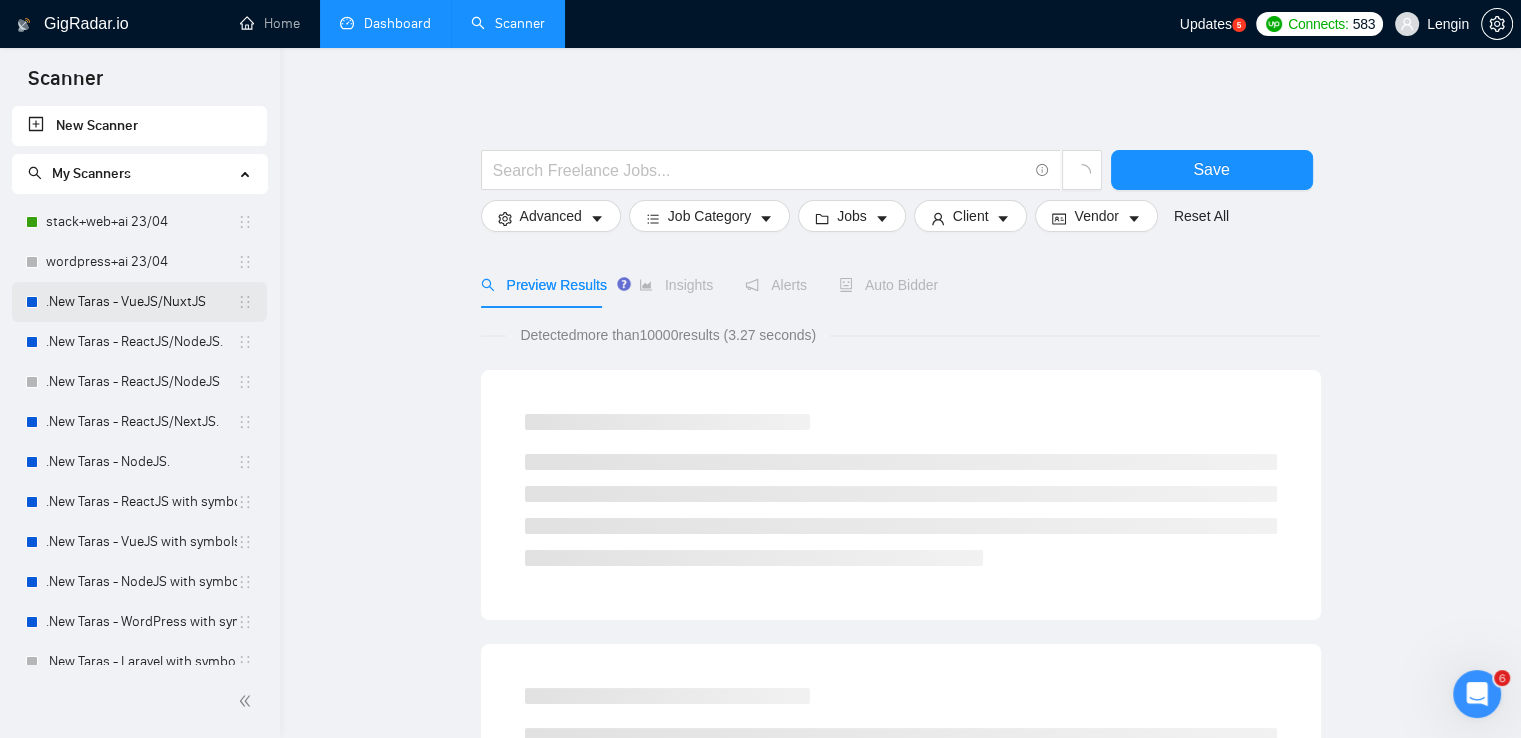 click on ".New Taras - VueJS/NuxtJS" at bounding box center (141, 302) 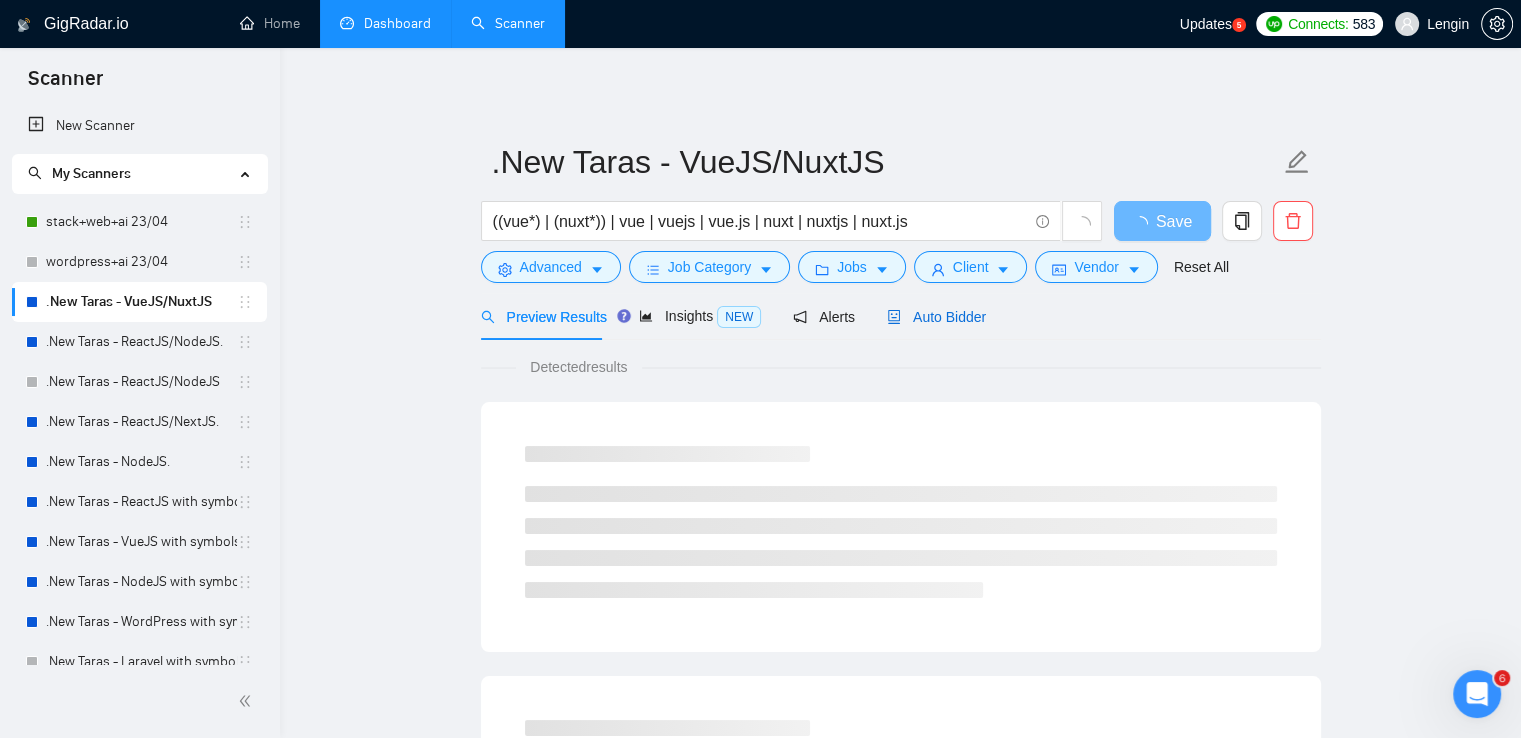 click on "Auto Bidder" at bounding box center (936, 317) 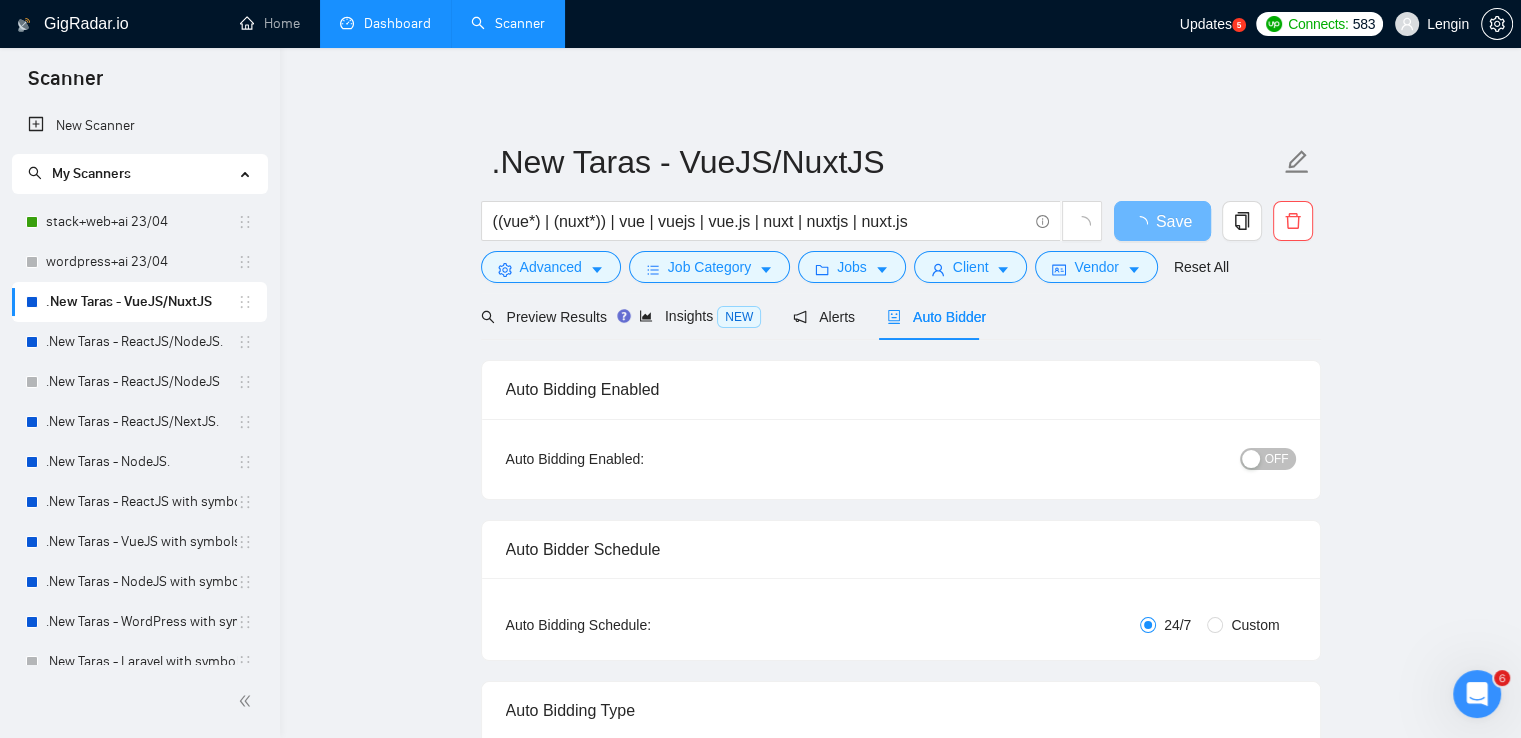 type 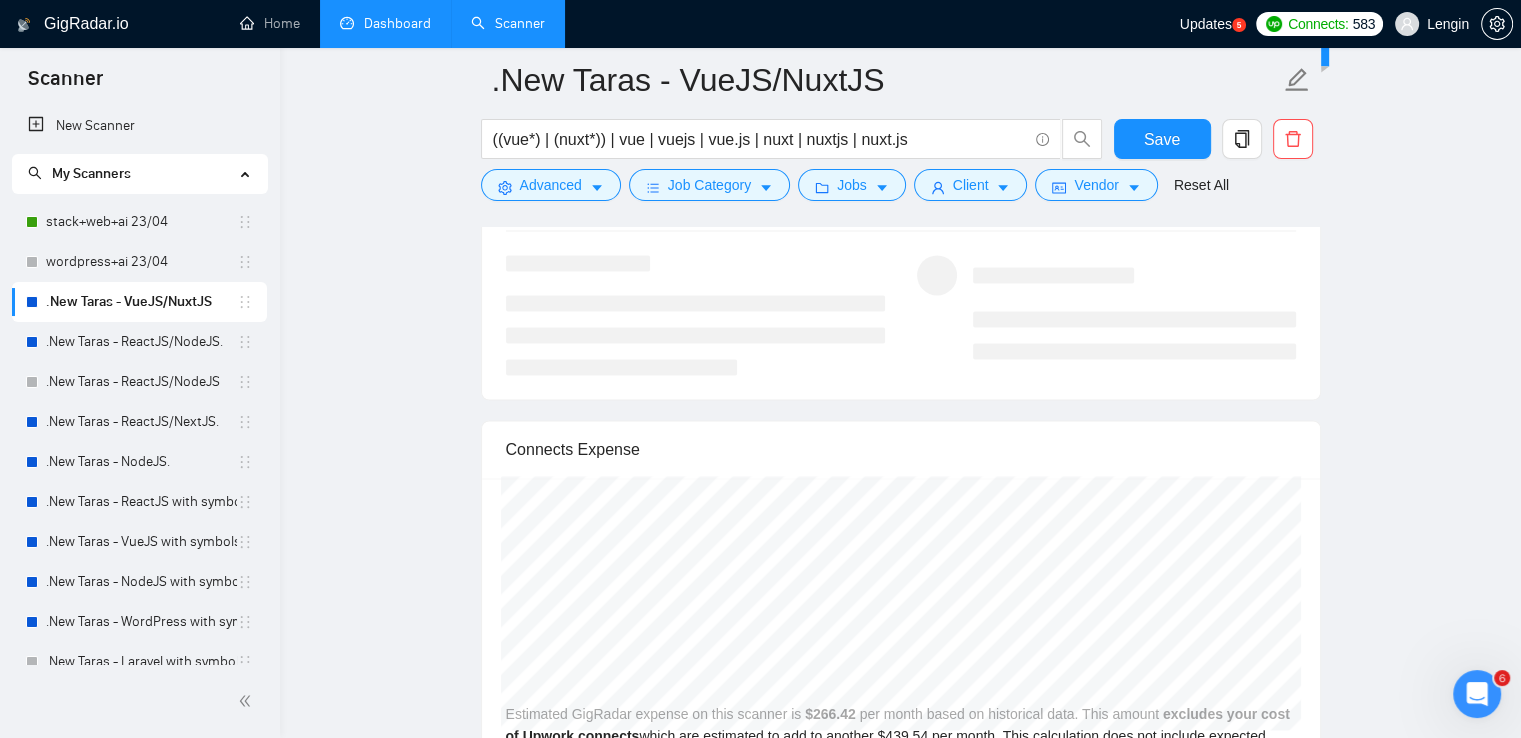 scroll, scrollTop: 3164, scrollLeft: 0, axis: vertical 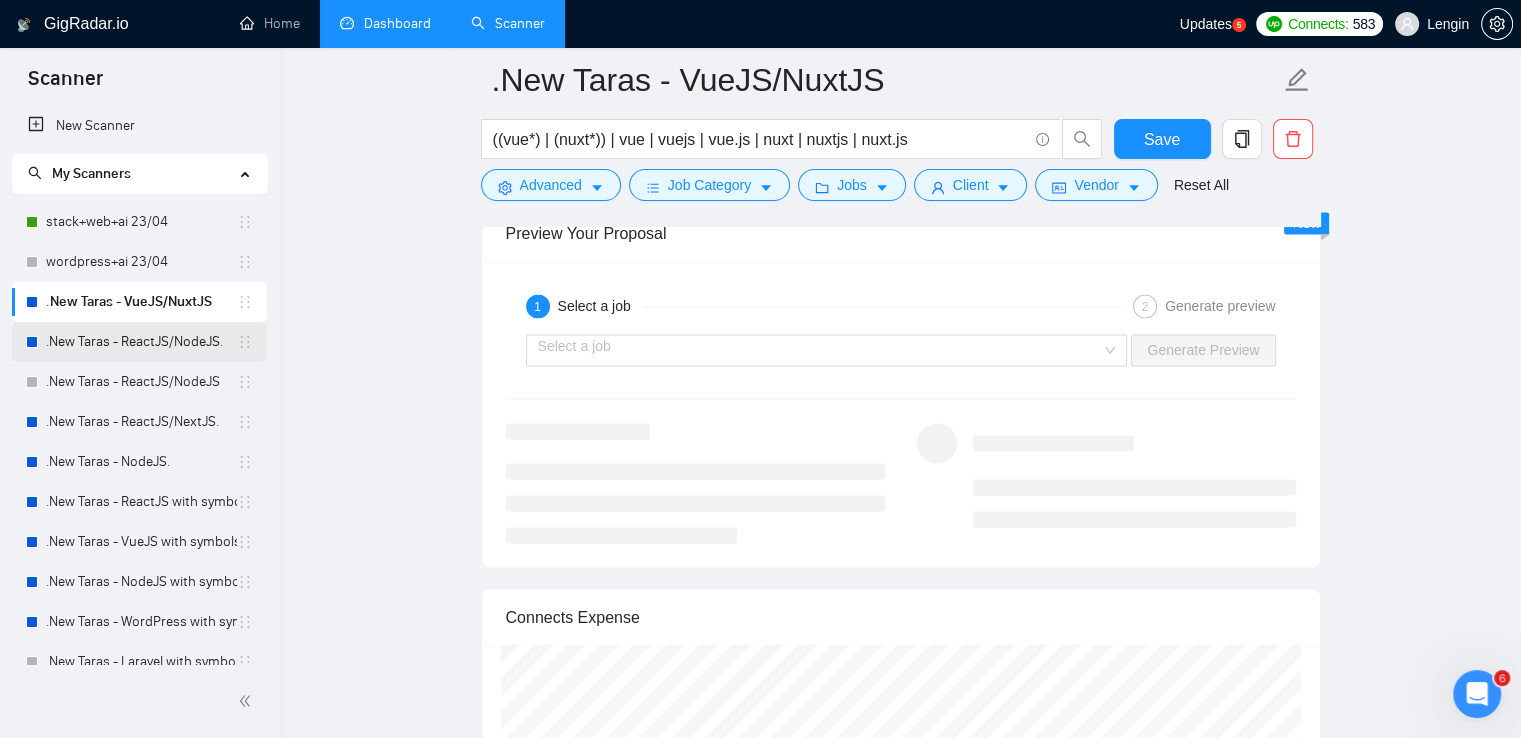 click on ".New Taras - ReactJS/NodeJS." at bounding box center (141, 342) 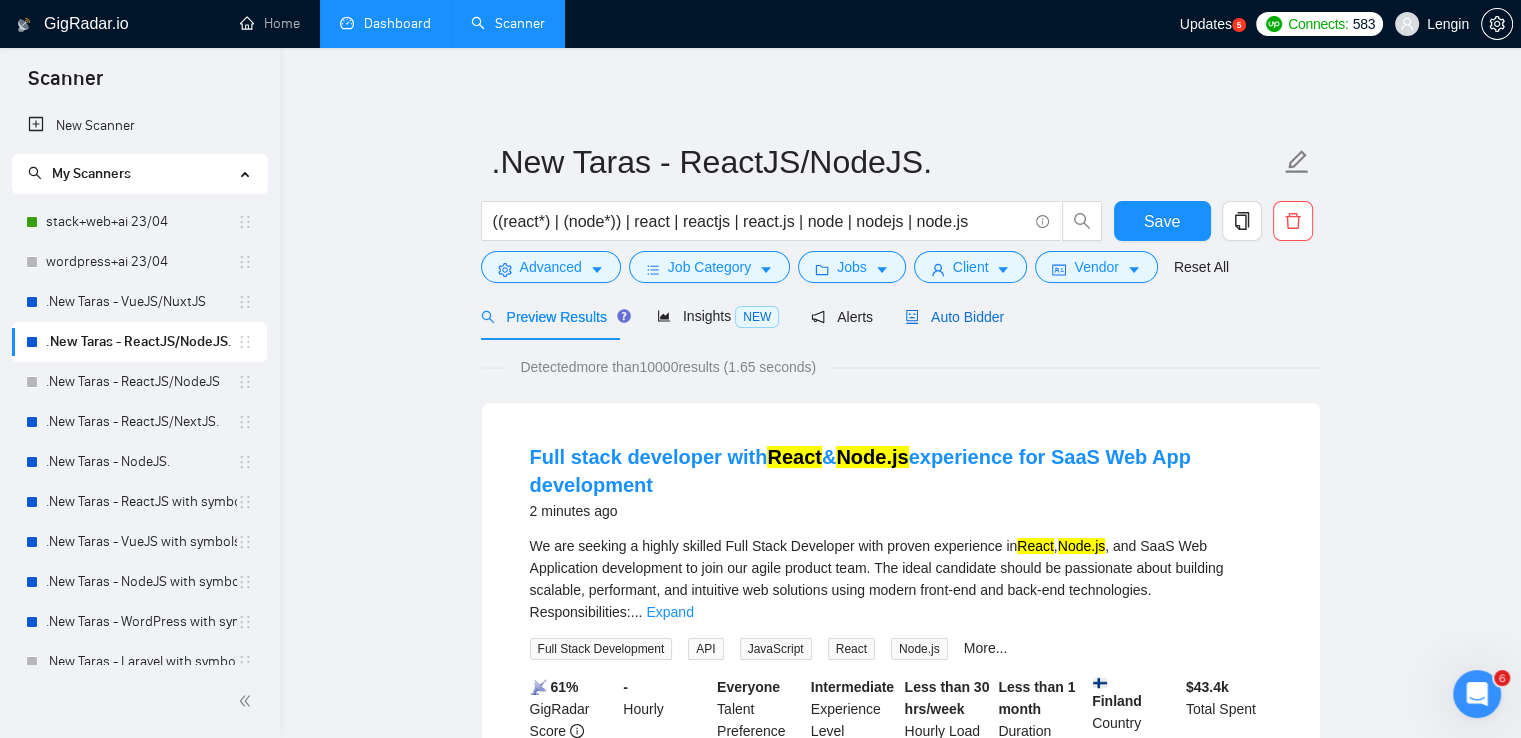 click on "Auto Bidder" at bounding box center (954, 317) 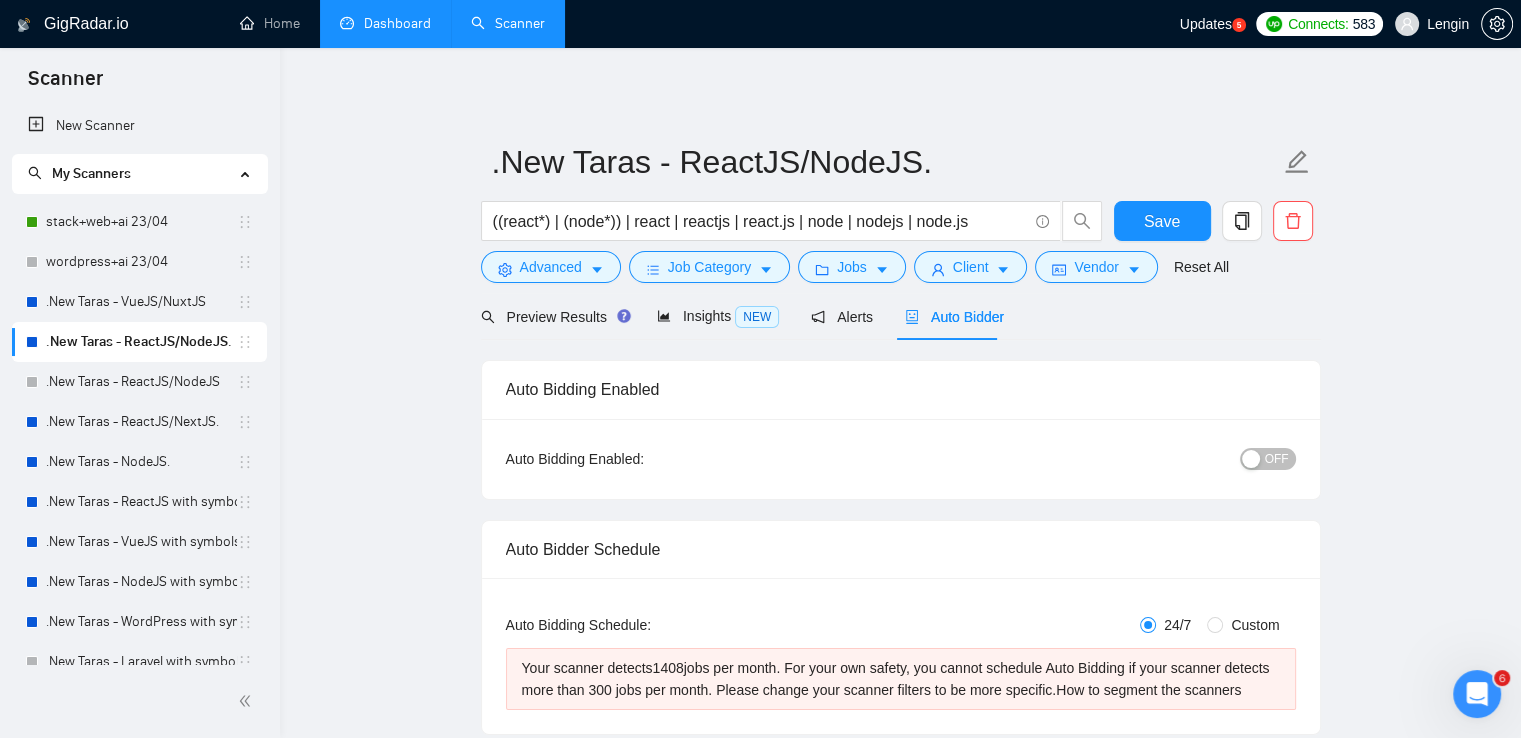 type 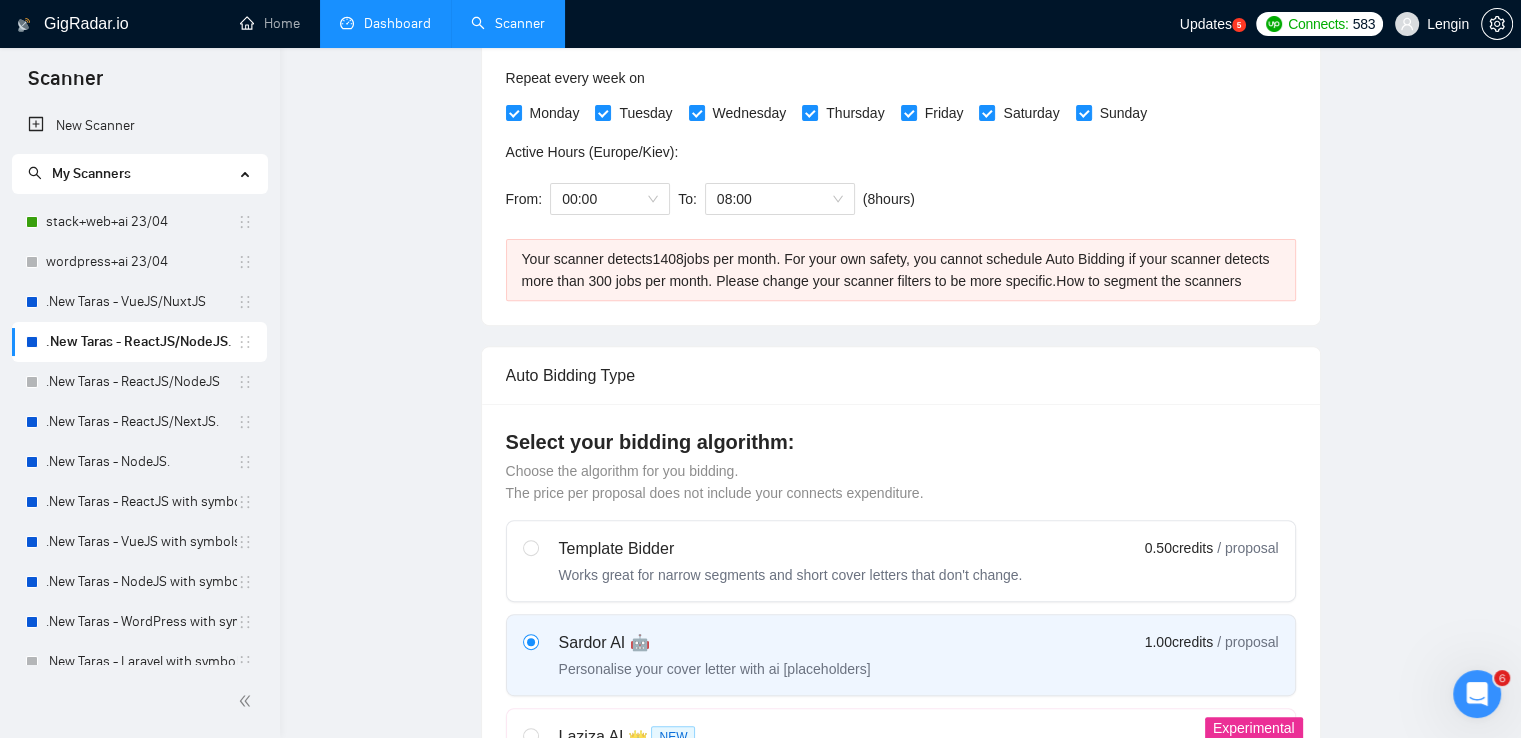 type 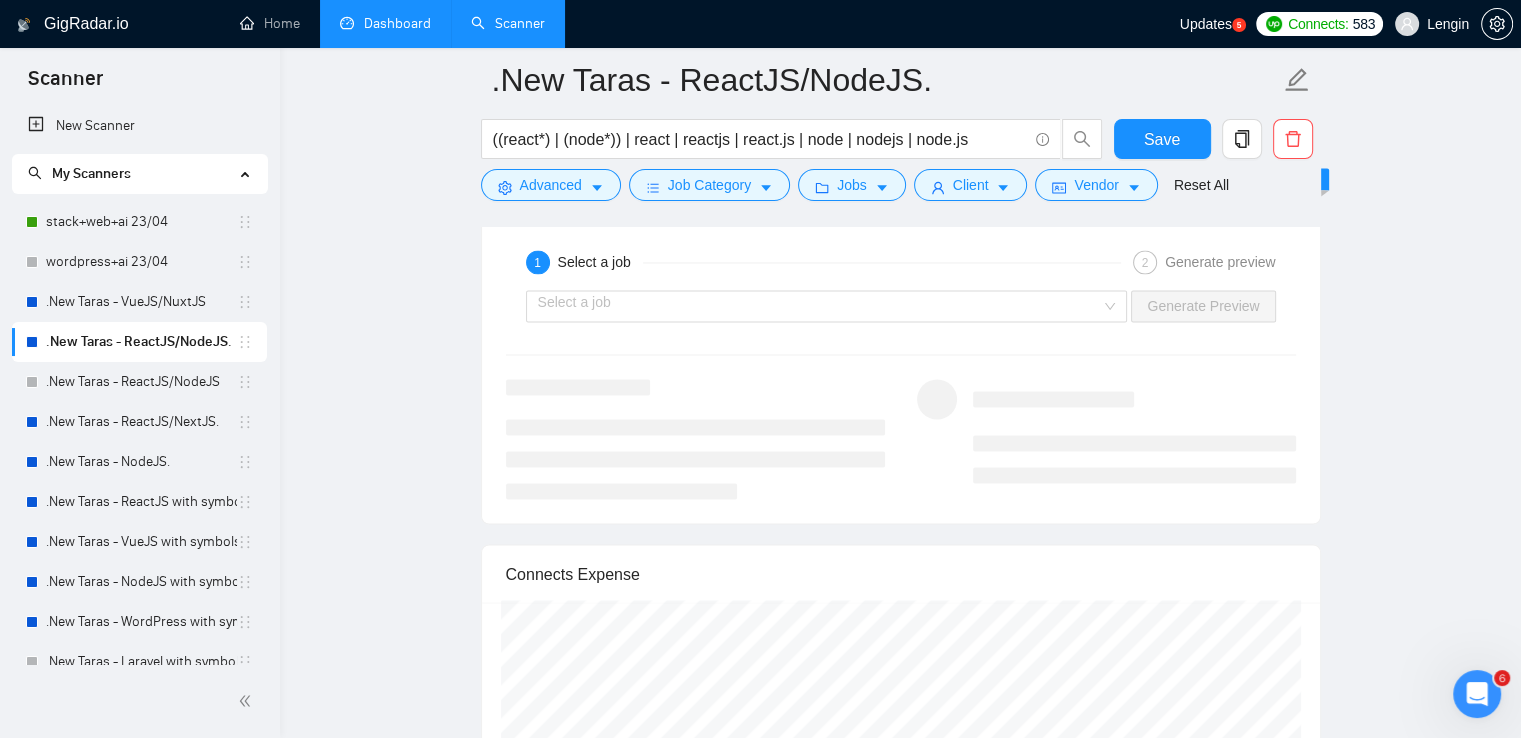 scroll, scrollTop: 3314, scrollLeft: 0, axis: vertical 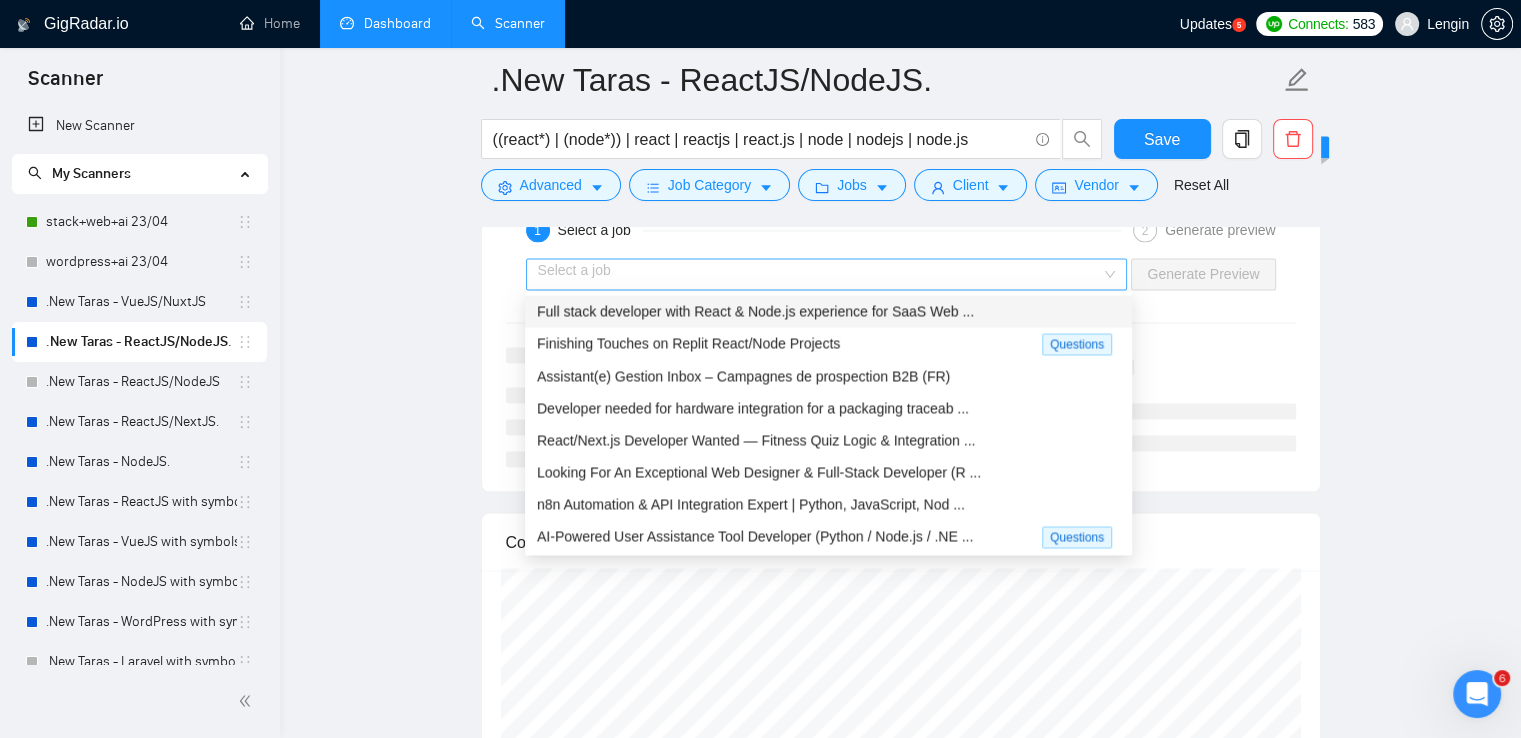 click on "Select a job" at bounding box center (827, 274) 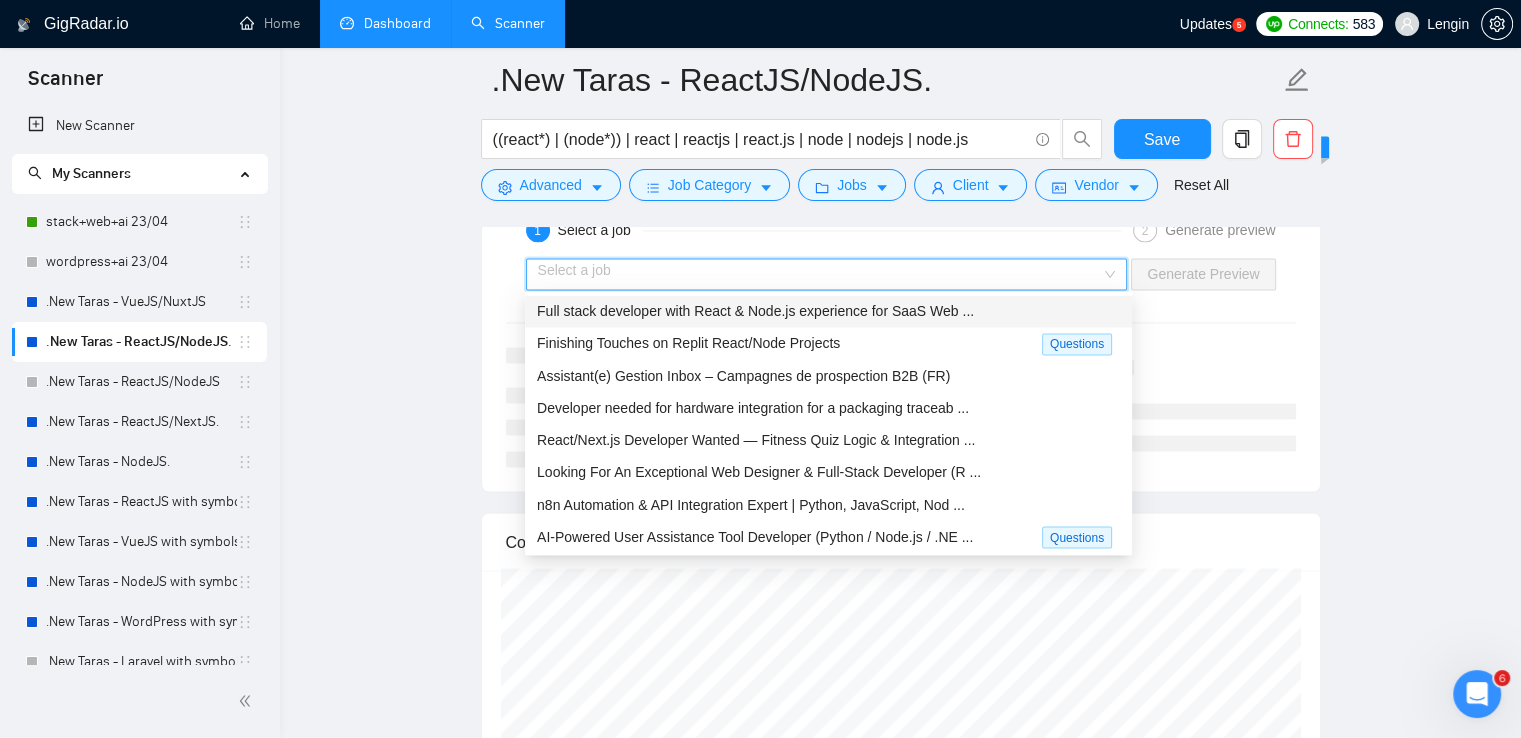 click on "Full stack developer with React & Node.js experience for SaaS Web ..." at bounding box center (828, 311) 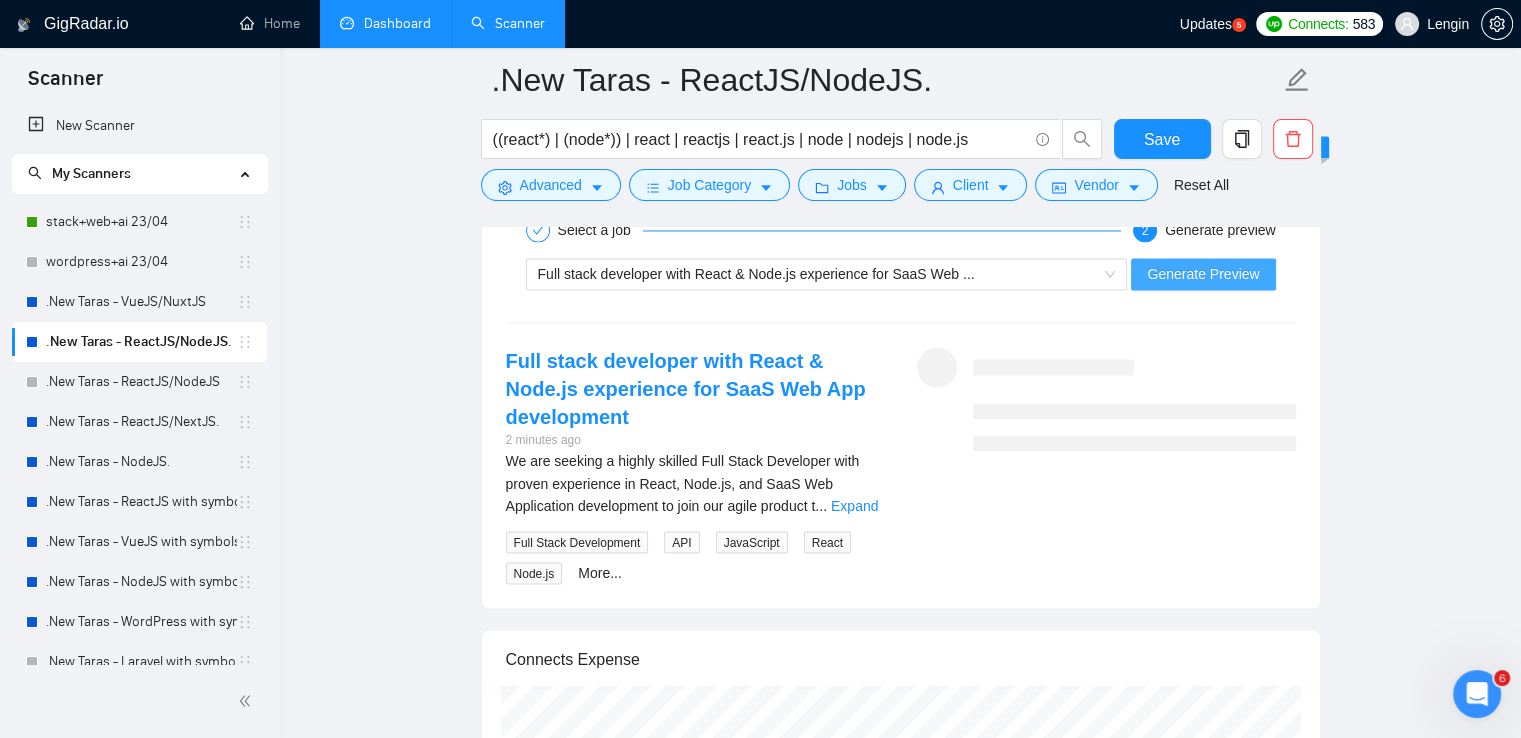 click on "Generate Preview" at bounding box center [1203, 274] 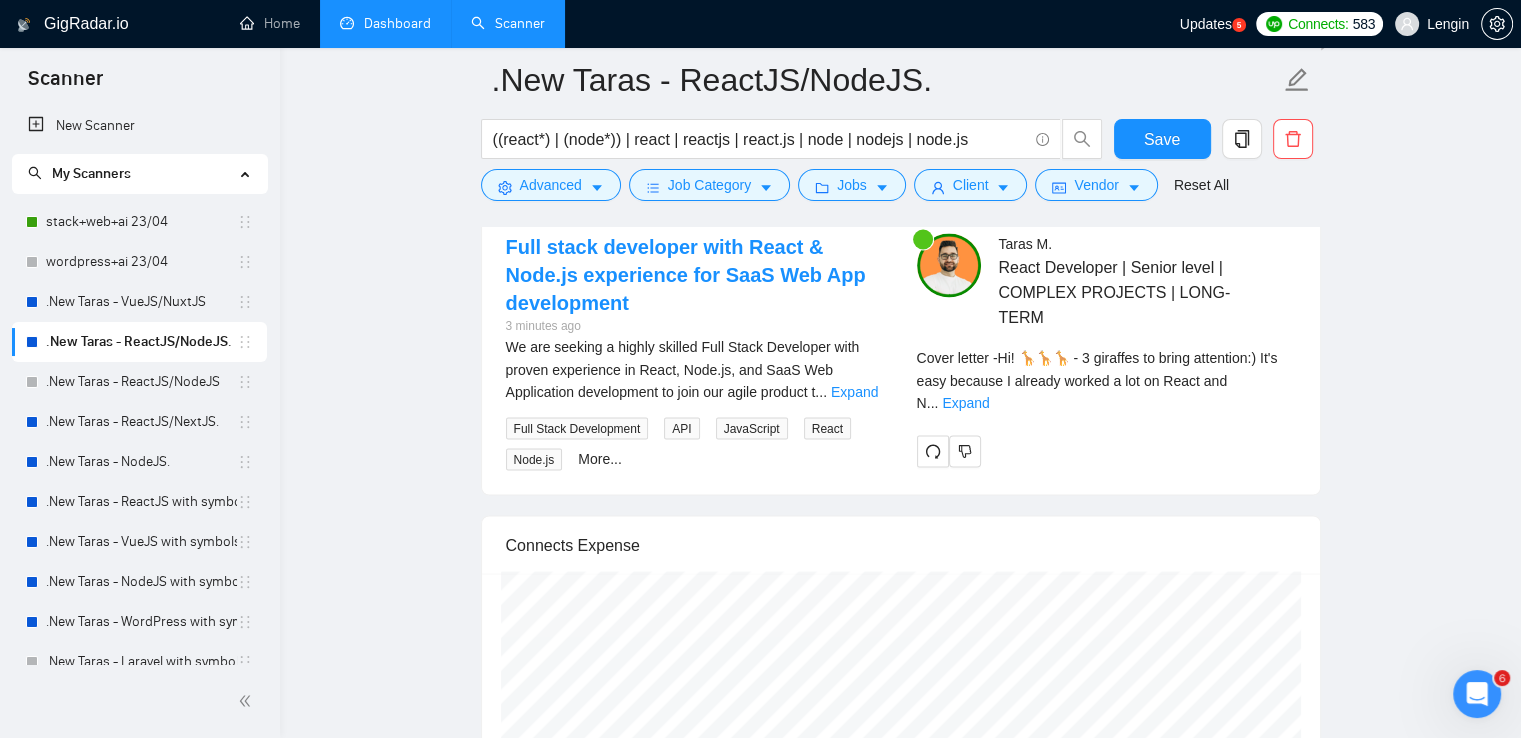 scroll, scrollTop: 3430, scrollLeft: 0, axis: vertical 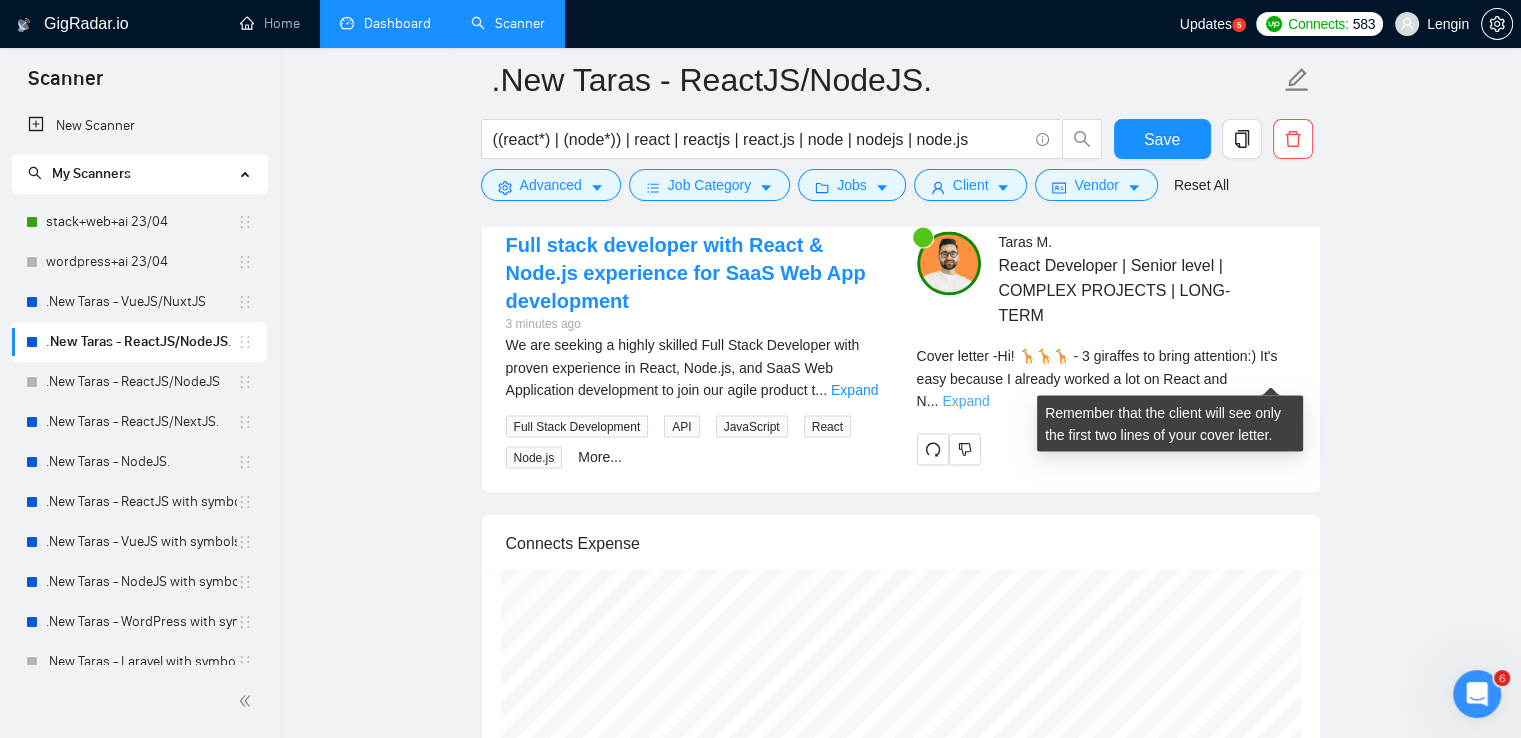 click on "Expand" at bounding box center (965, 400) 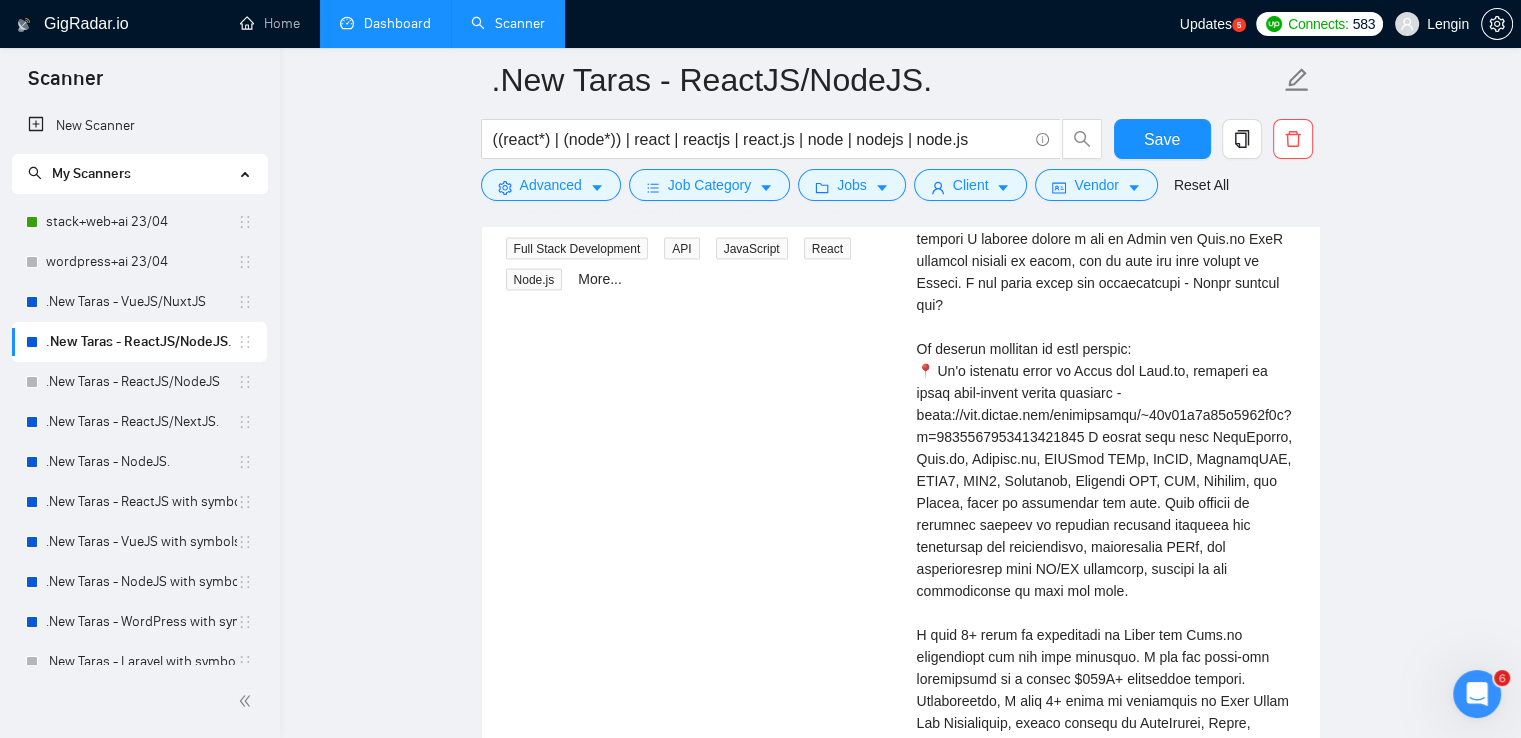 scroll, scrollTop: 3610, scrollLeft: 0, axis: vertical 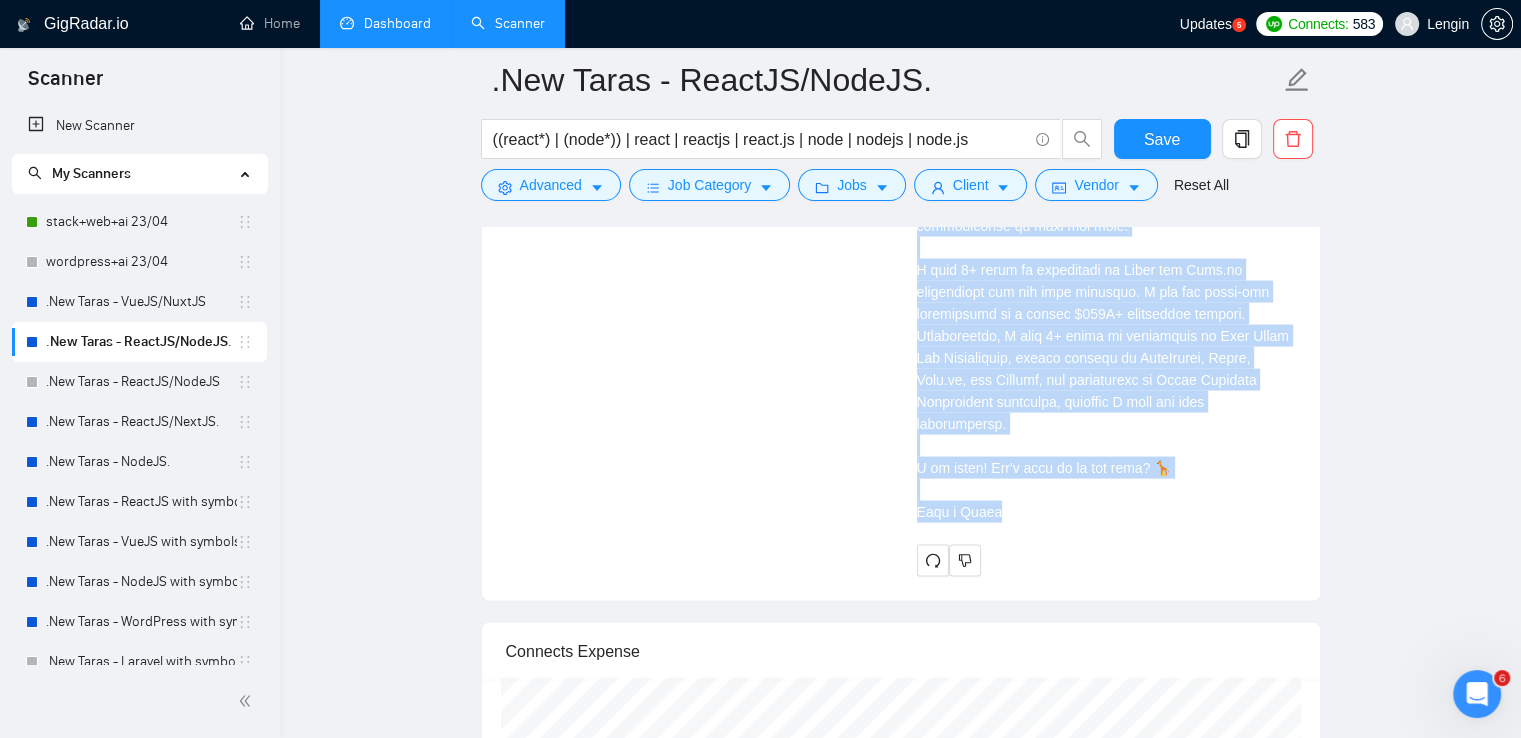 drag, startPoint x: 912, startPoint y: 318, endPoint x: 1036, endPoint y: 445, distance: 177.49648 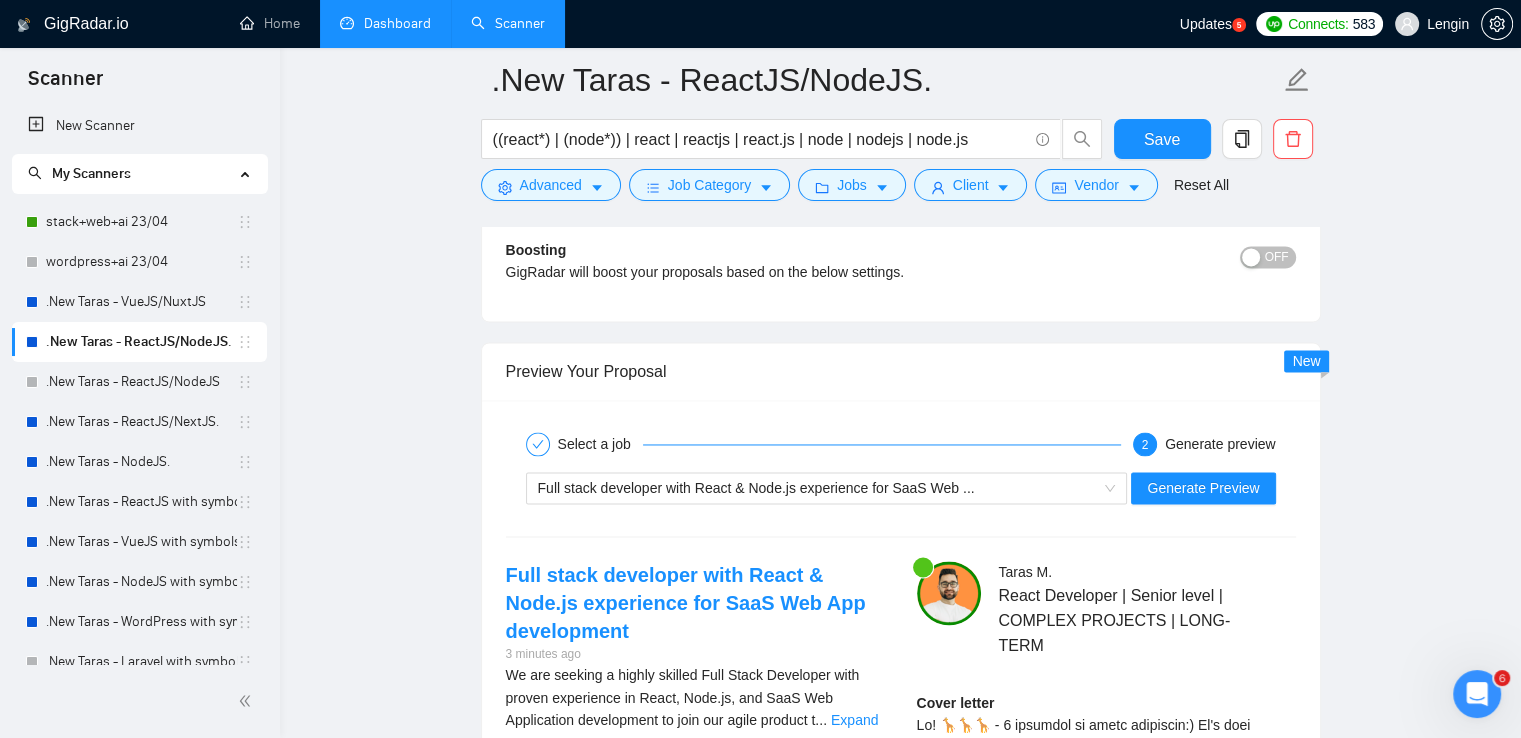 scroll, scrollTop: 3364, scrollLeft: 0, axis: vertical 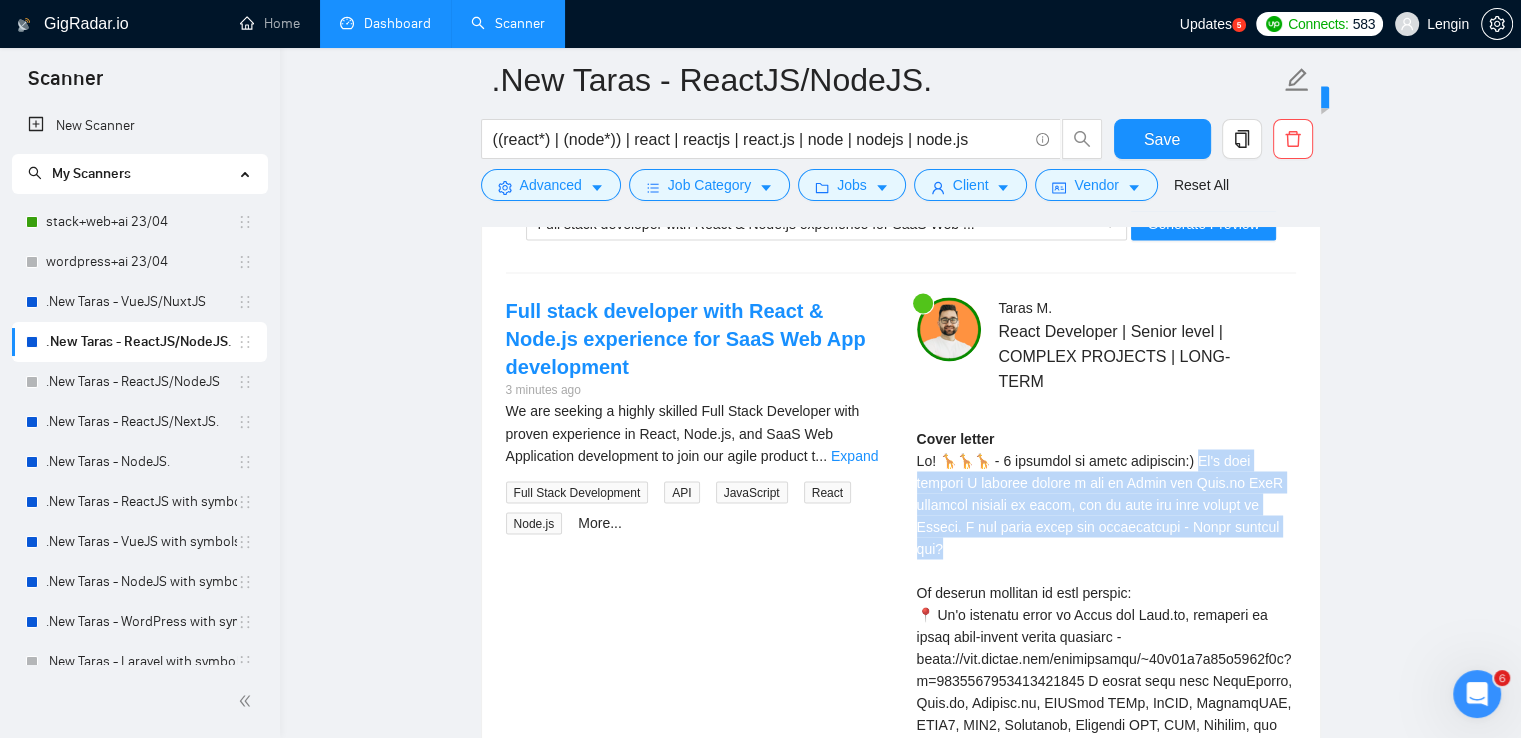 drag, startPoint x: 1185, startPoint y: 457, endPoint x: 1248, endPoint y: 517, distance: 87 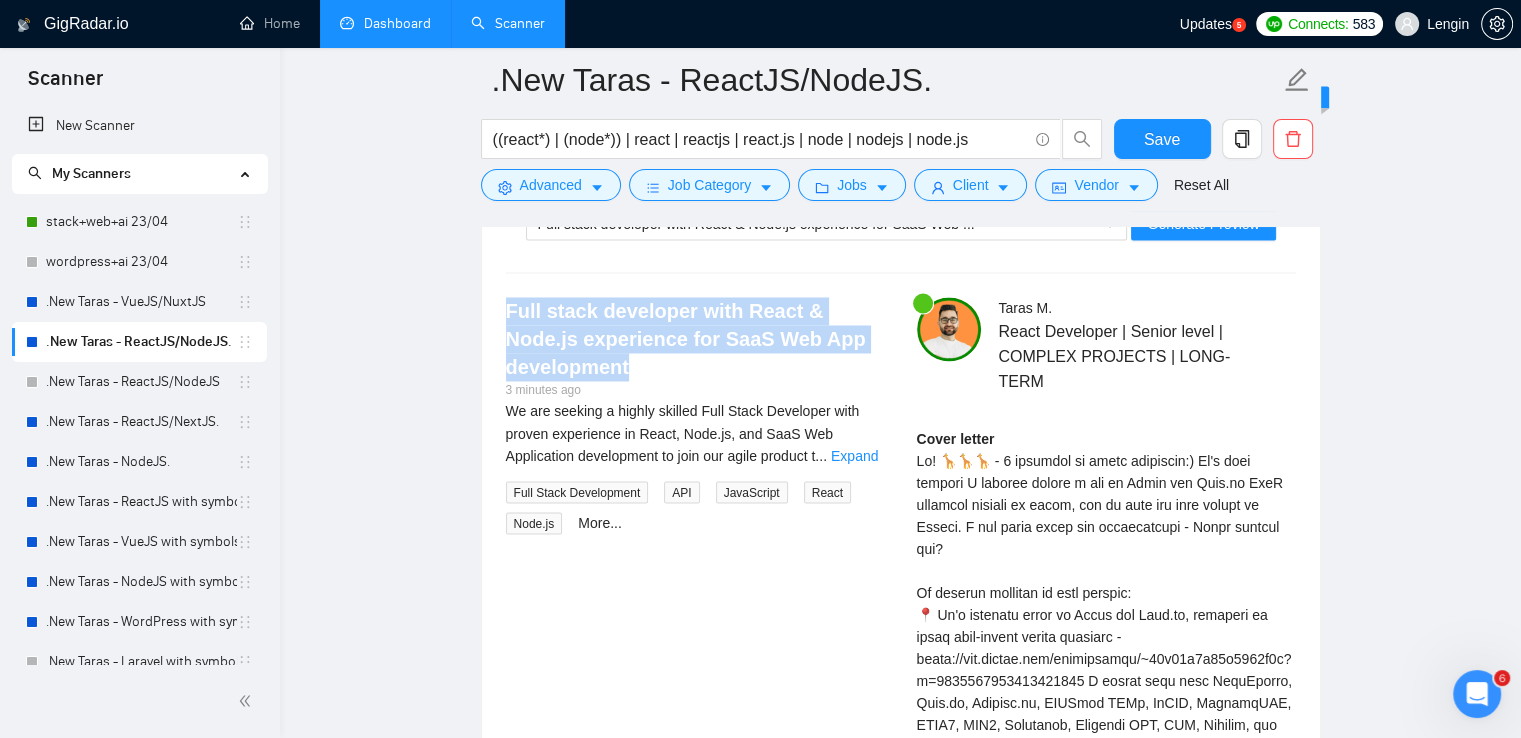 drag, startPoint x: 640, startPoint y: 364, endPoint x: 496, endPoint y: 303, distance: 156.38734 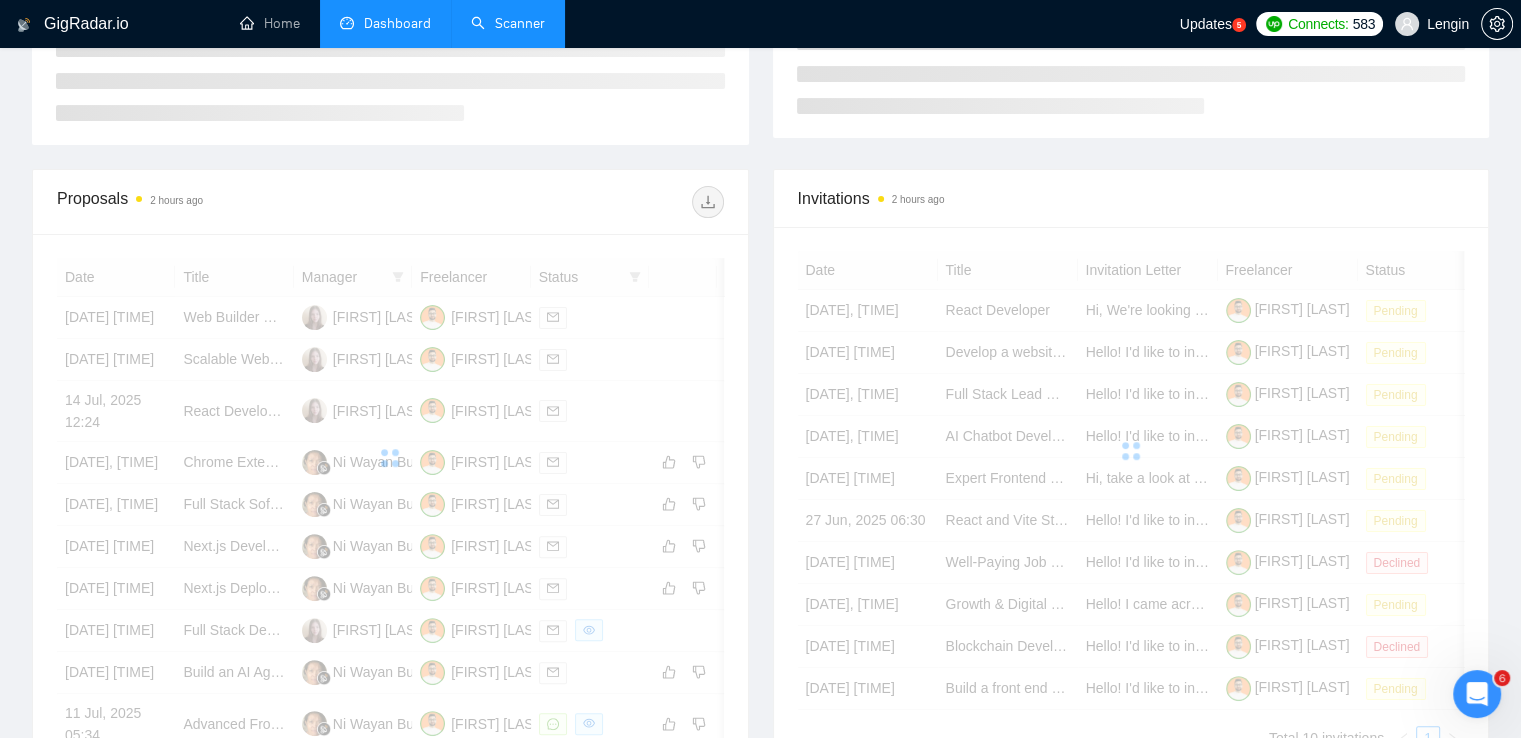 scroll, scrollTop: 472, scrollLeft: 0, axis: vertical 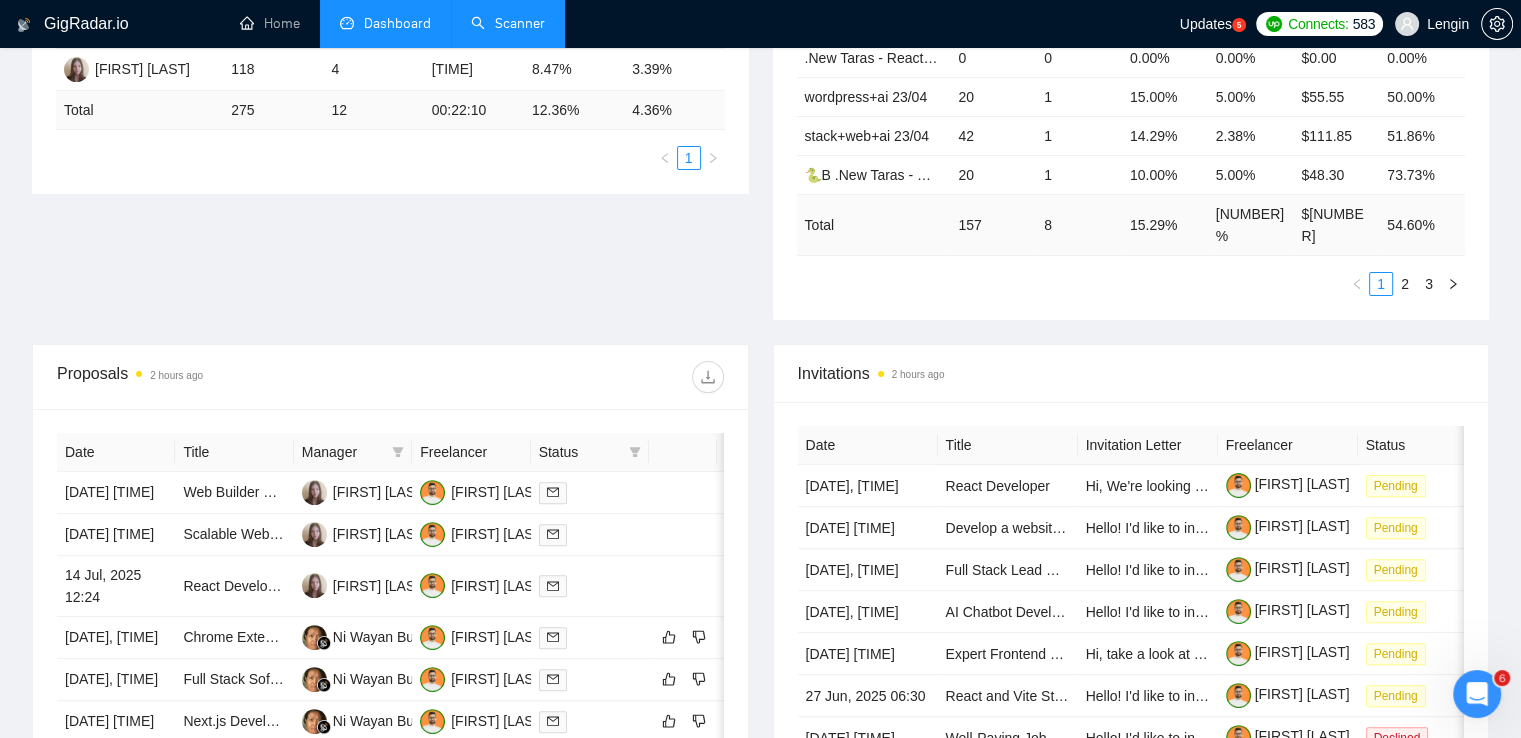 click on "Title" at bounding box center [234, 452] 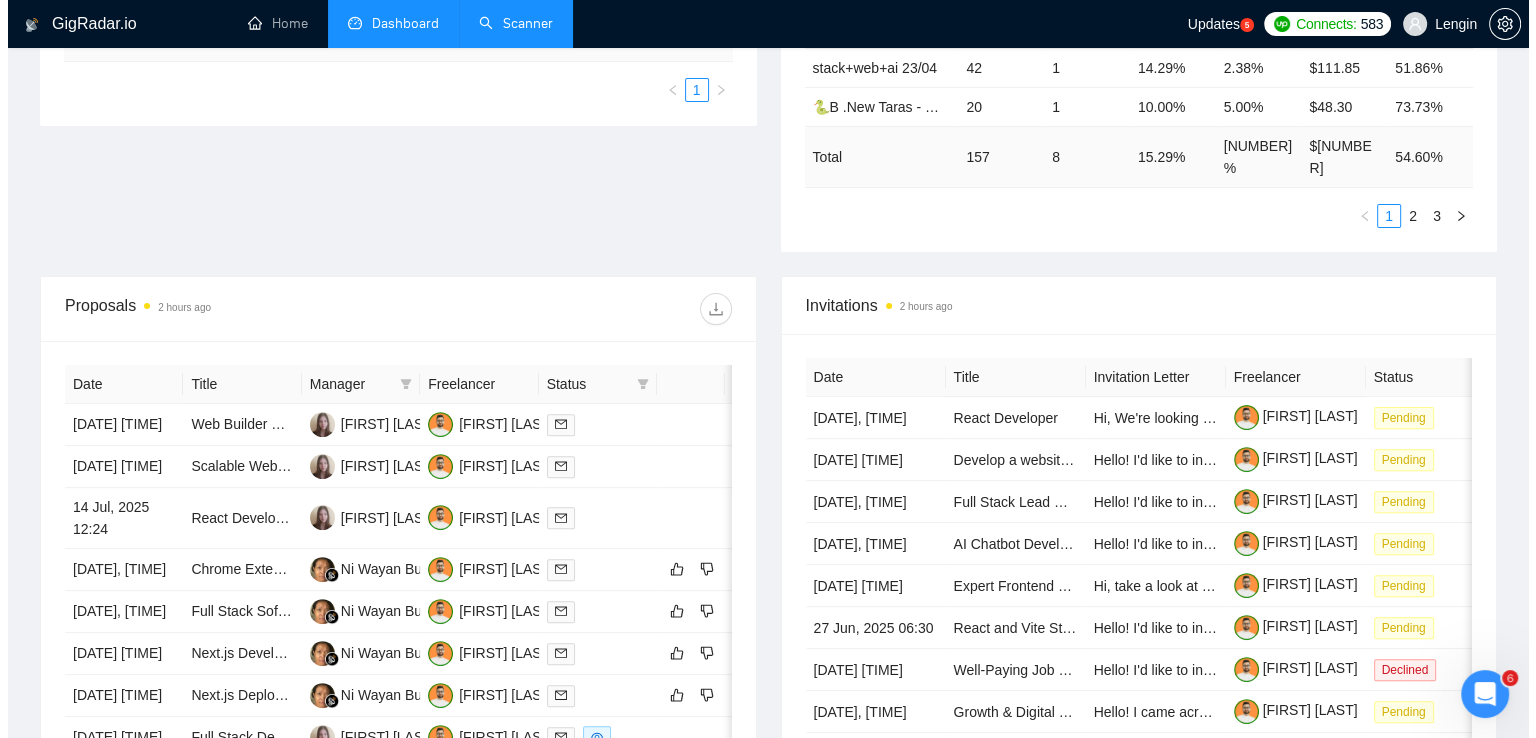 scroll, scrollTop: 597, scrollLeft: 0, axis: vertical 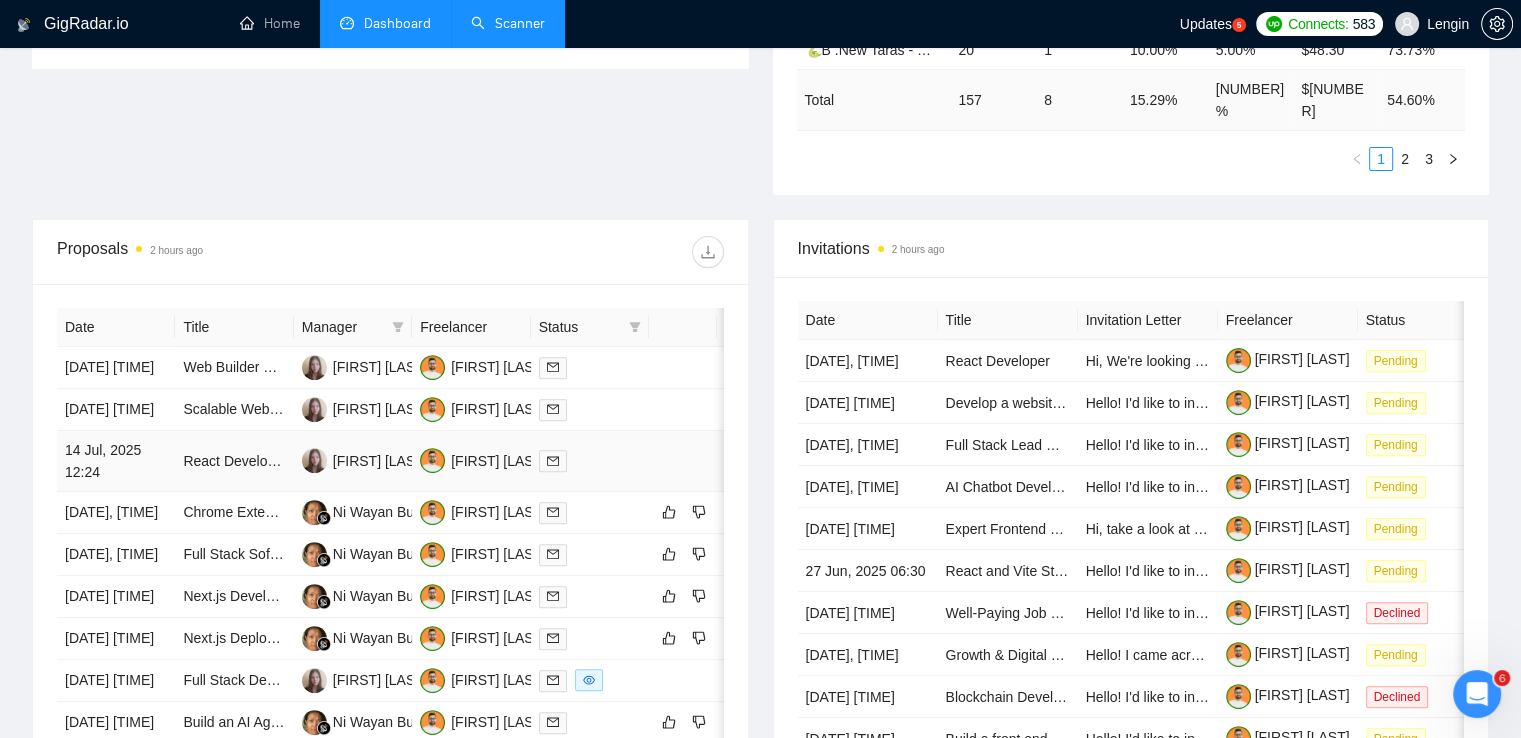click on "React Developer Needed – Build a Commissioning Dashboard for Data Center Projects" at bounding box center [234, 461] 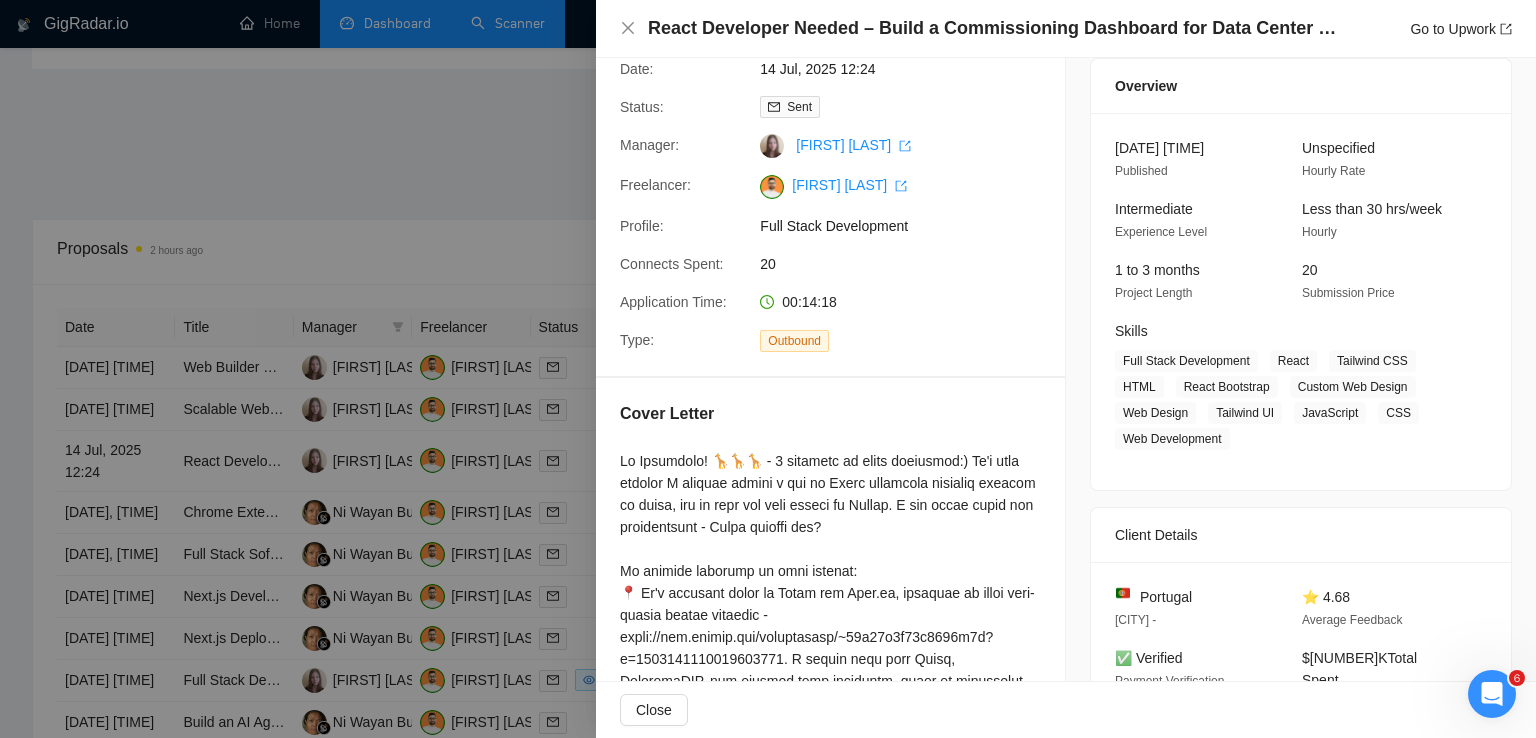 scroll, scrollTop: 0, scrollLeft: 0, axis: both 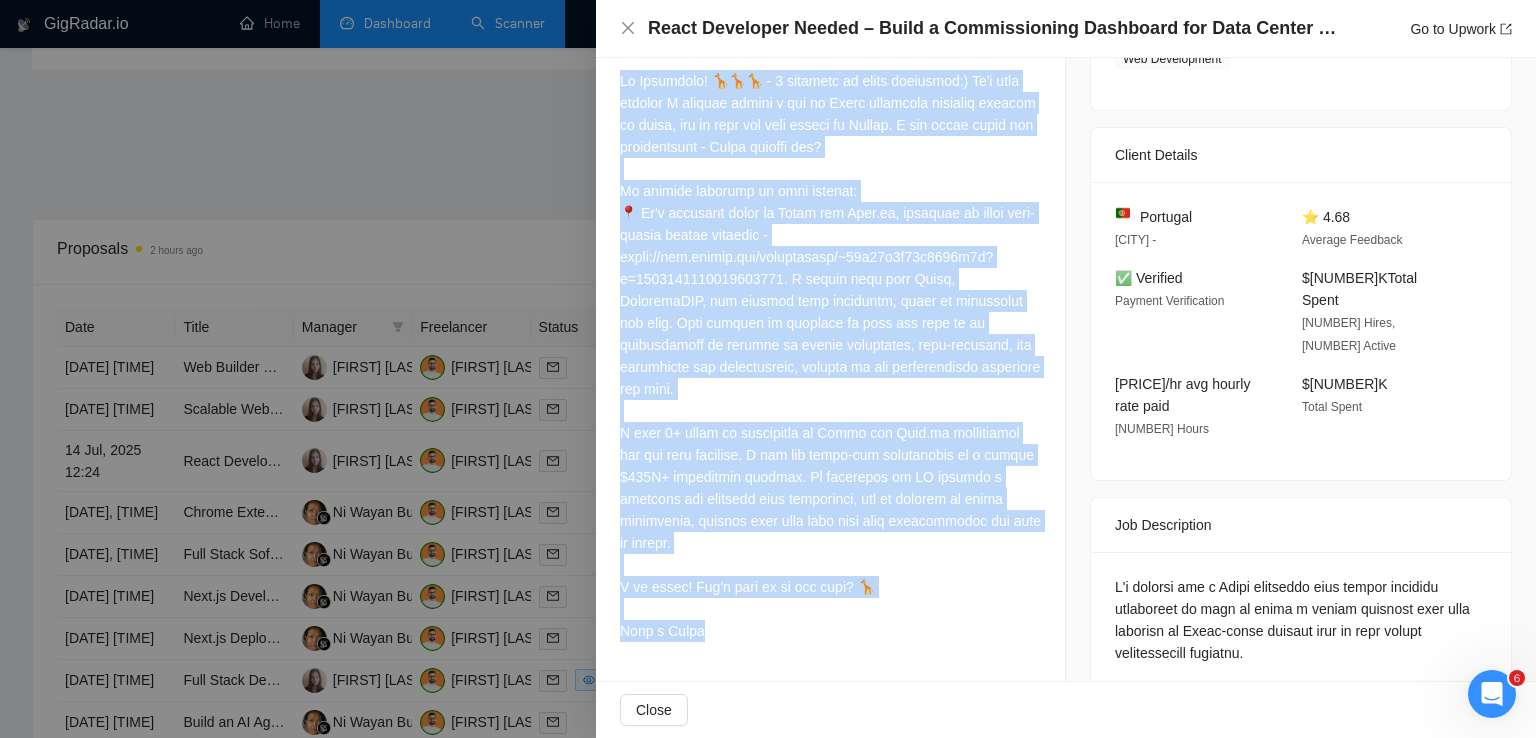 drag, startPoint x: 619, startPoint y: 81, endPoint x: 766, endPoint y: 617, distance: 555.79224 